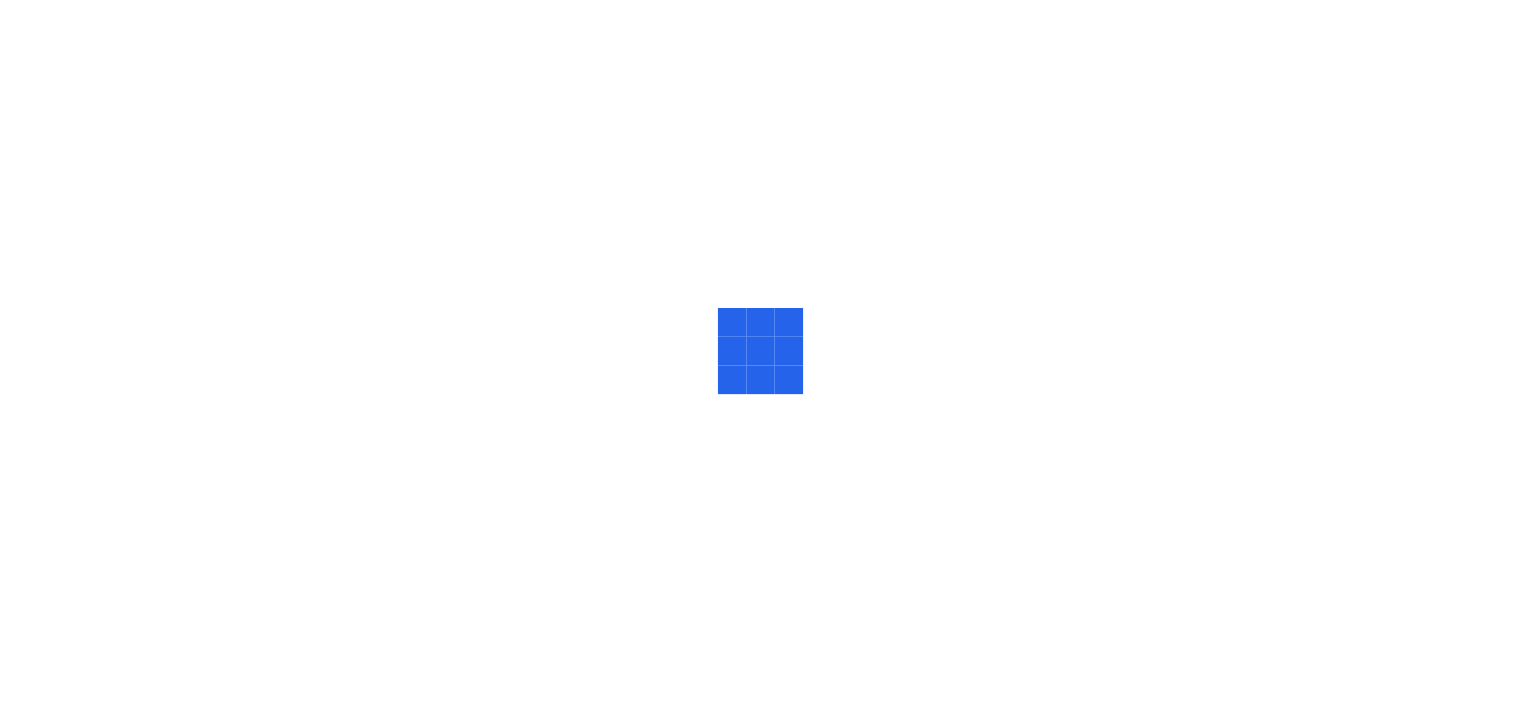scroll, scrollTop: 0, scrollLeft: 0, axis: both 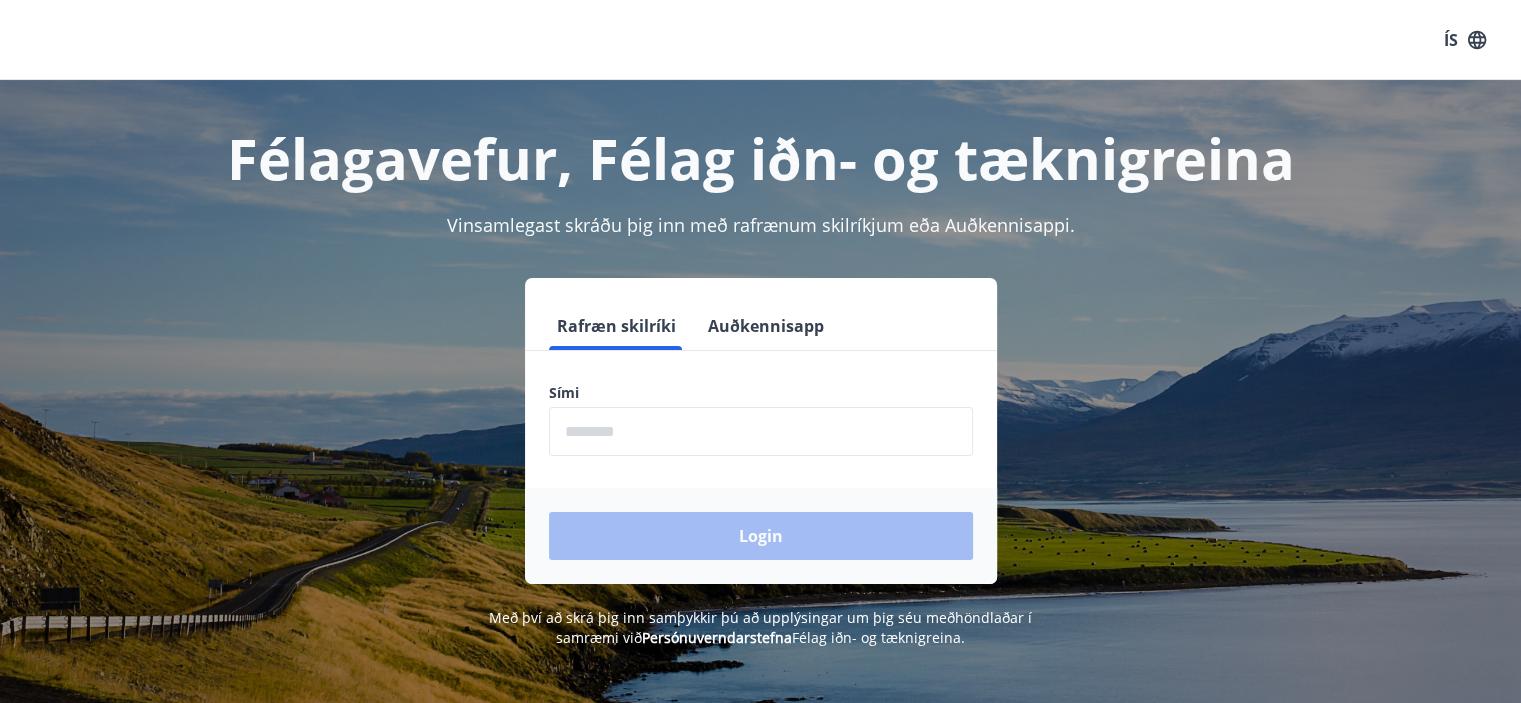 click on "Rafræn skilríki Auðkennisapp Sími ​ Login" at bounding box center [761, 443] 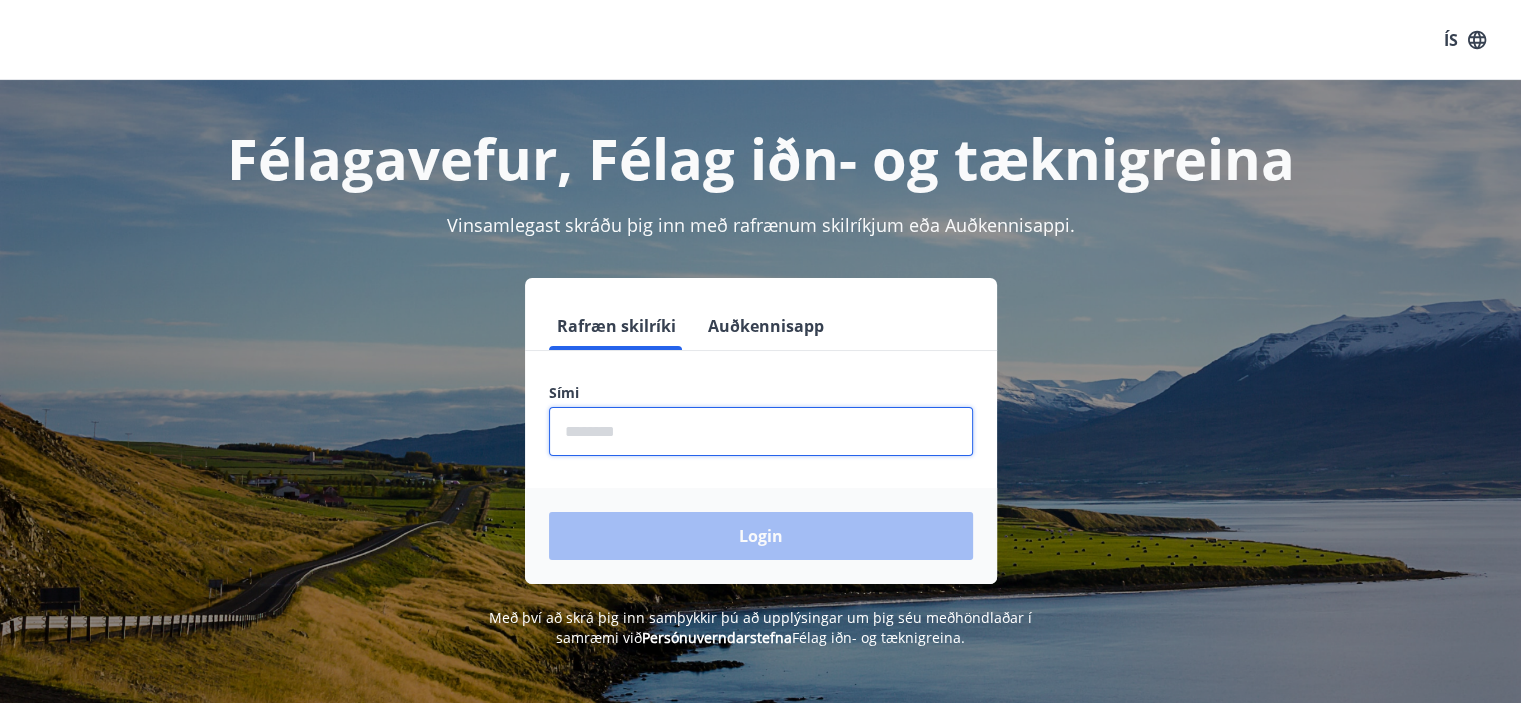 click at bounding box center [761, 431] 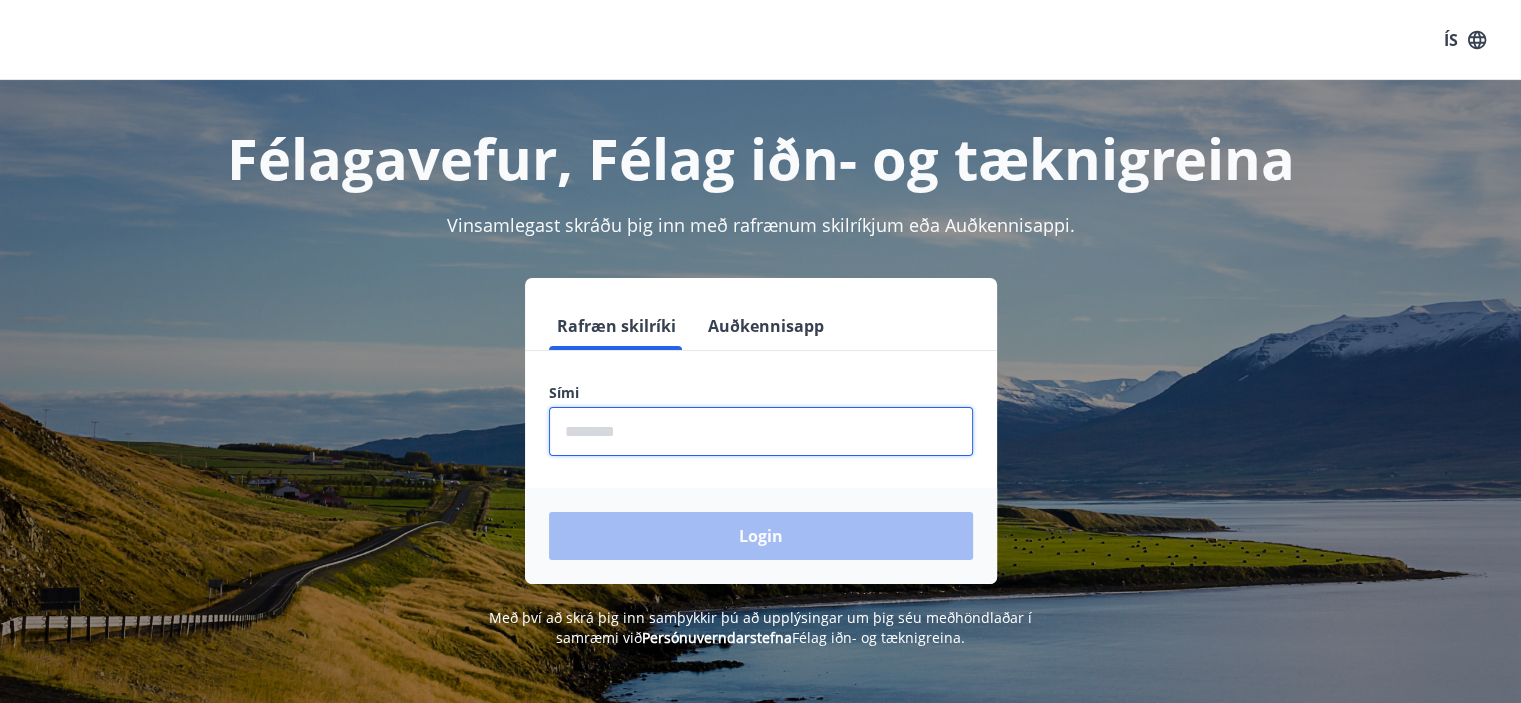 type on "********" 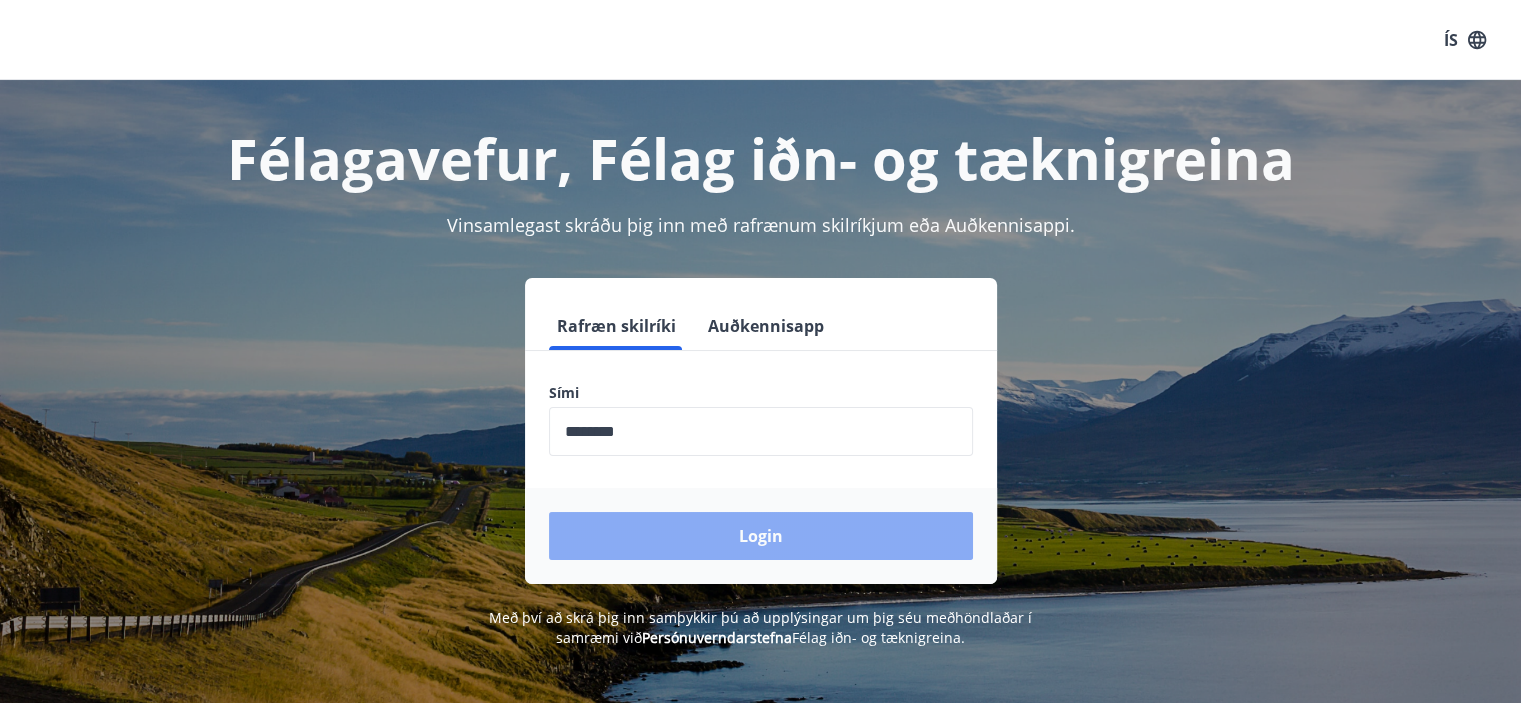 click on "Login" at bounding box center (761, 536) 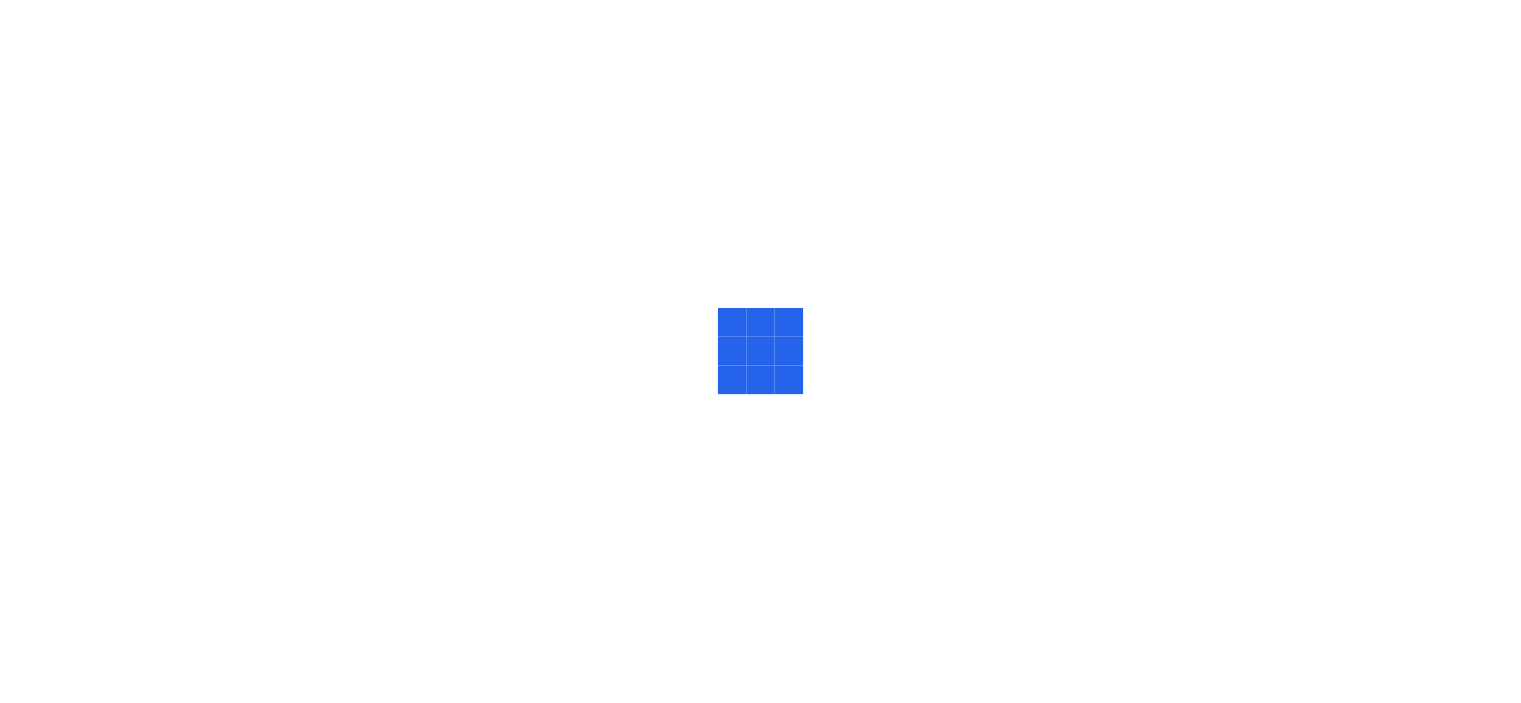 scroll, scrollTop: 0, scrollLeft: 0, axis: both 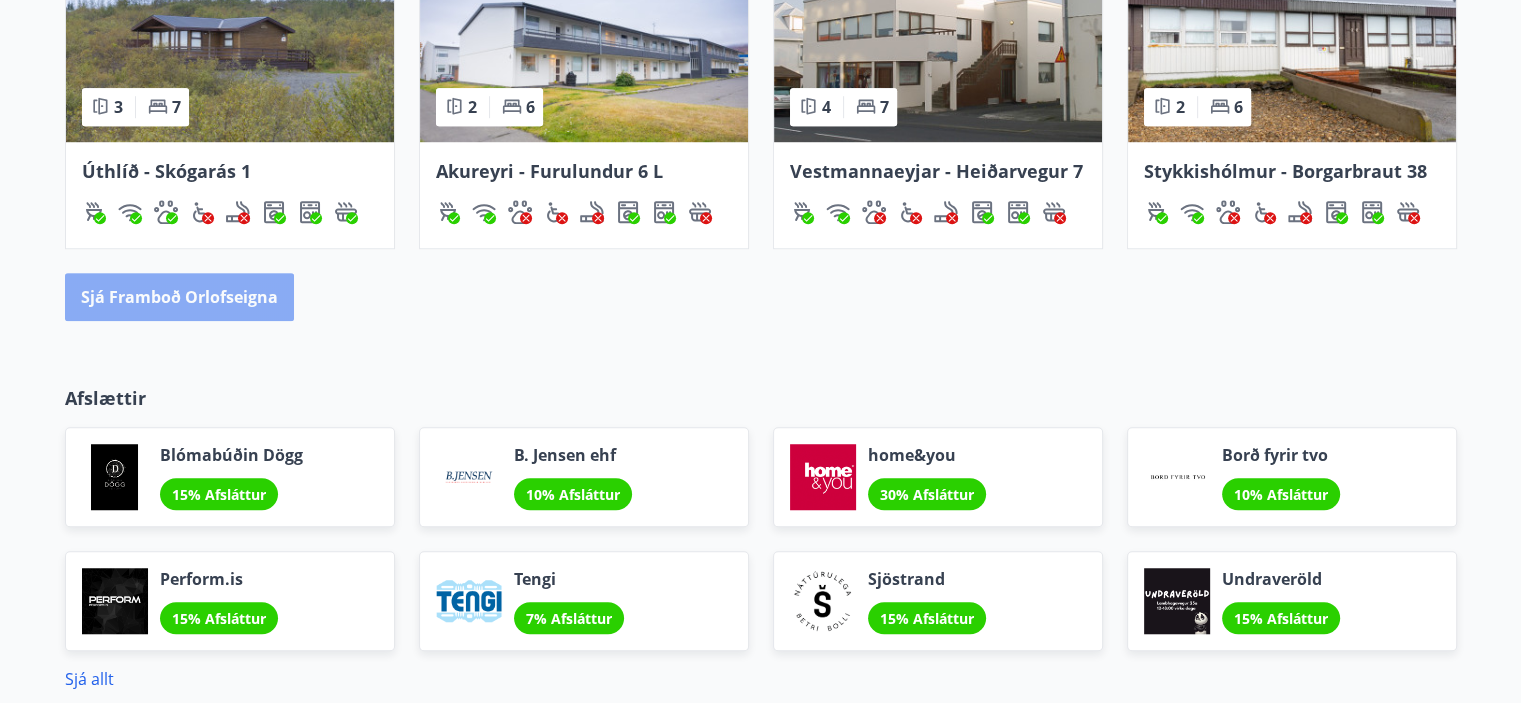 click on "Sjá framboð orlofseigna" at bounding box center [179, 297] 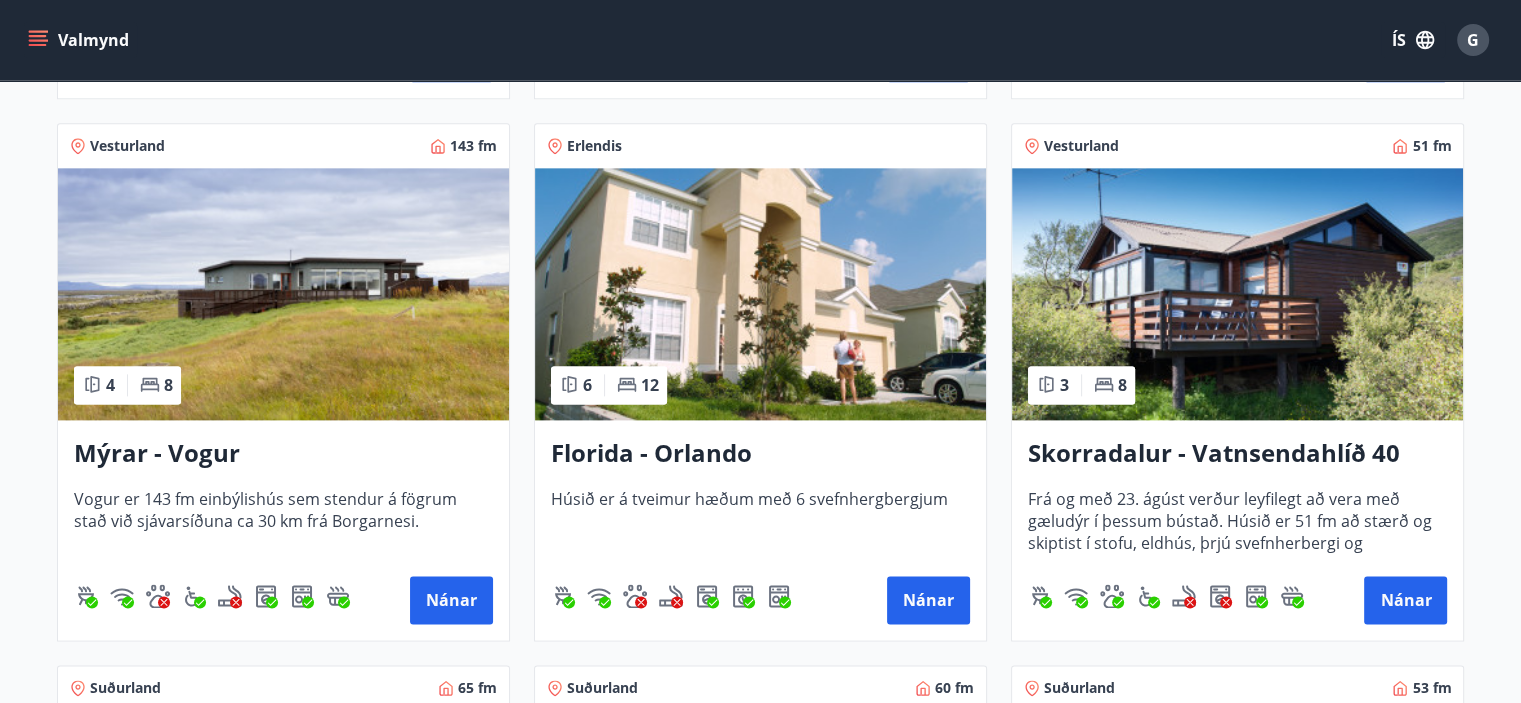 scroll, scrollTop: 2508, scrollLeft: 0, axis: vertical 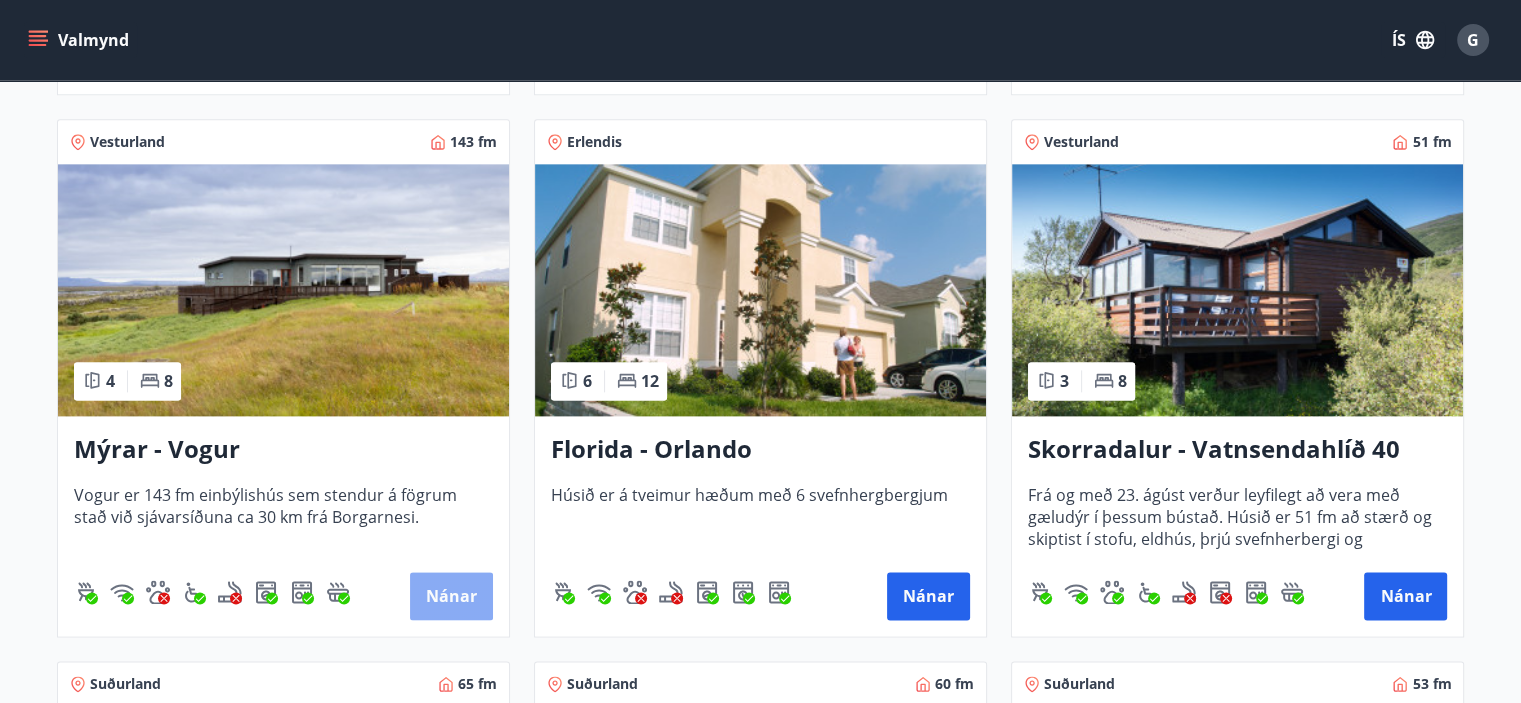 click on "Nánar" at bounding box center [451, 596] 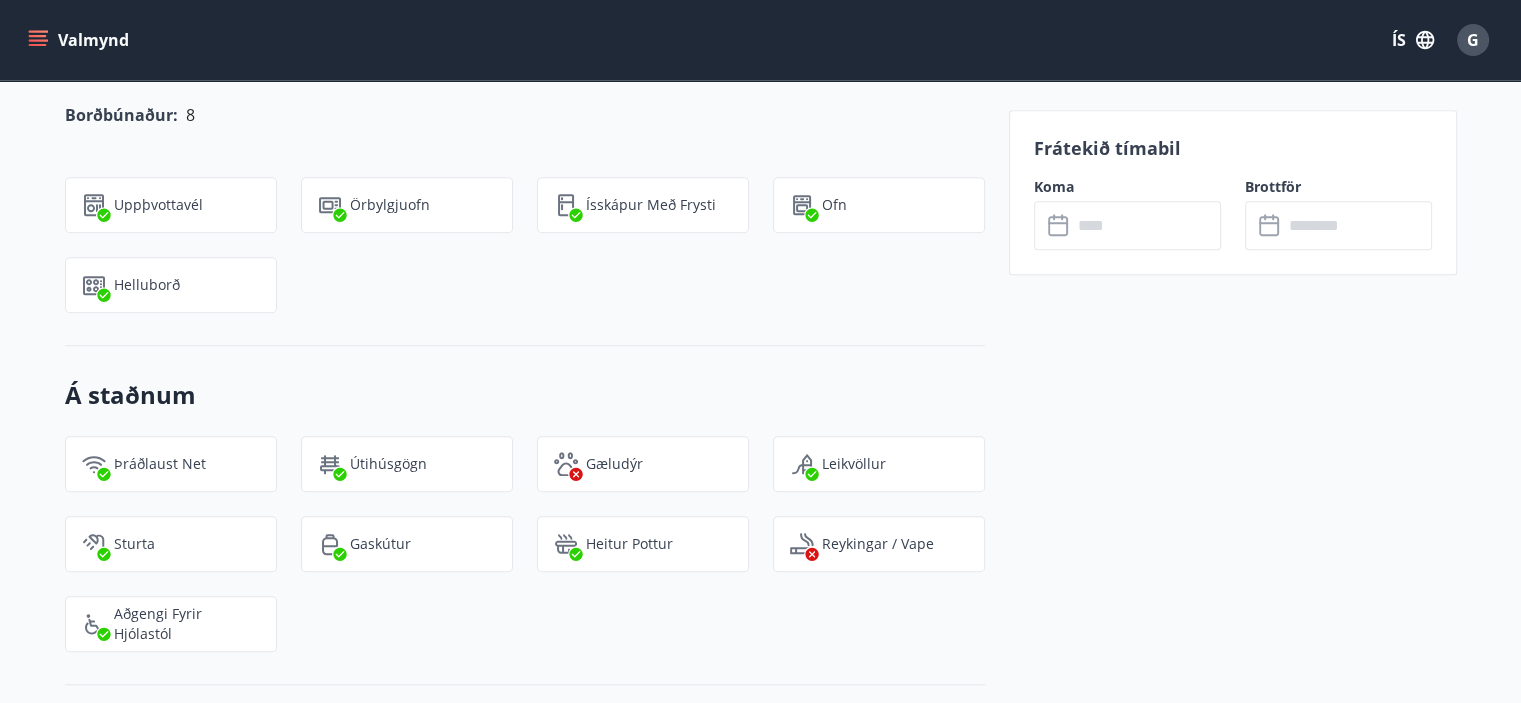 scroll, scrollTop: 1888, scrollLeft: 0, axis: vertical 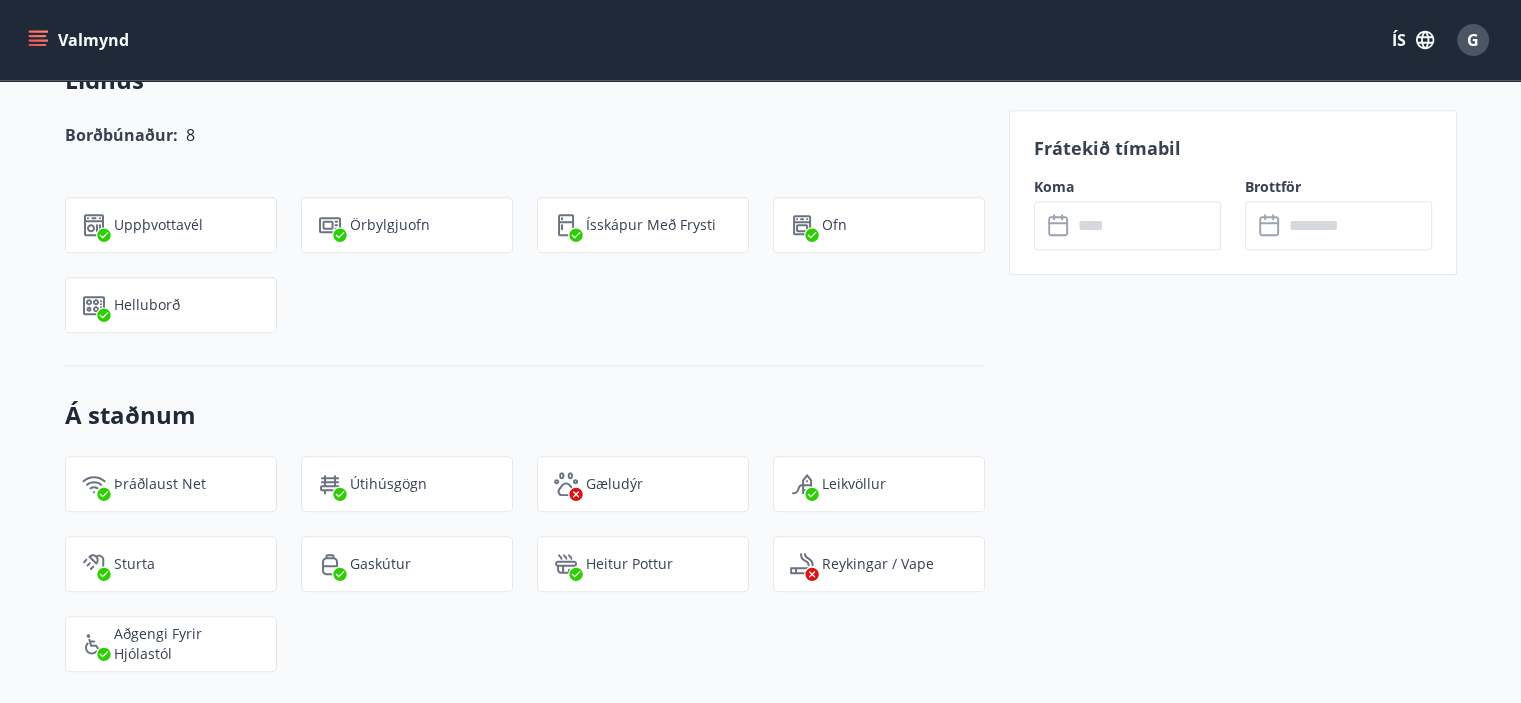 drag, startPoint x: 433, startPoint y: 429, endPoint x: 1061, endPoint y: 228, distance: 659.38226 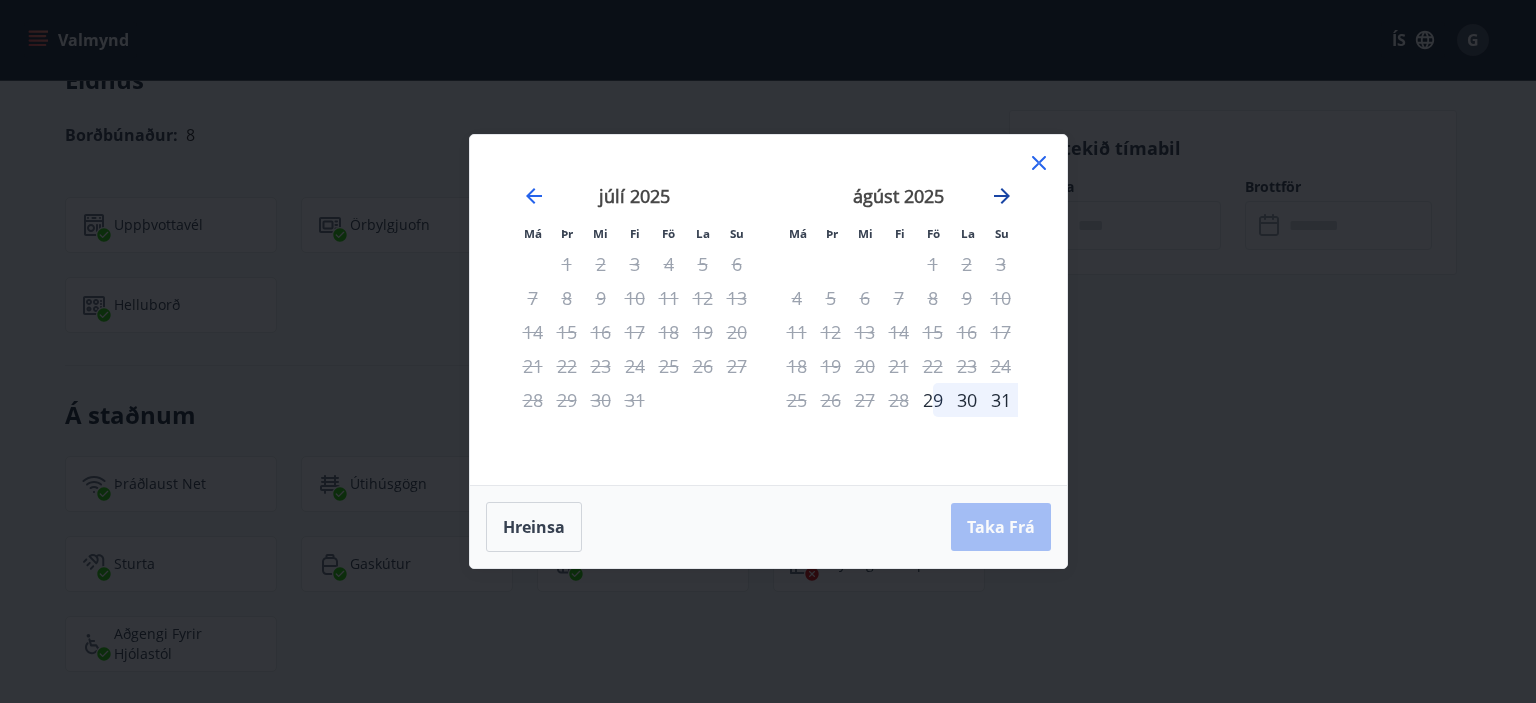 click 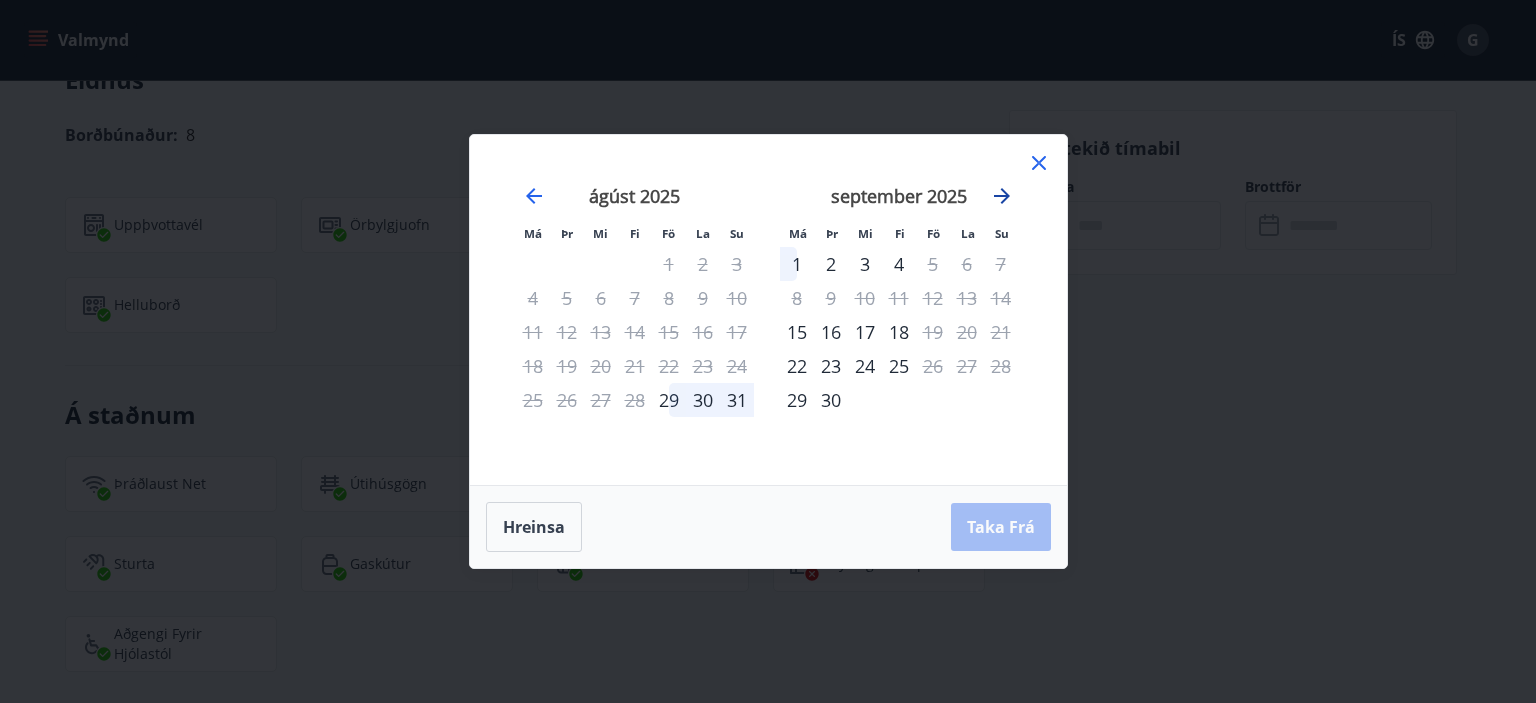 click 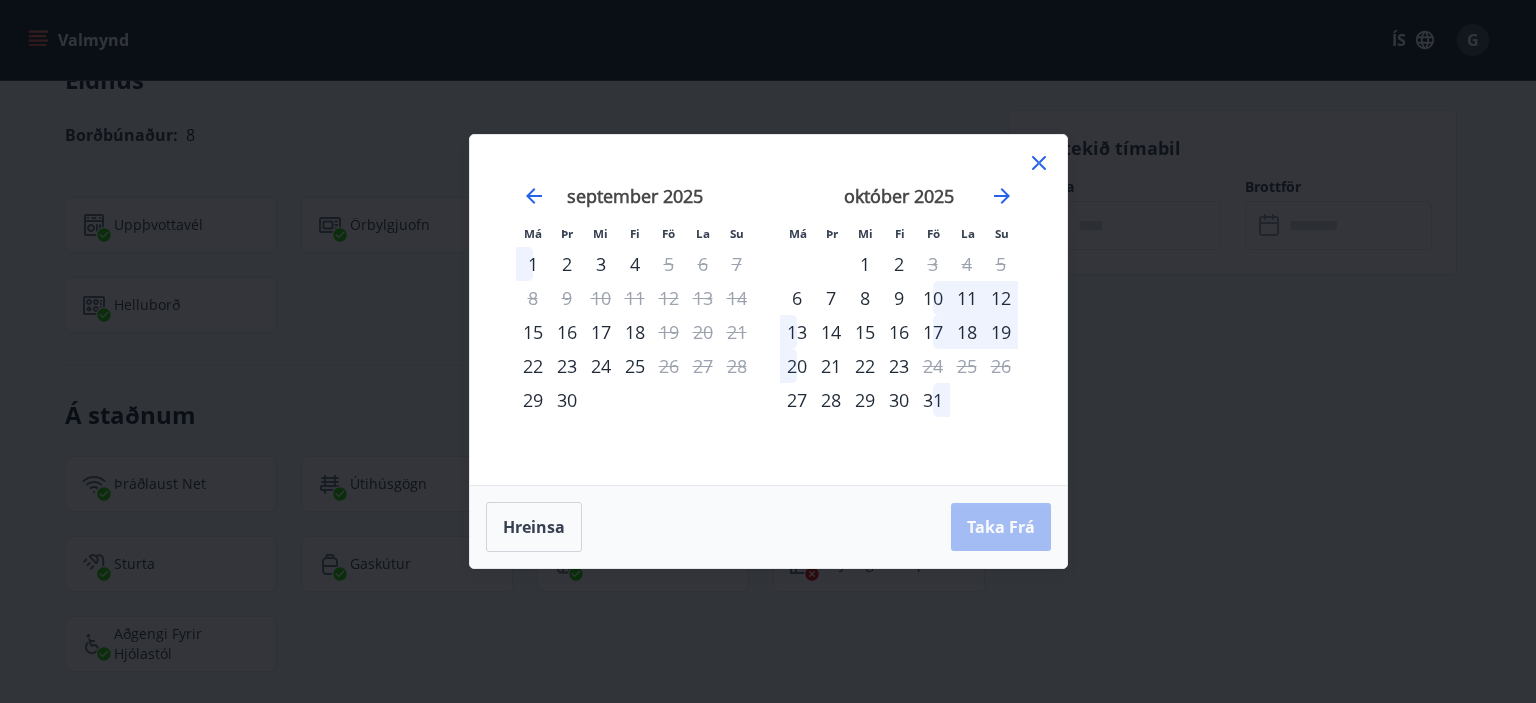 click 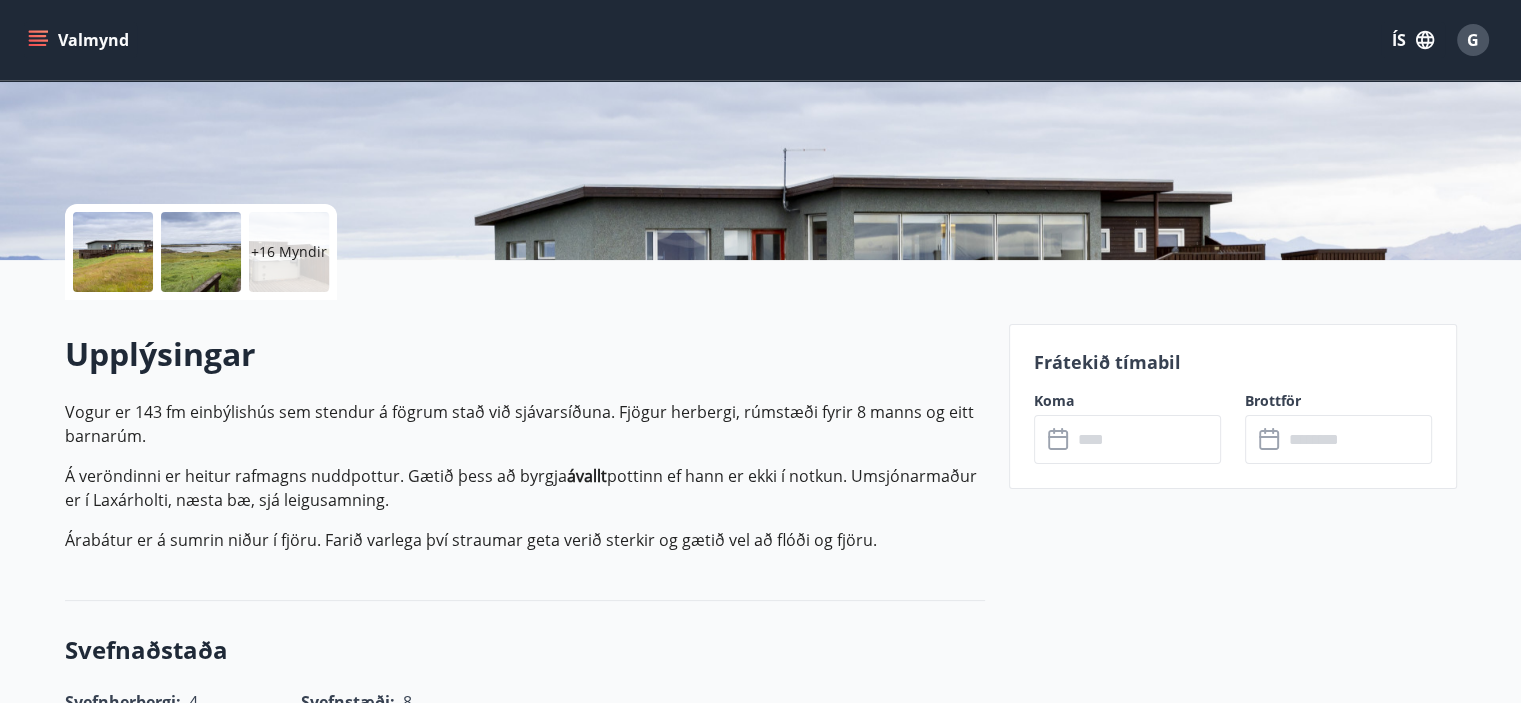 scroll, scrollTop: 363, scrollLeft: 0, axis: vertical 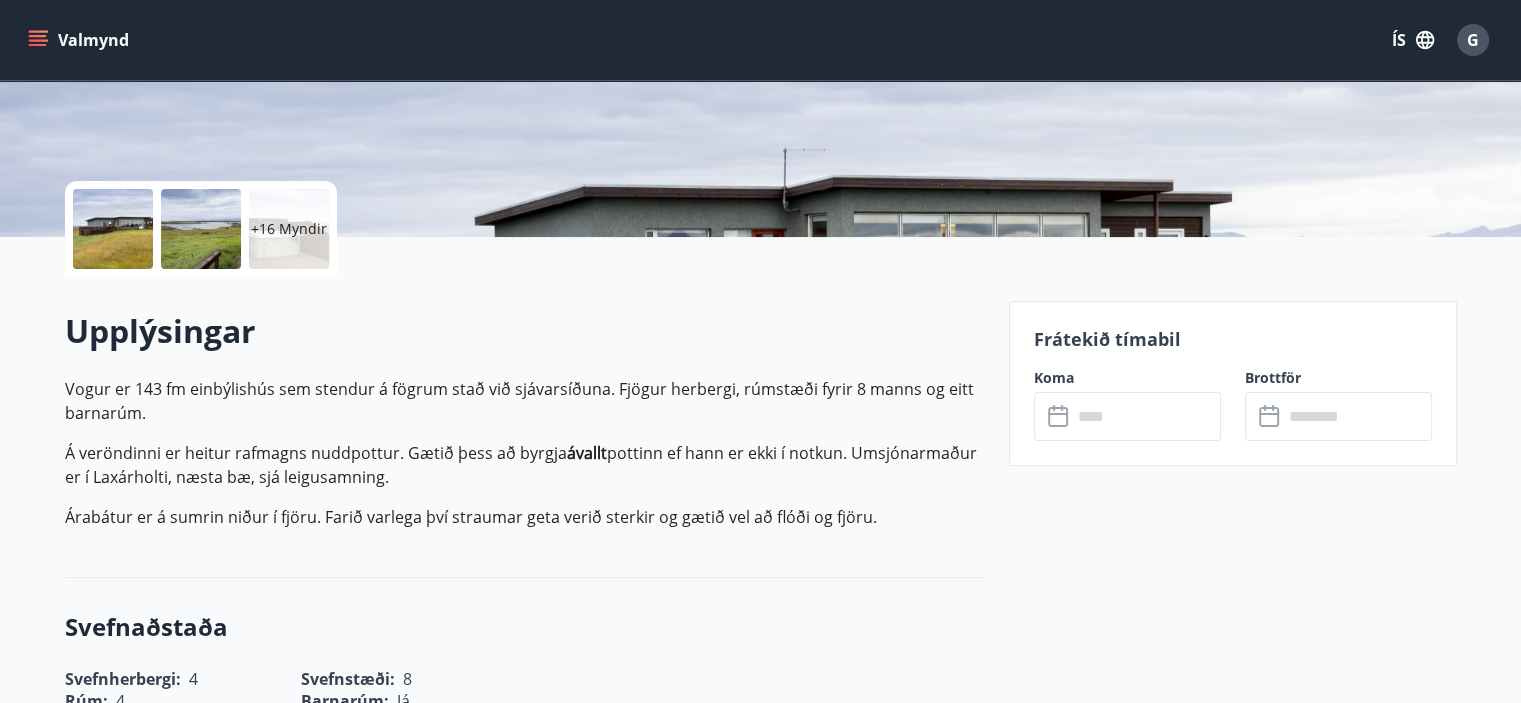 click on "Koma" at bounding box center [1127, 378] 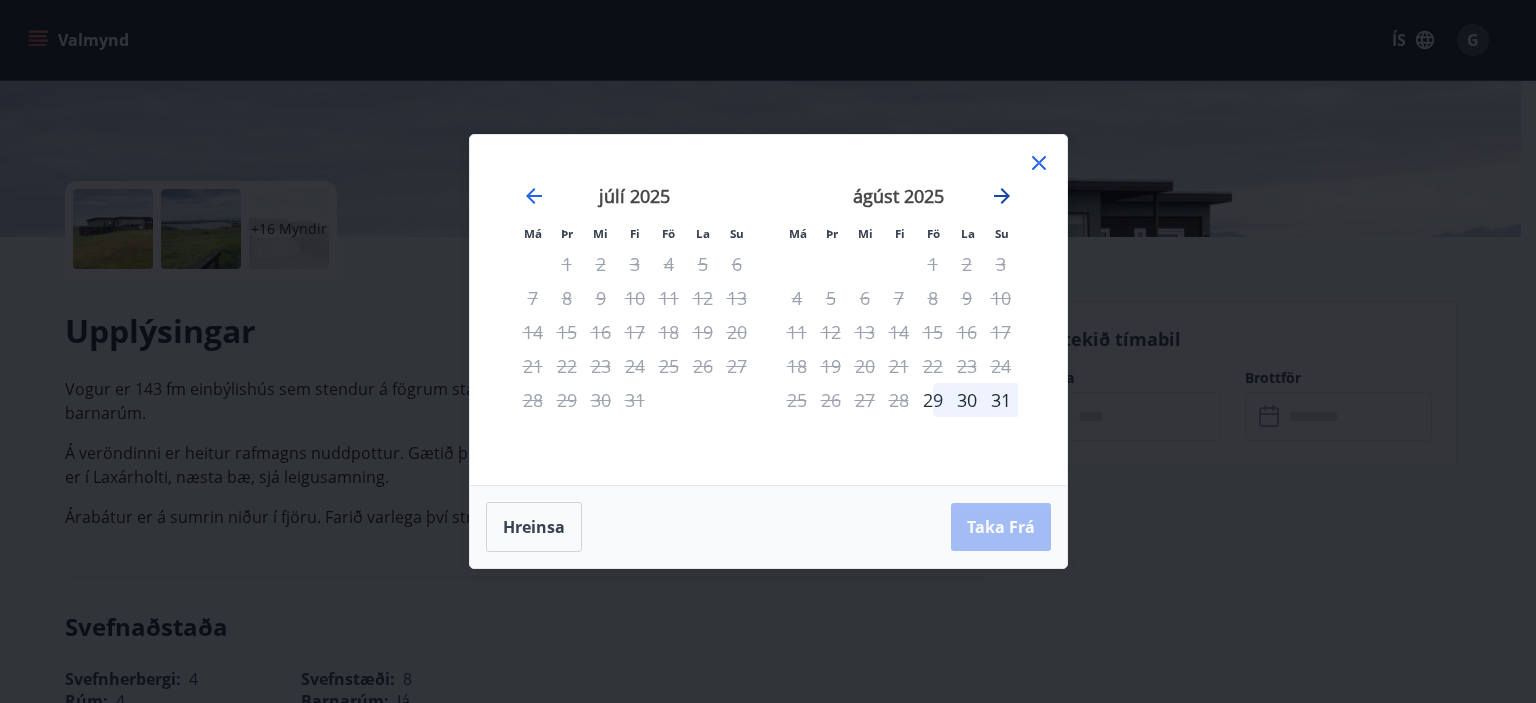 click 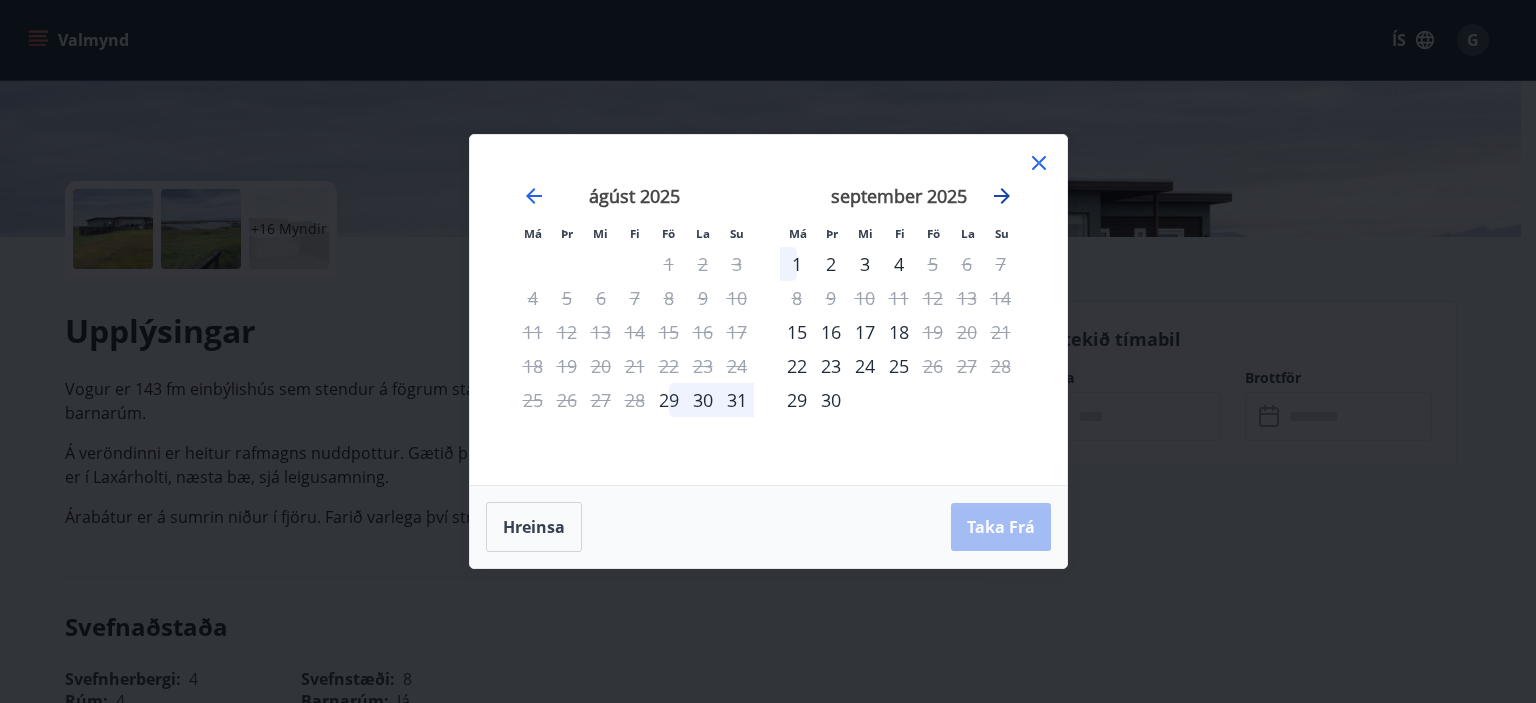 click 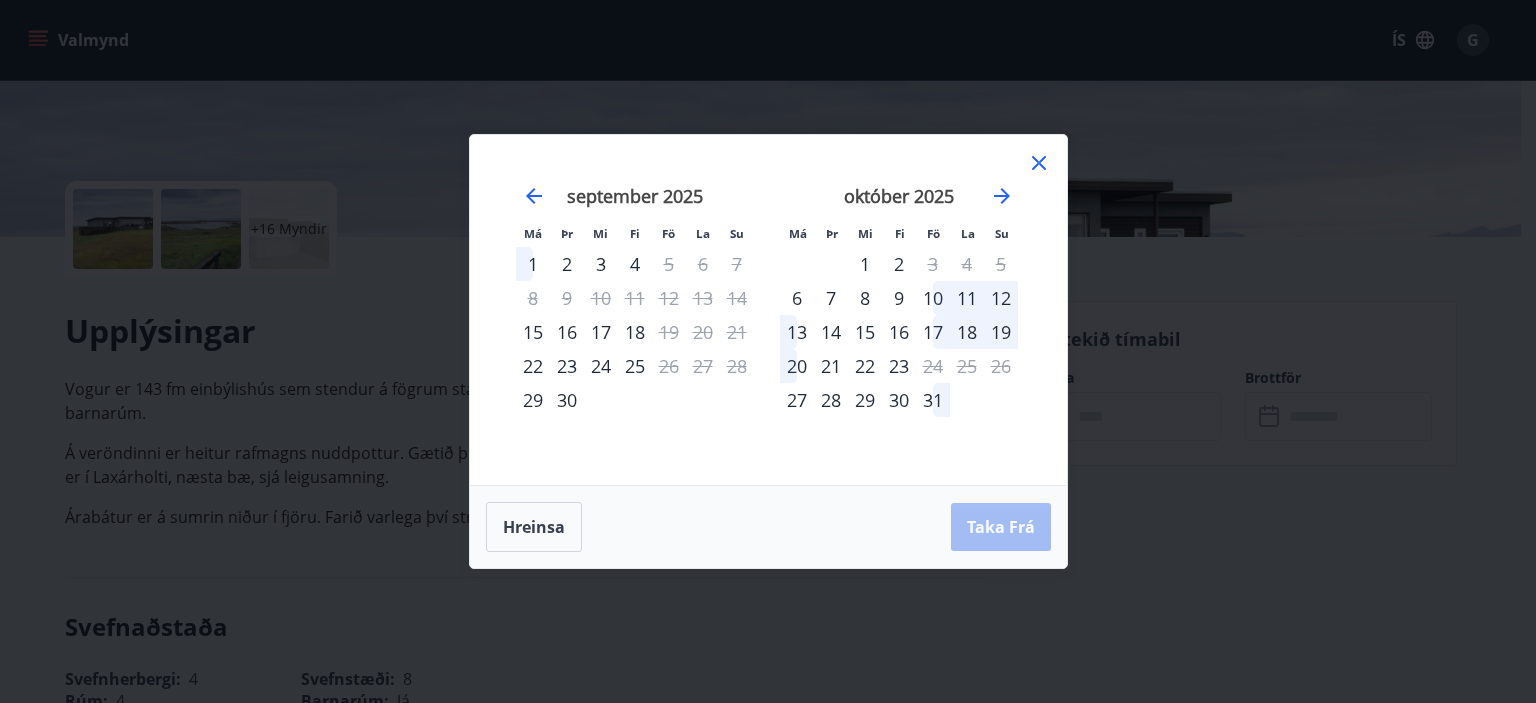 click 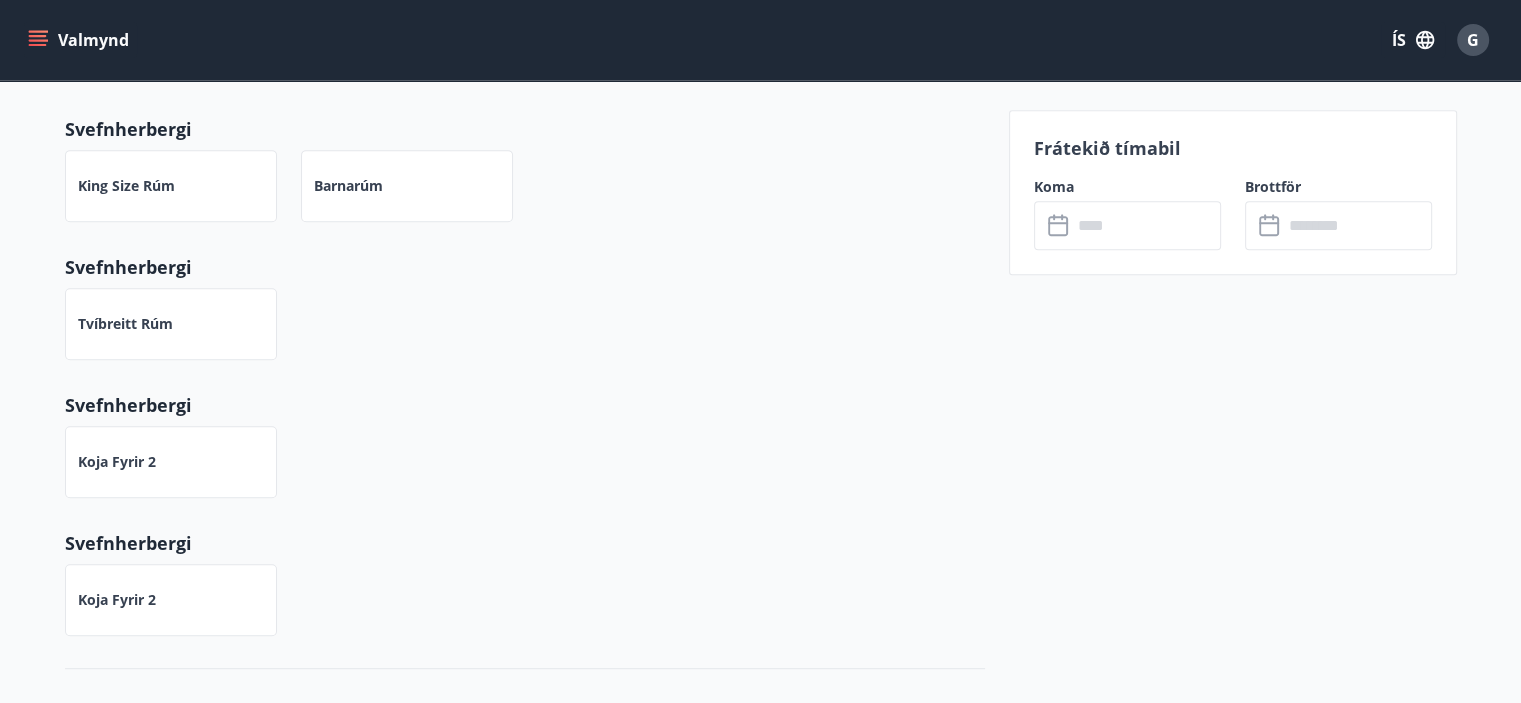 scroll, scrollTop: 992, scrollLeft: 0, axis: vertical 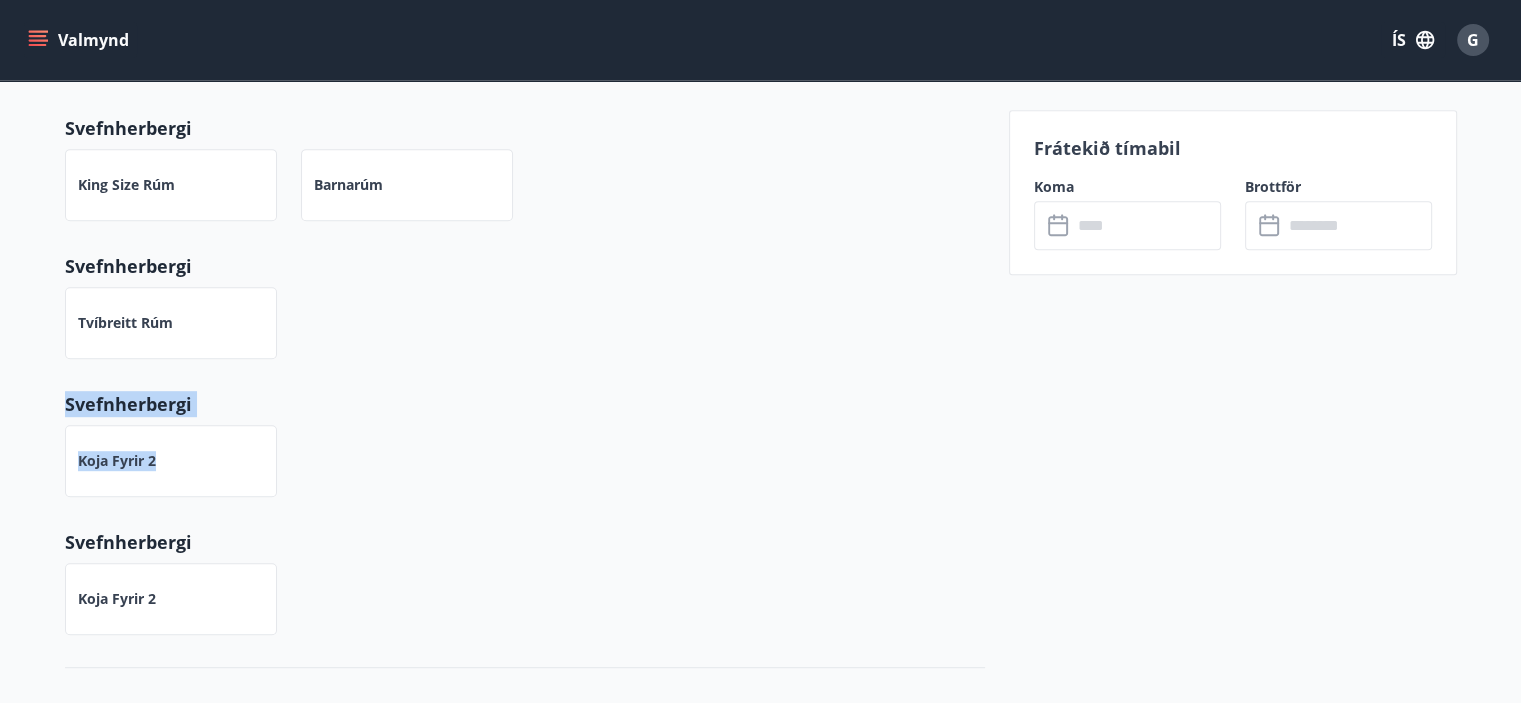 drag, startPoint x: 879, startPoint y: 409, endPoint x: 639, endPoint y: 292, distance: 267 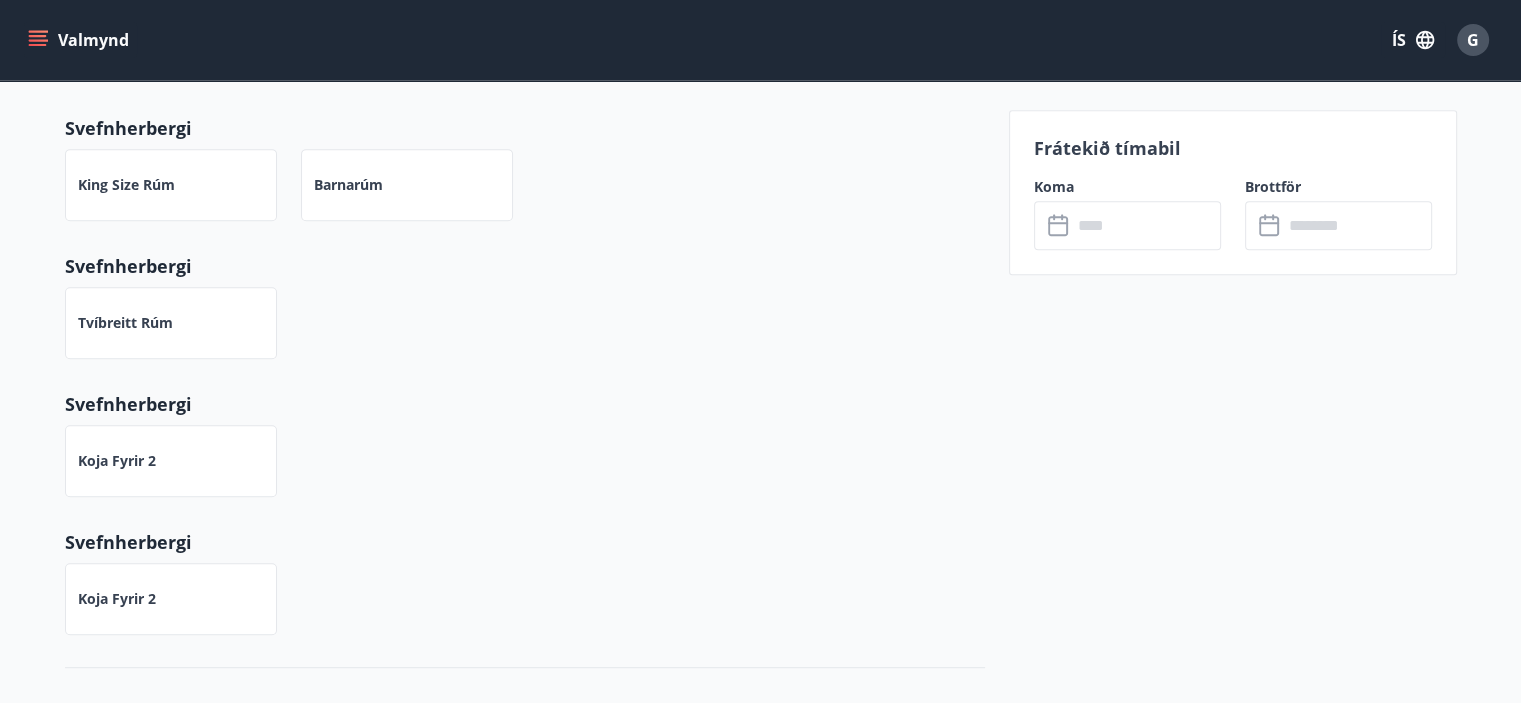 click on "Koma" at bounding box center [1127, 187] 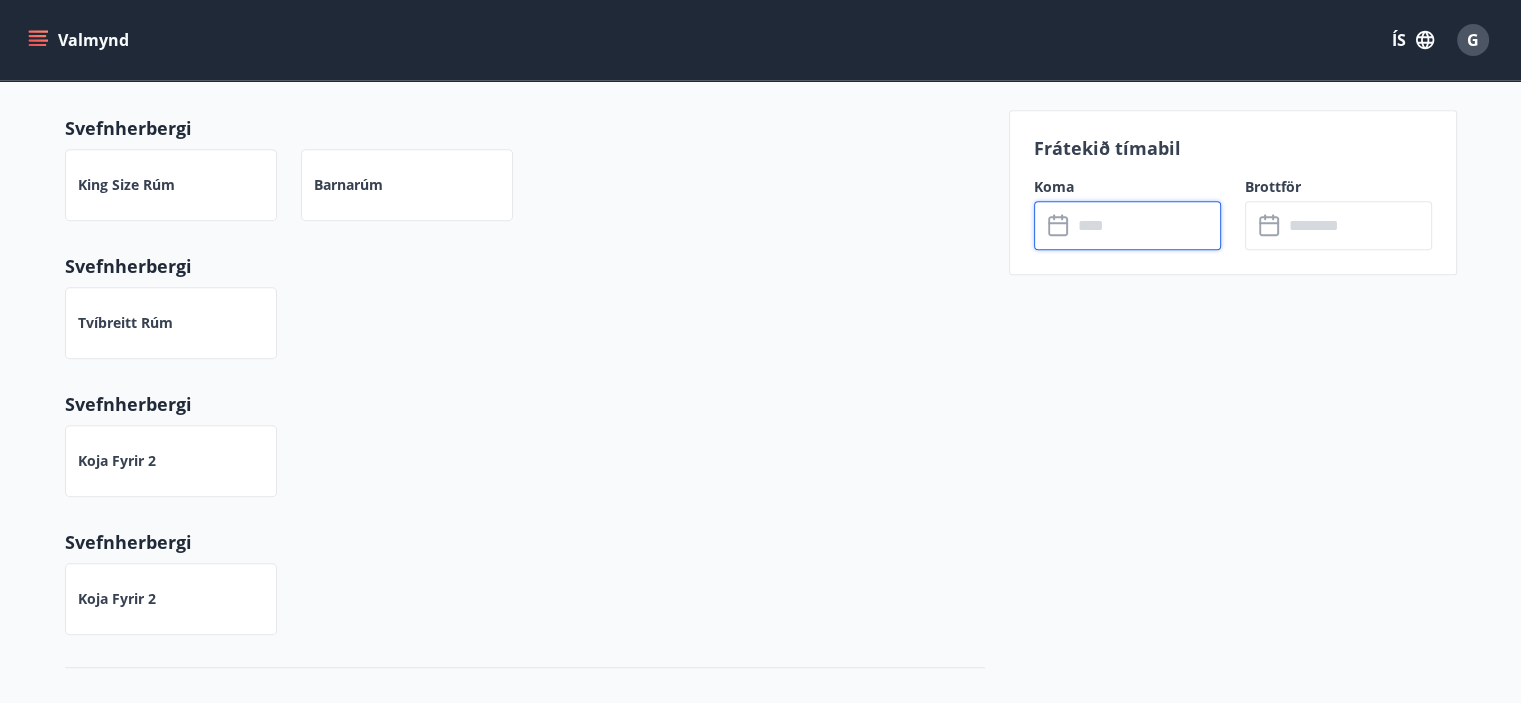click at bounding box center (1146, 225) 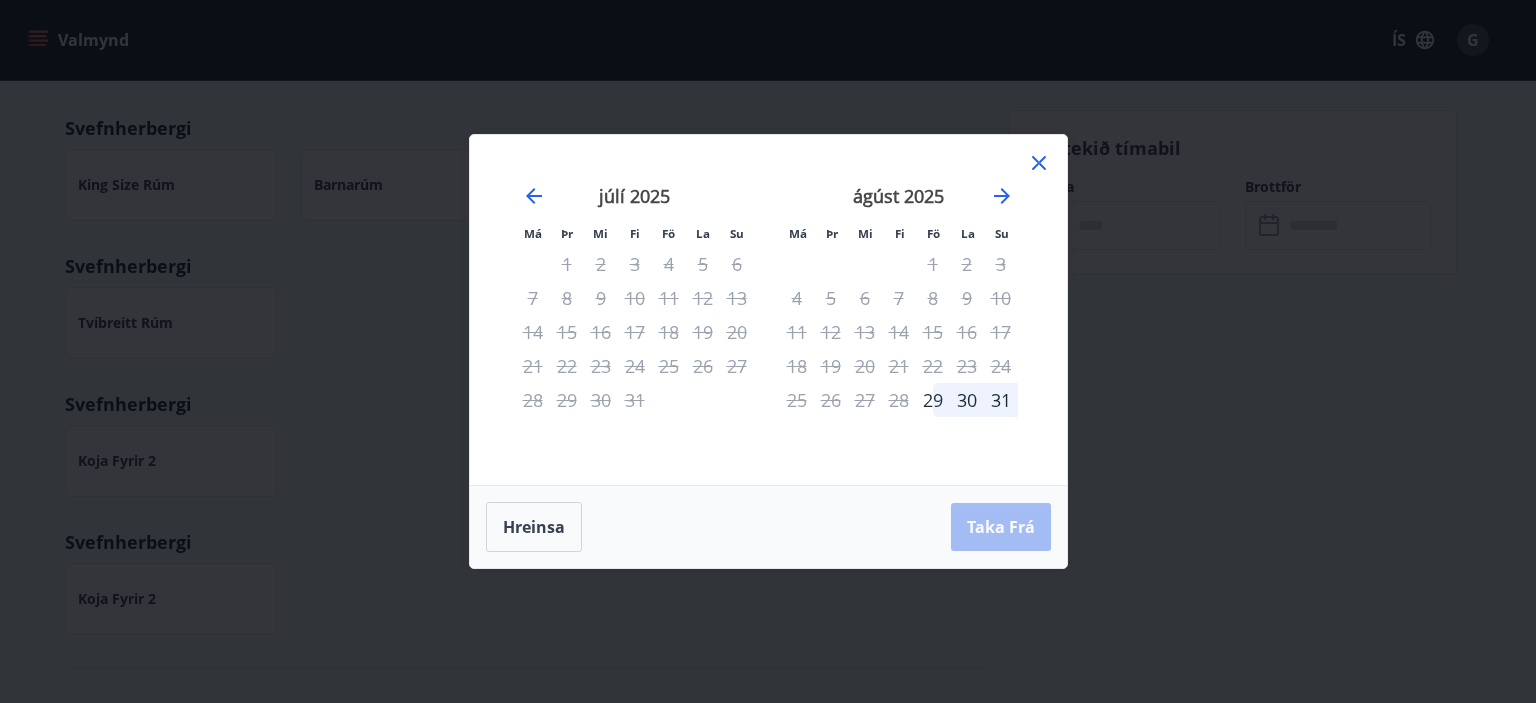 click 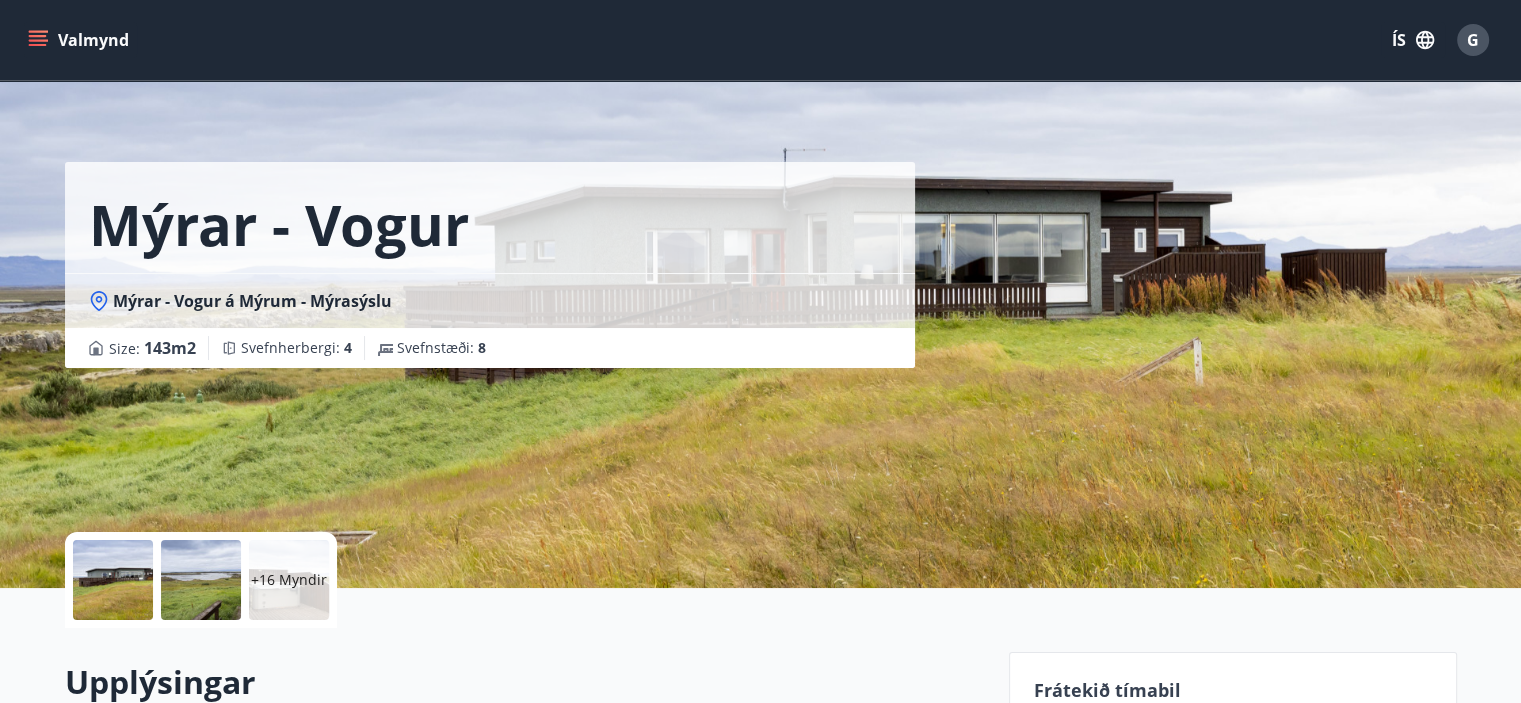 scroll, scrollTop: 0, scrollLeft: 0, axis: both 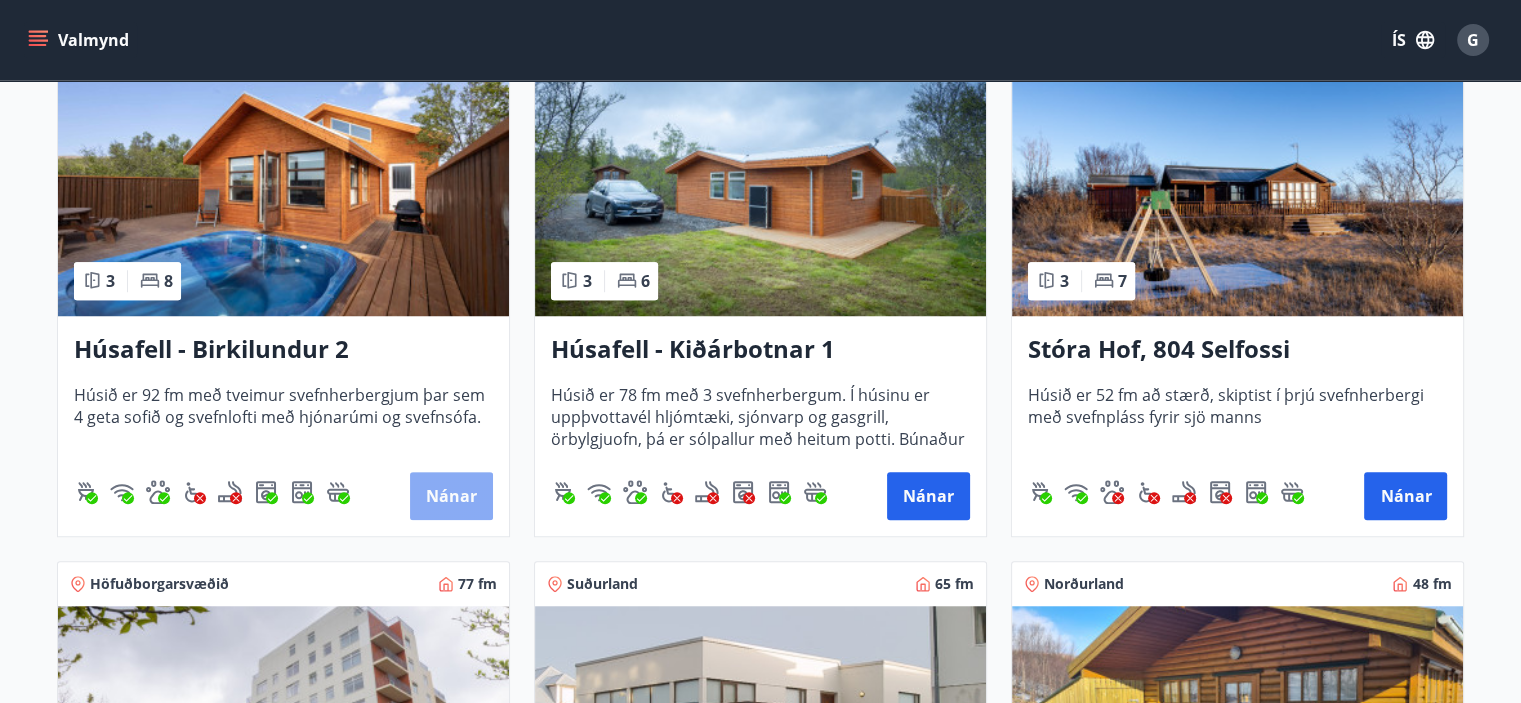click on "Nánar" at bounding box center [451, 496] 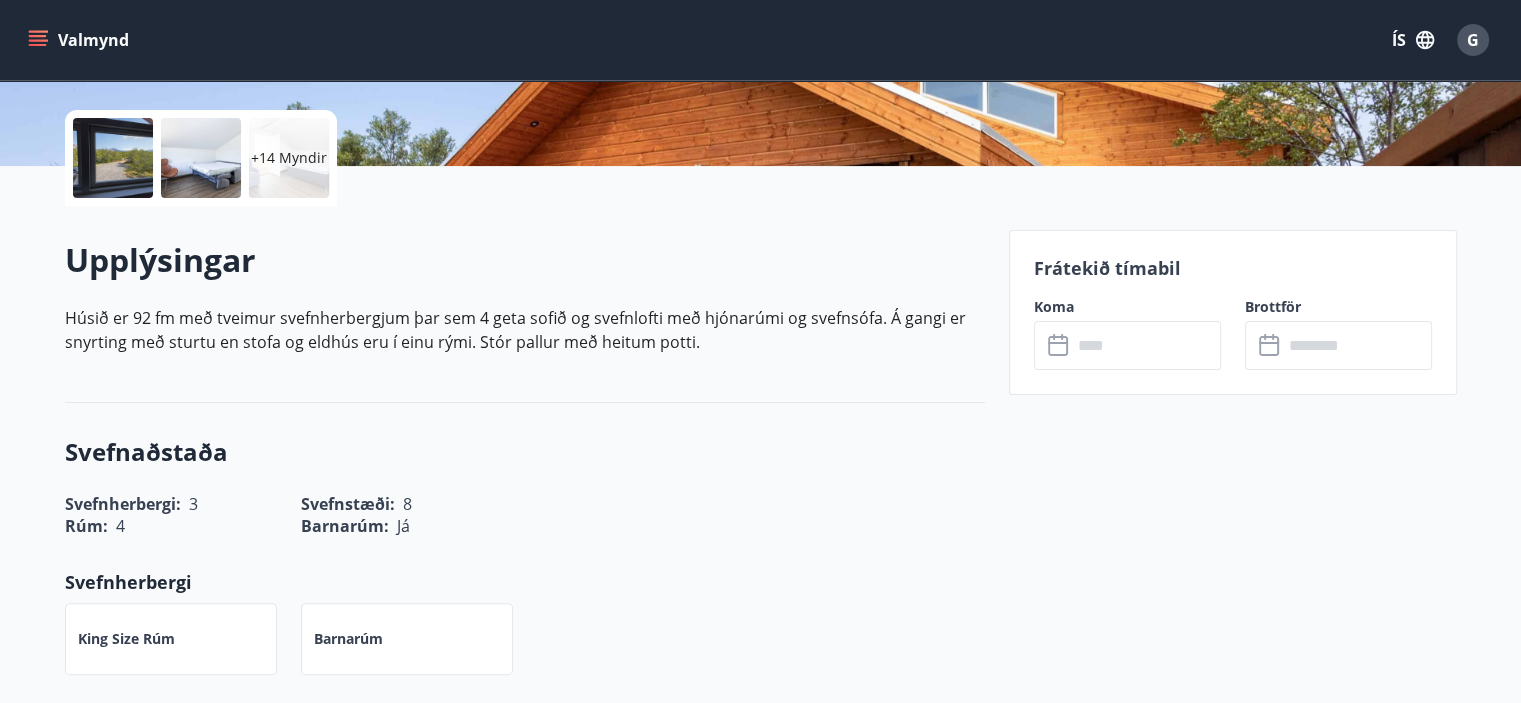scroll, scrollTop: 432, scrollLeft: 0, axis: vertical 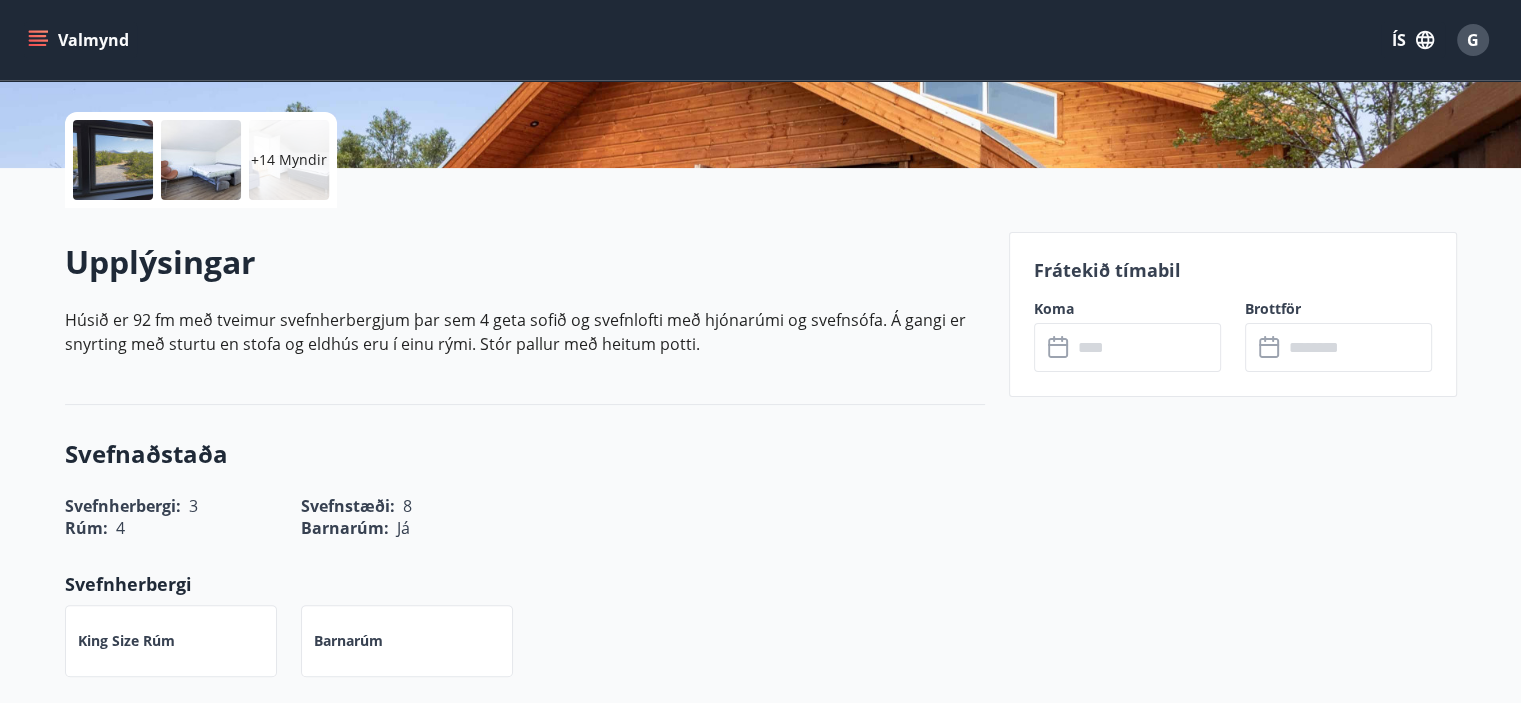 click on "Koma" at bounding box center [1127, 309] 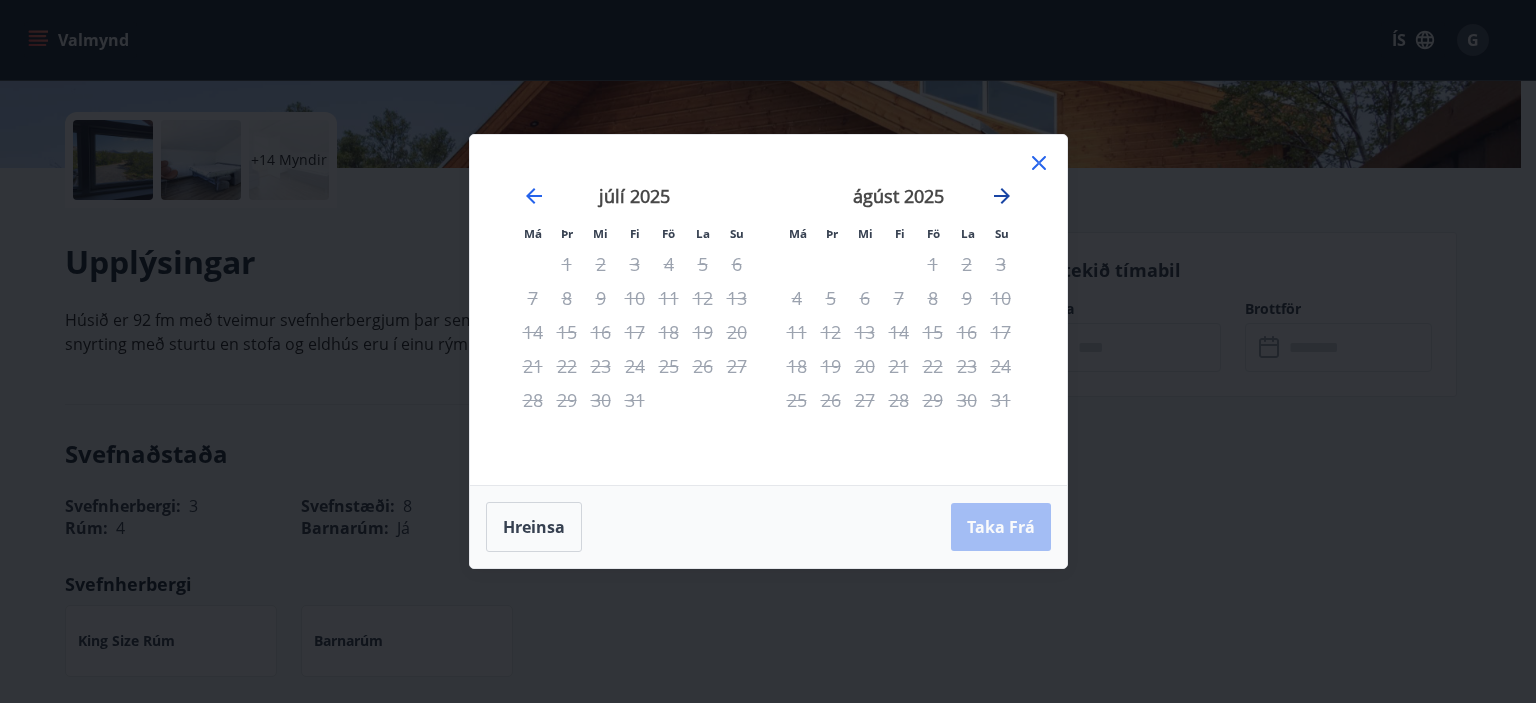 click 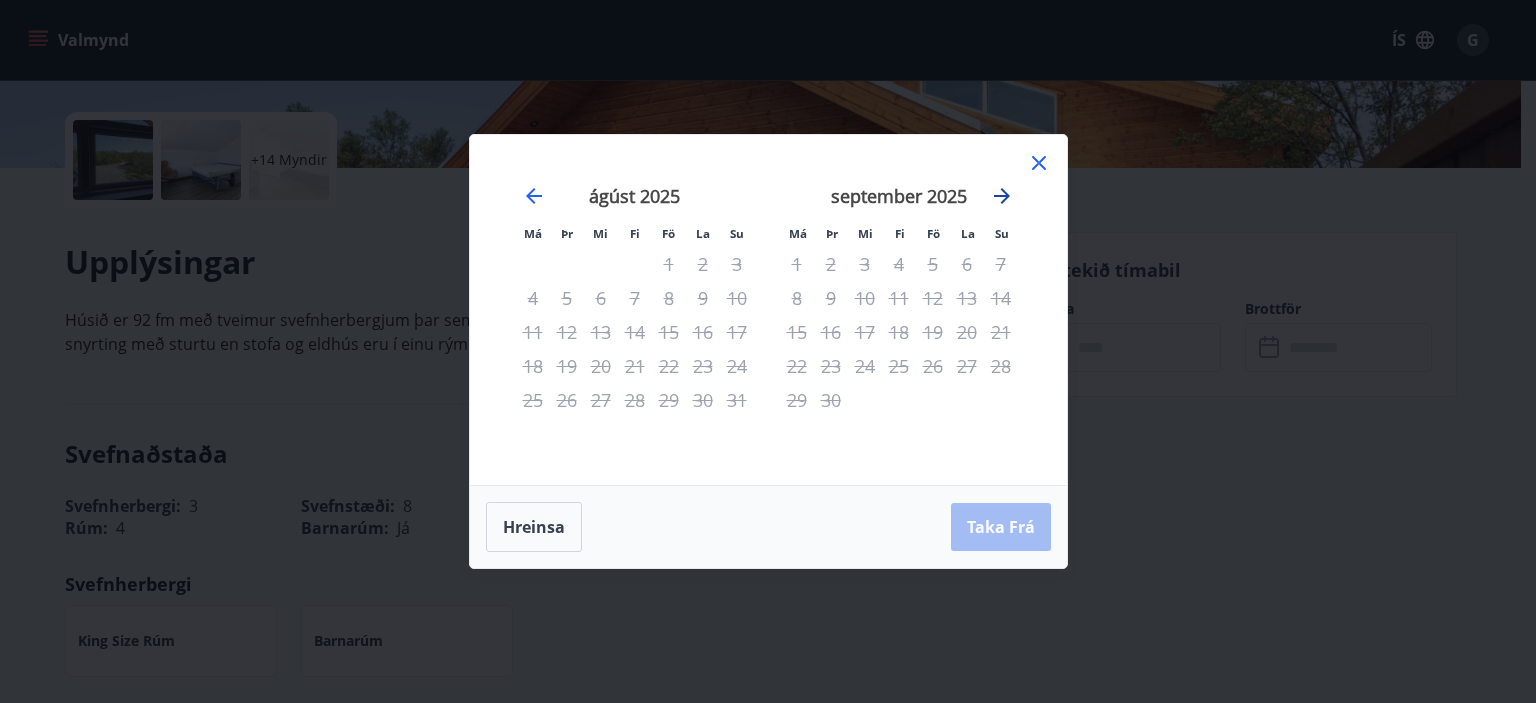 click 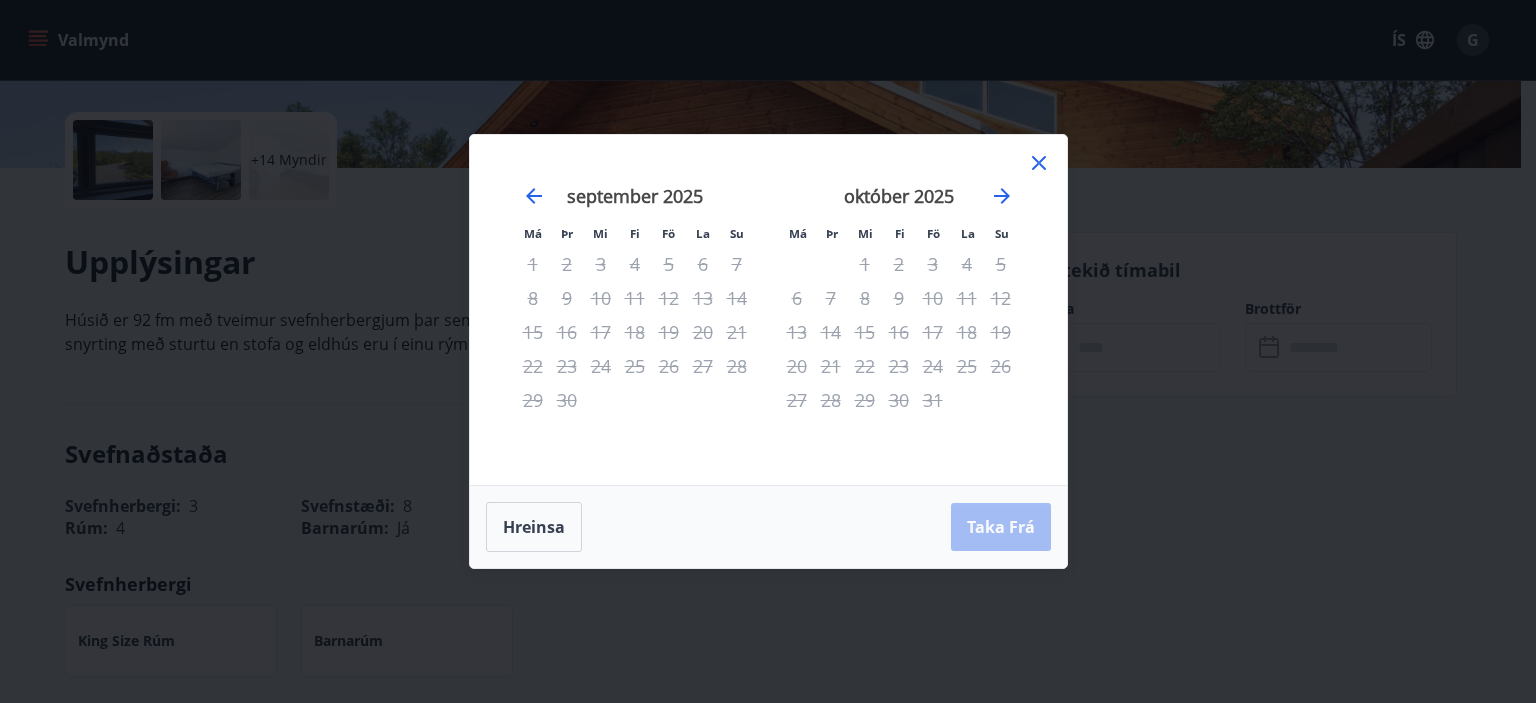 click 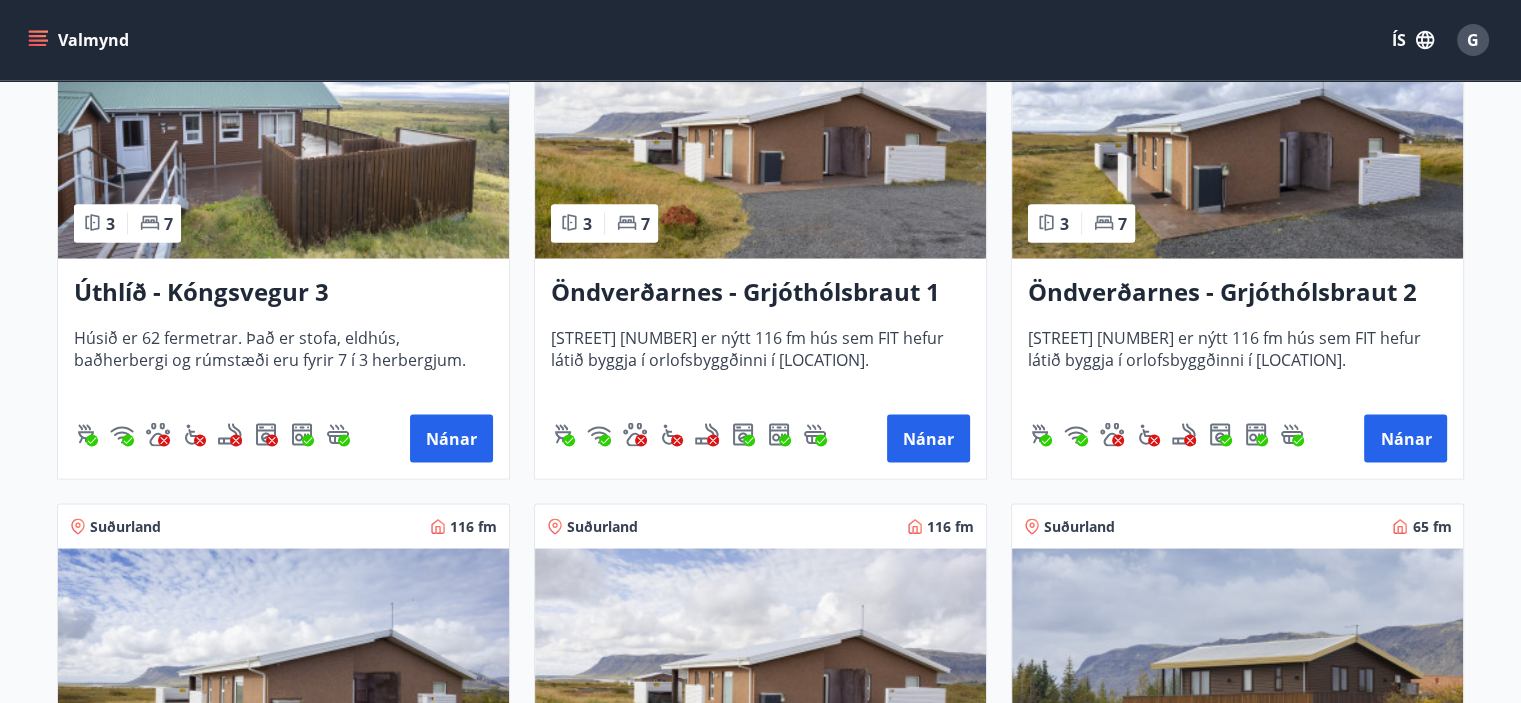 scroll, scrollTop: 3748, scrollLeft: 0, axis: vertical 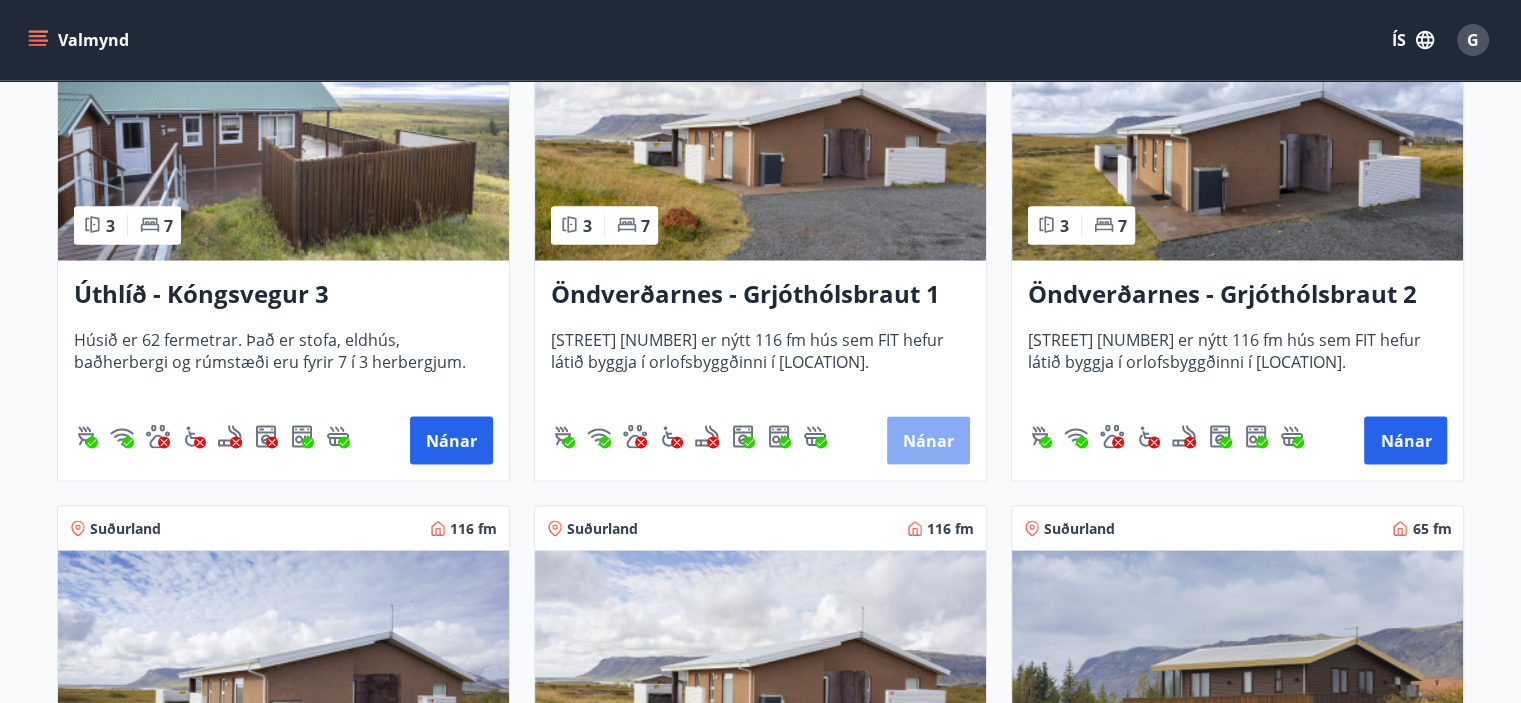 click on "Nánar" at bounding box center [928, 440] 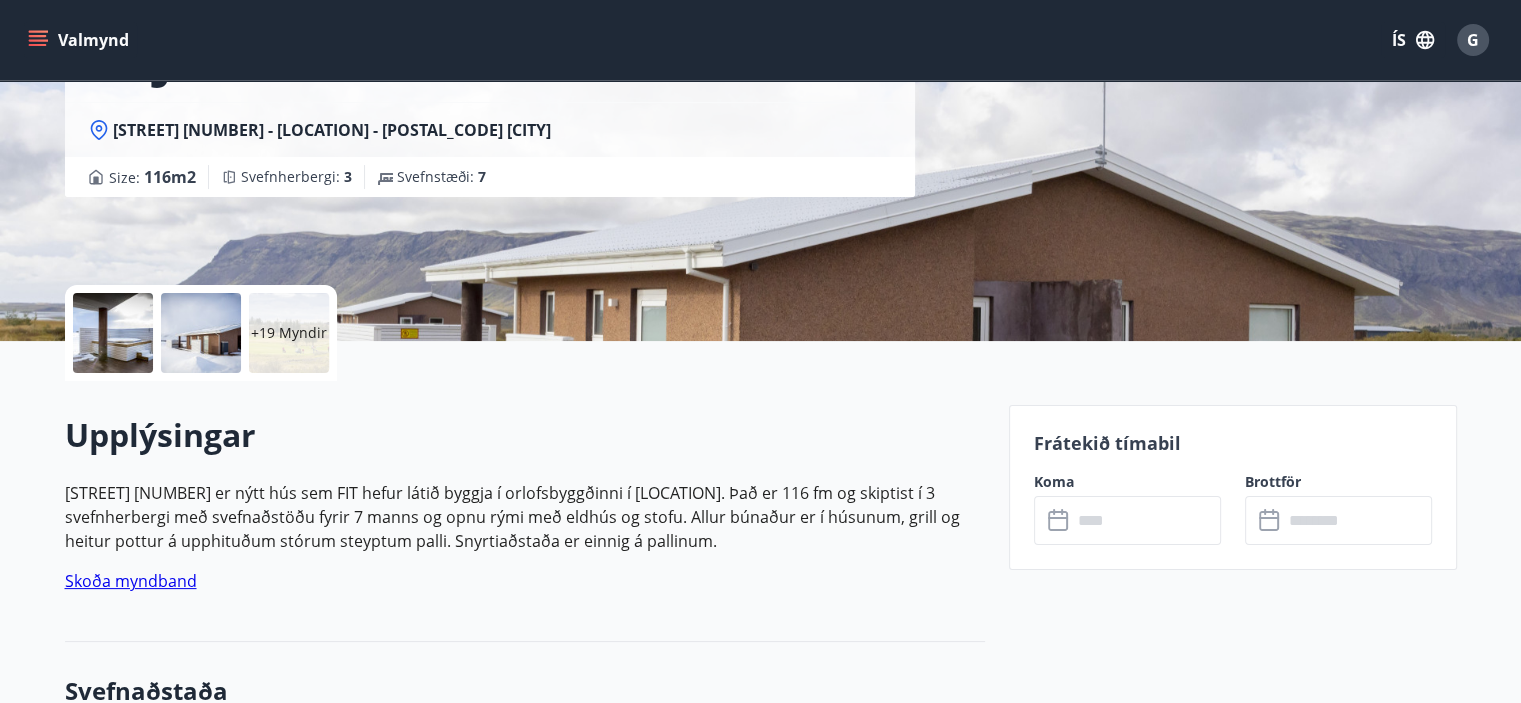 scroll, scrollTop: 256, scrollLeft: 0, axis: vertical 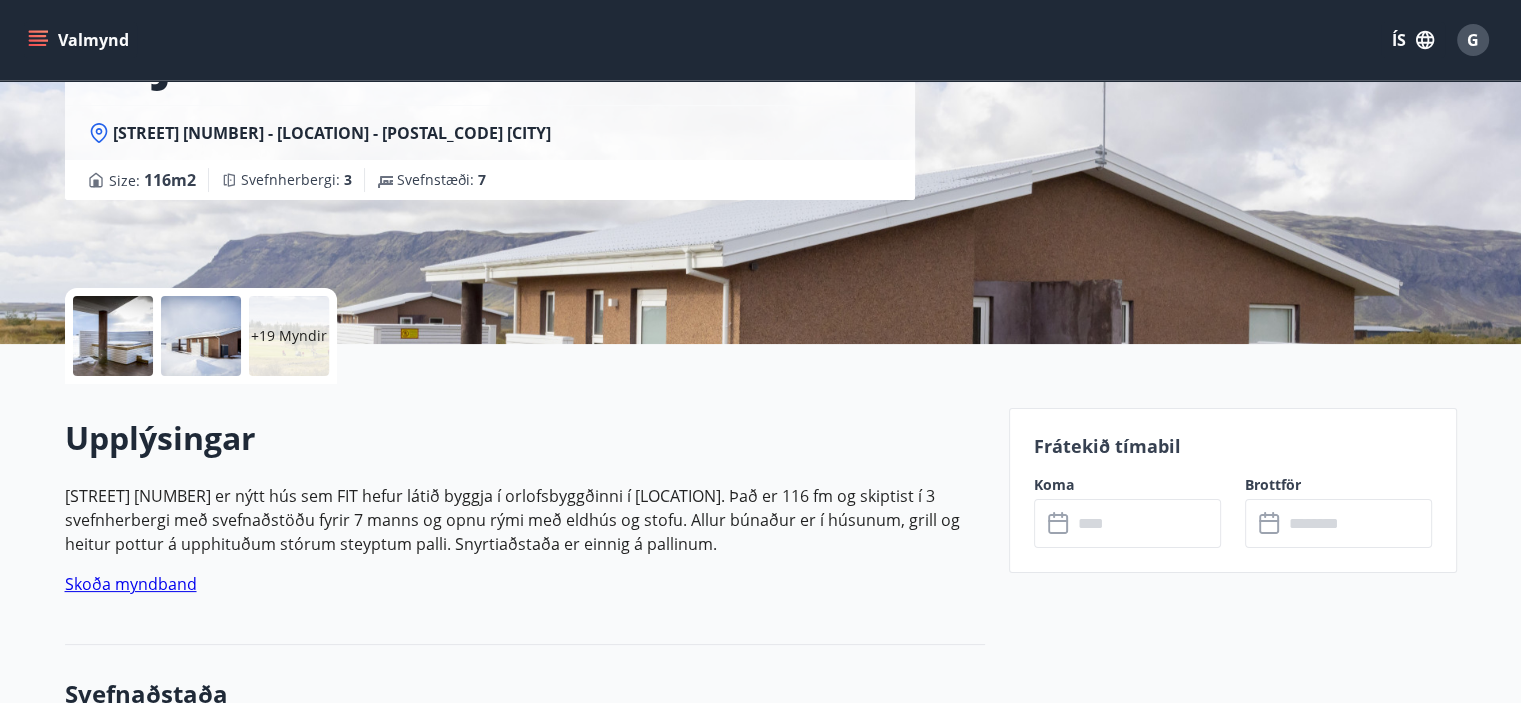 click on "Koma" at bounding box center [1127, 485] 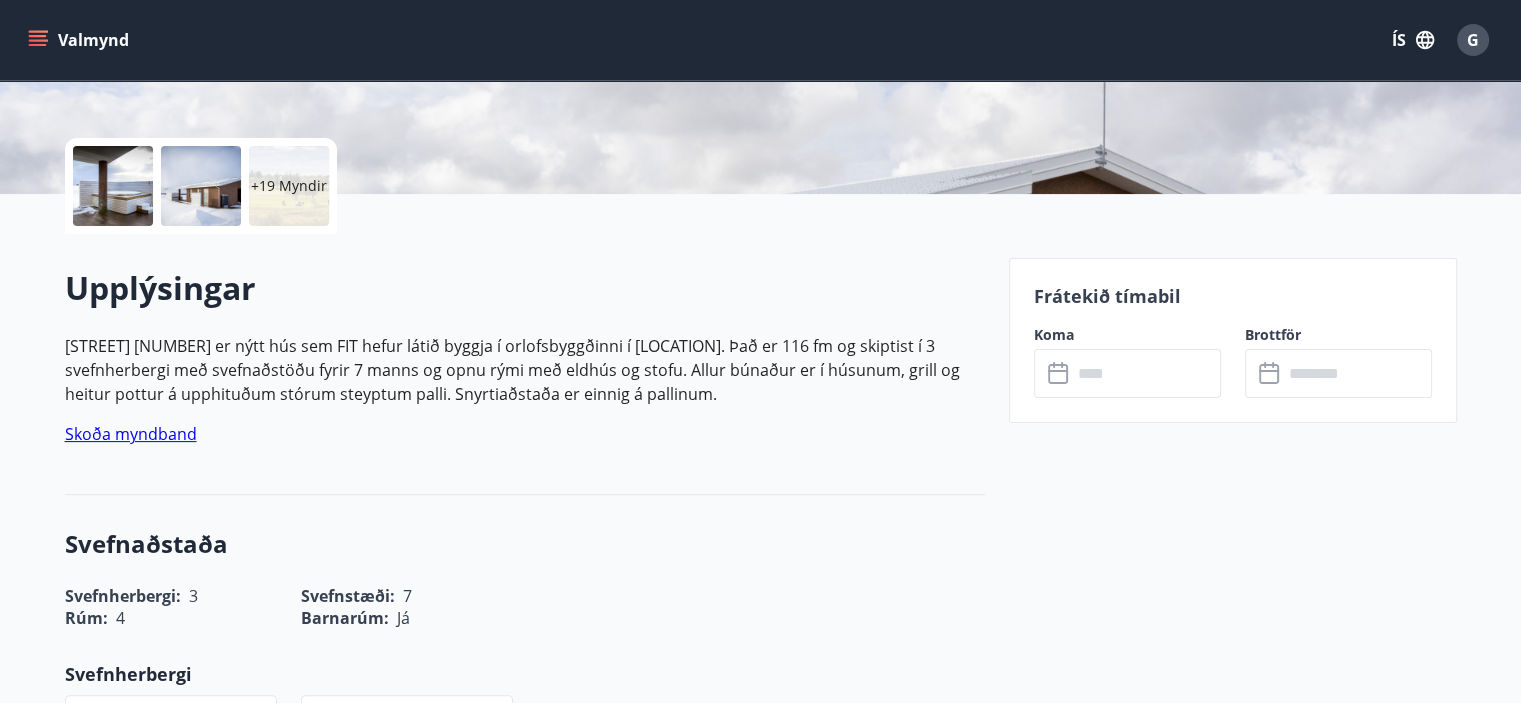 scroll, scrollTop: 427, scrollLeft: 0, axis: vertical 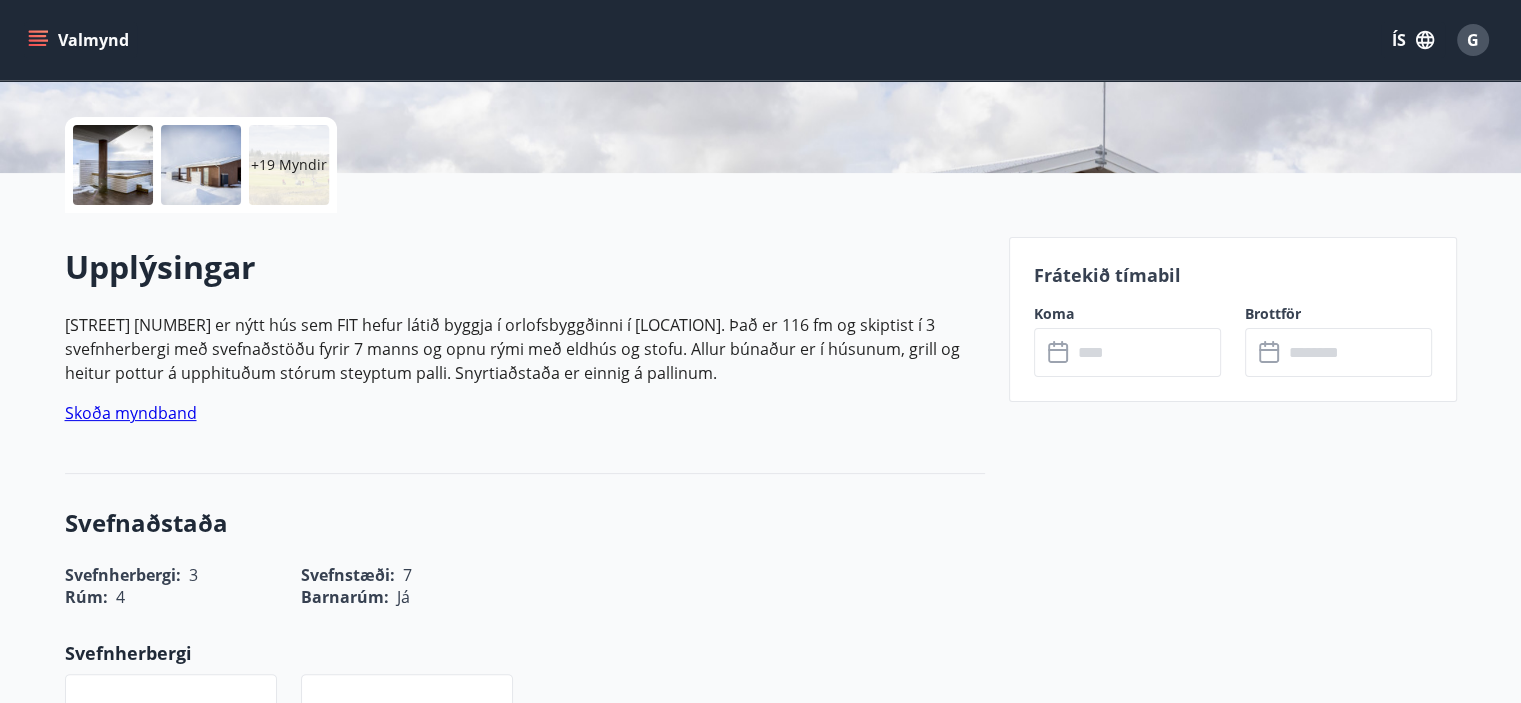 click 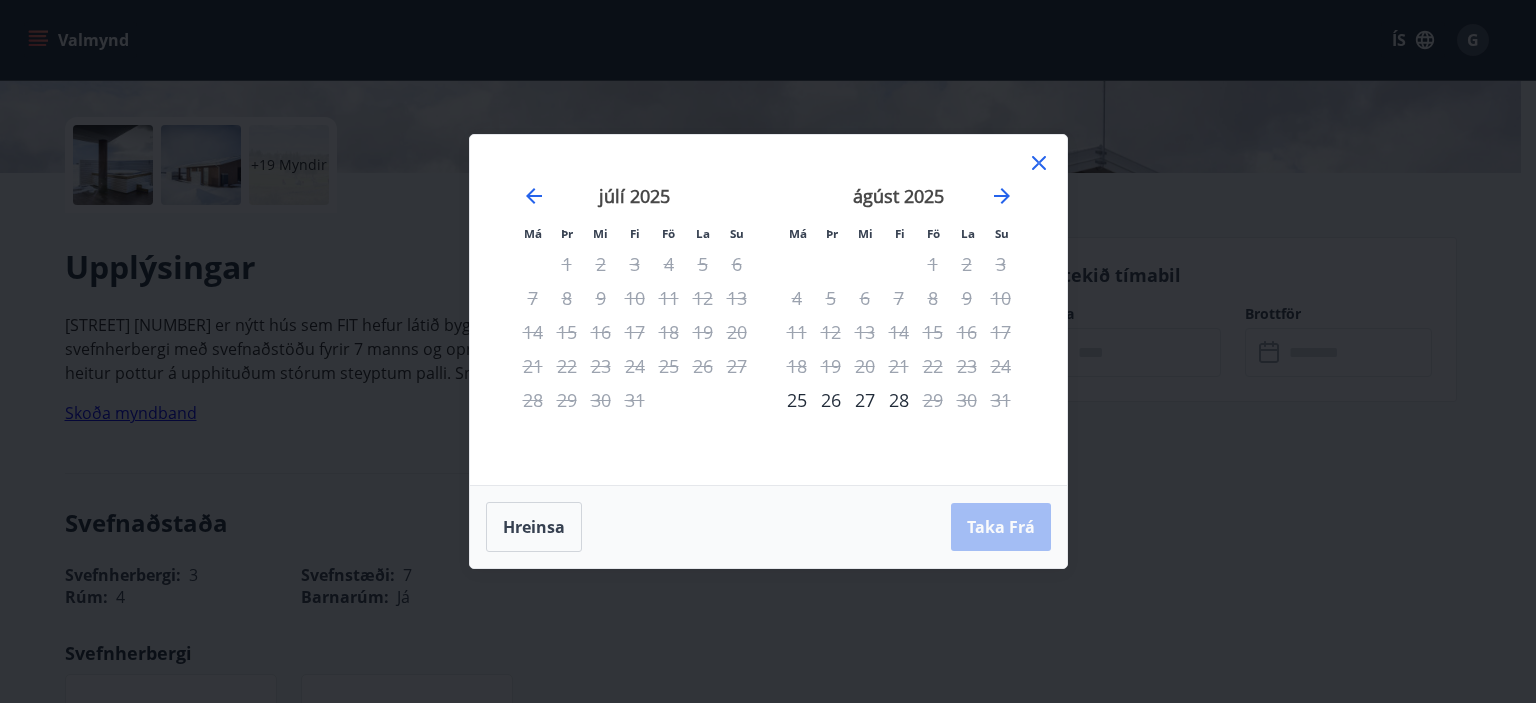 click 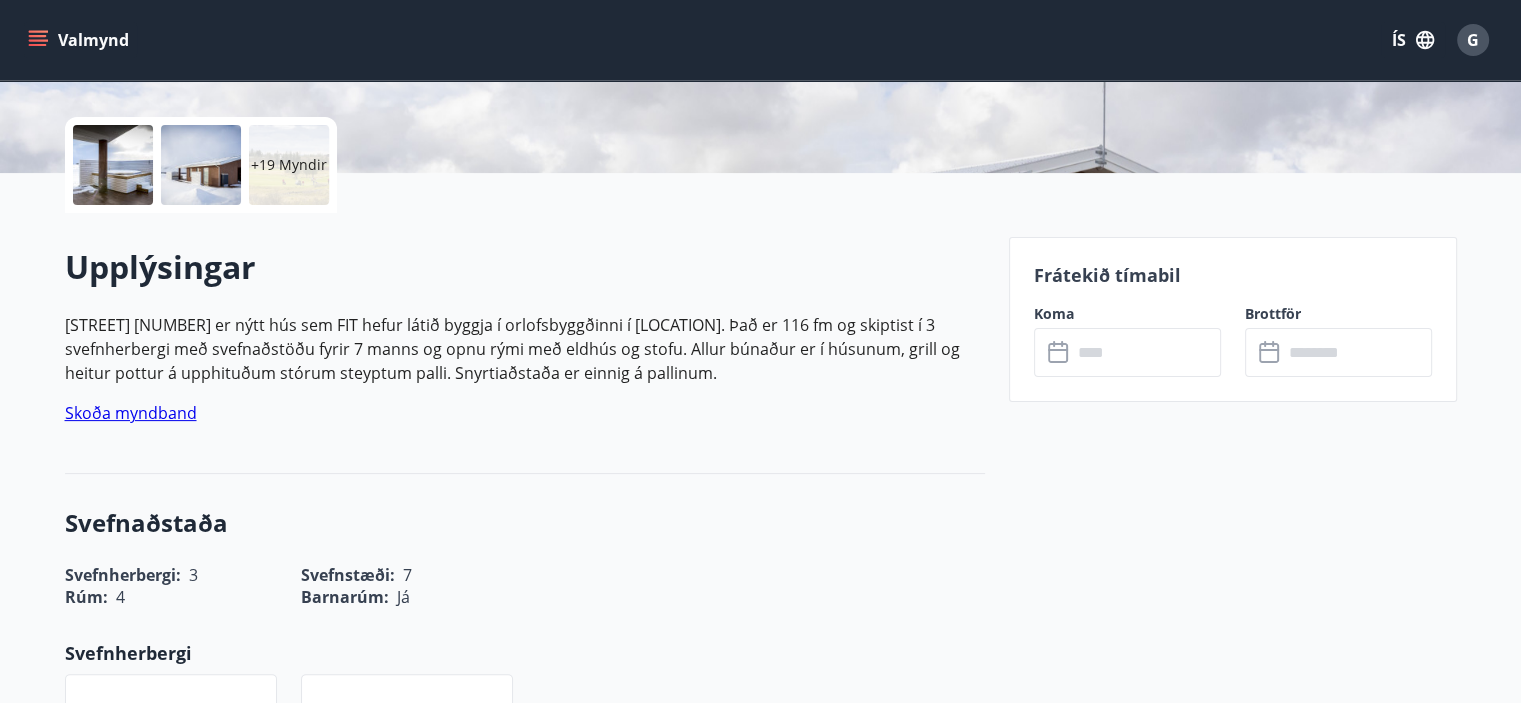 click 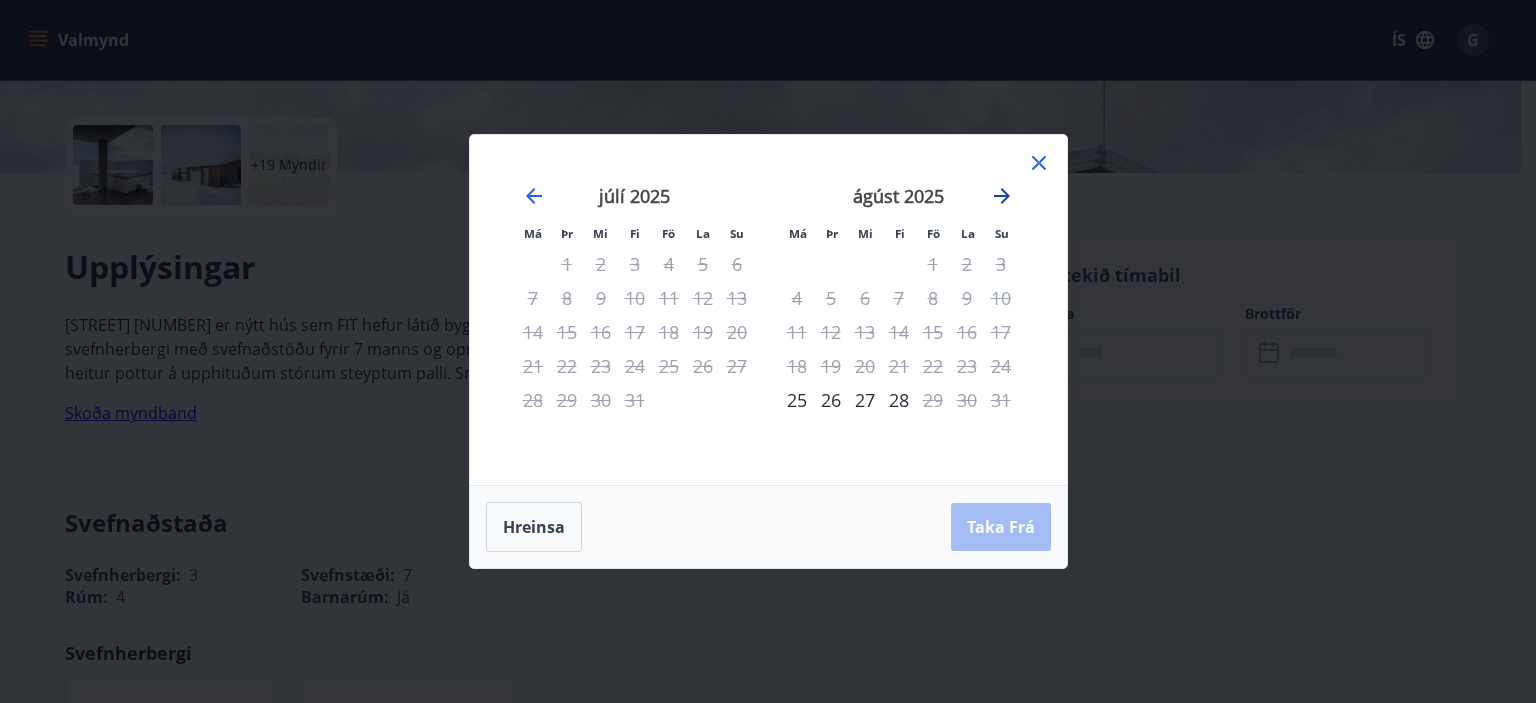 click 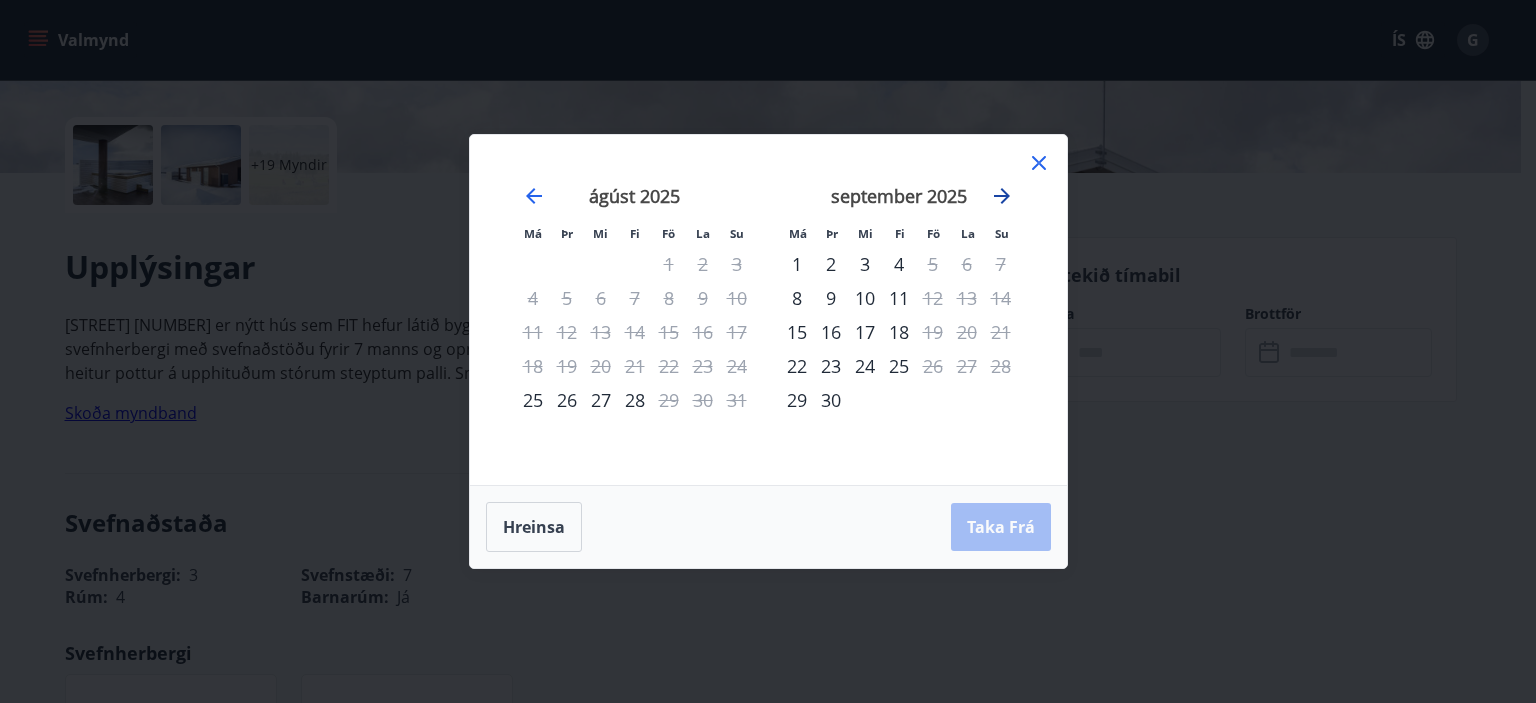 click 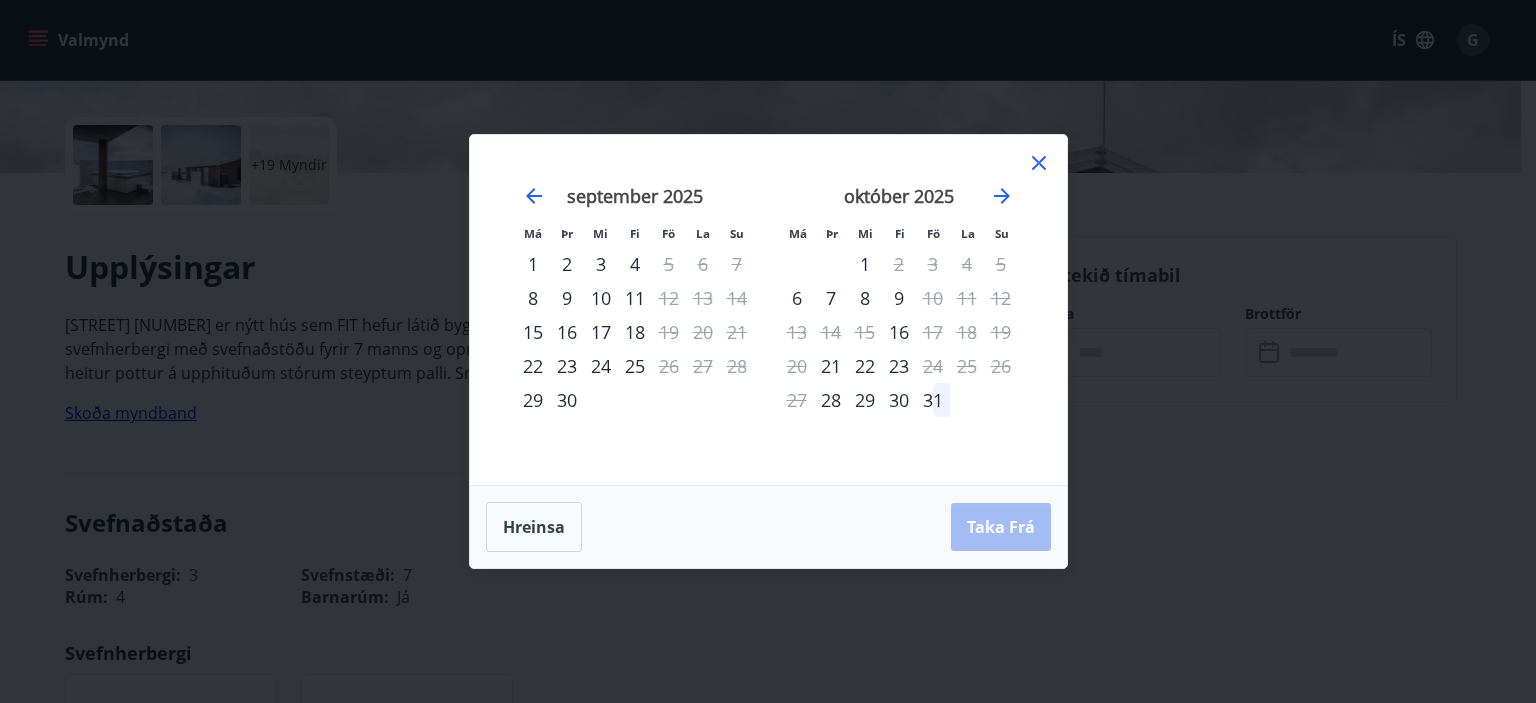 click 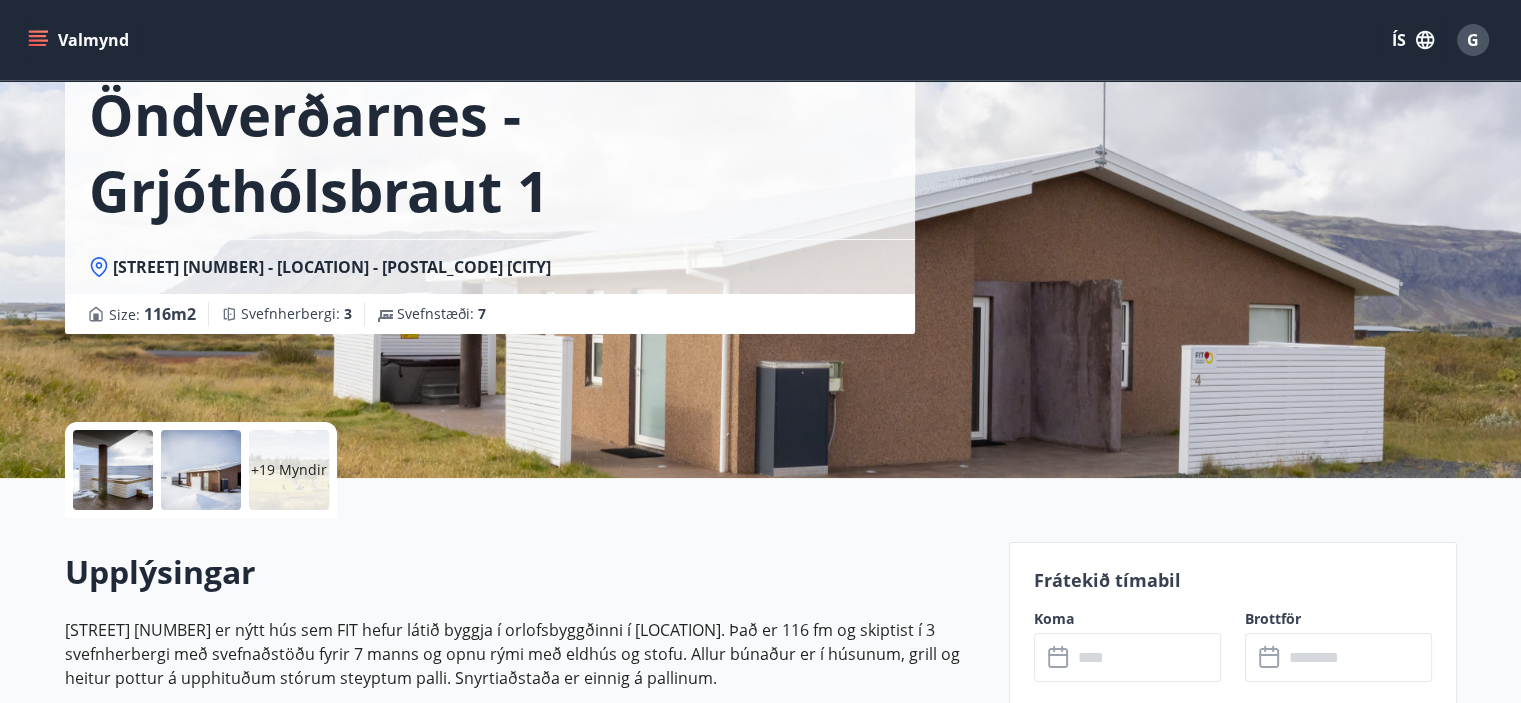 scroll, scrollTop: 0, scrollLeft: 0, axis: both 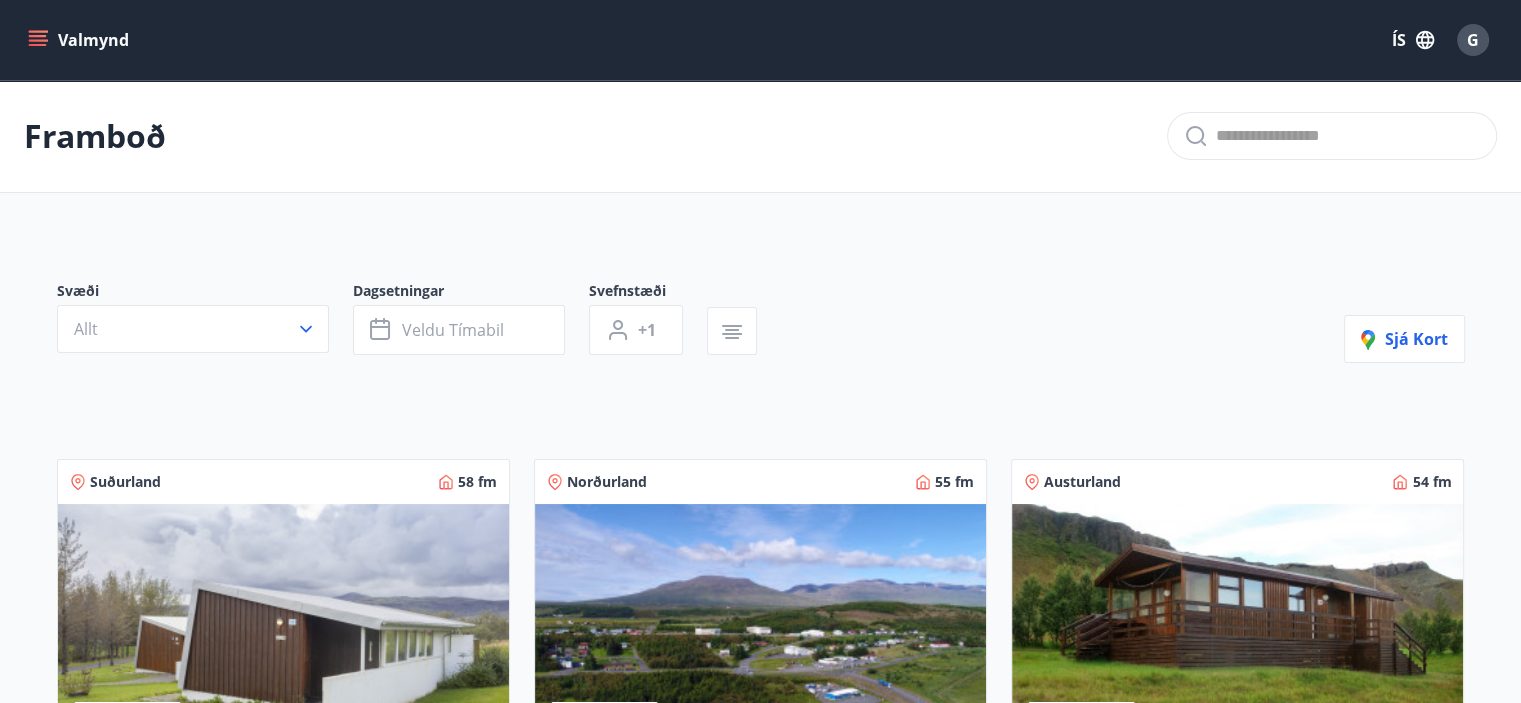drag, startPoint x: 335, startPoint y: 5, endPoint x: 548, endPoint y: 248, distance: 323.13776 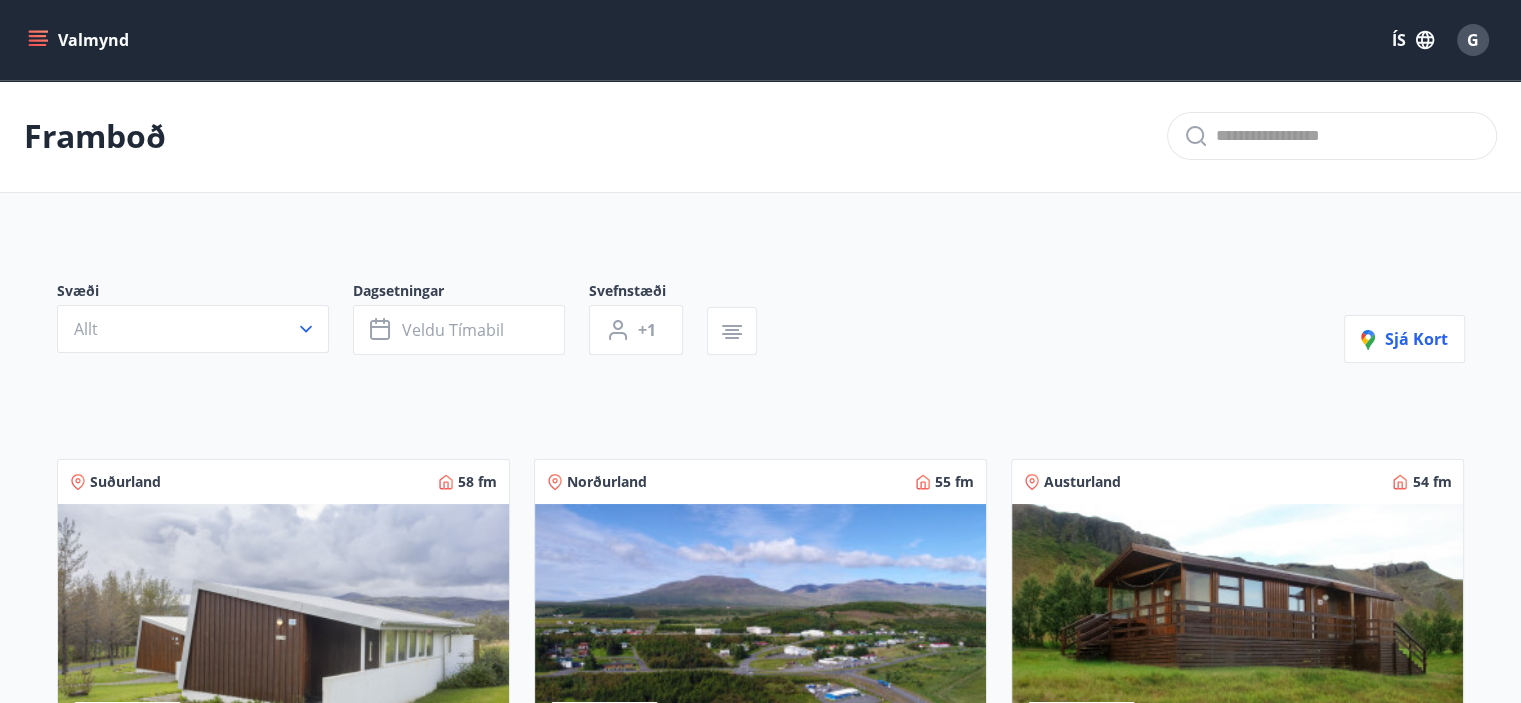 click on "Svæði Allt Dagsetningar Veldu tímabil Svefnstæði +1 Sjá kort Suðurland 58   fm 2 5 Ölfusborgir 29 Húsið er 58 fm að stærð og skiptist í stofu, eldhús, garðskála, baðherbergi og 2 svefnherbergi. Nánar Norðurland 55   fm 3 4 Varmahlíð, Reykjarhólsvegur 6 Bústaðurinn er með möguleika á gistingu fyrir 8-10 manns. Nánar Austurland 54   fm 3 6 Klifabotn í Lóni Húsið er 54 fm að stærð og skiptist í stofu, eldhús, baðherbergi og 3 svefnherbergi. Nánar Suðurland 51   fm 3 4 Fljótshlíð - Hallskot Húsið er 51 fm og skiptist í tvö svefnherbergi, stofu, bað og eldhús. Svefnloft 25 fm. Nánar Vesturland 87   fm 2 6 Stykkishólmur - Borgarbraut 38 Íbúðin er 87 fm að stærð og skiptist í hol, baðherbergi, 2 svefnherbergi og stofu með samliggjandi eldhúsi. Nánar Vesturland 66   fm 4 7 Húsafell - Hvítárbrekkur 6 Húsið er 66 fm að grunnfleti auk ca. 25fm svefnlofts Nánar Vesturland 97   fm 3 8 Húsafell - Birkilundur 2 Nánar Vesturland 78   fm 3 6 Nánar 52   3" at bounding box center (761, 3594) 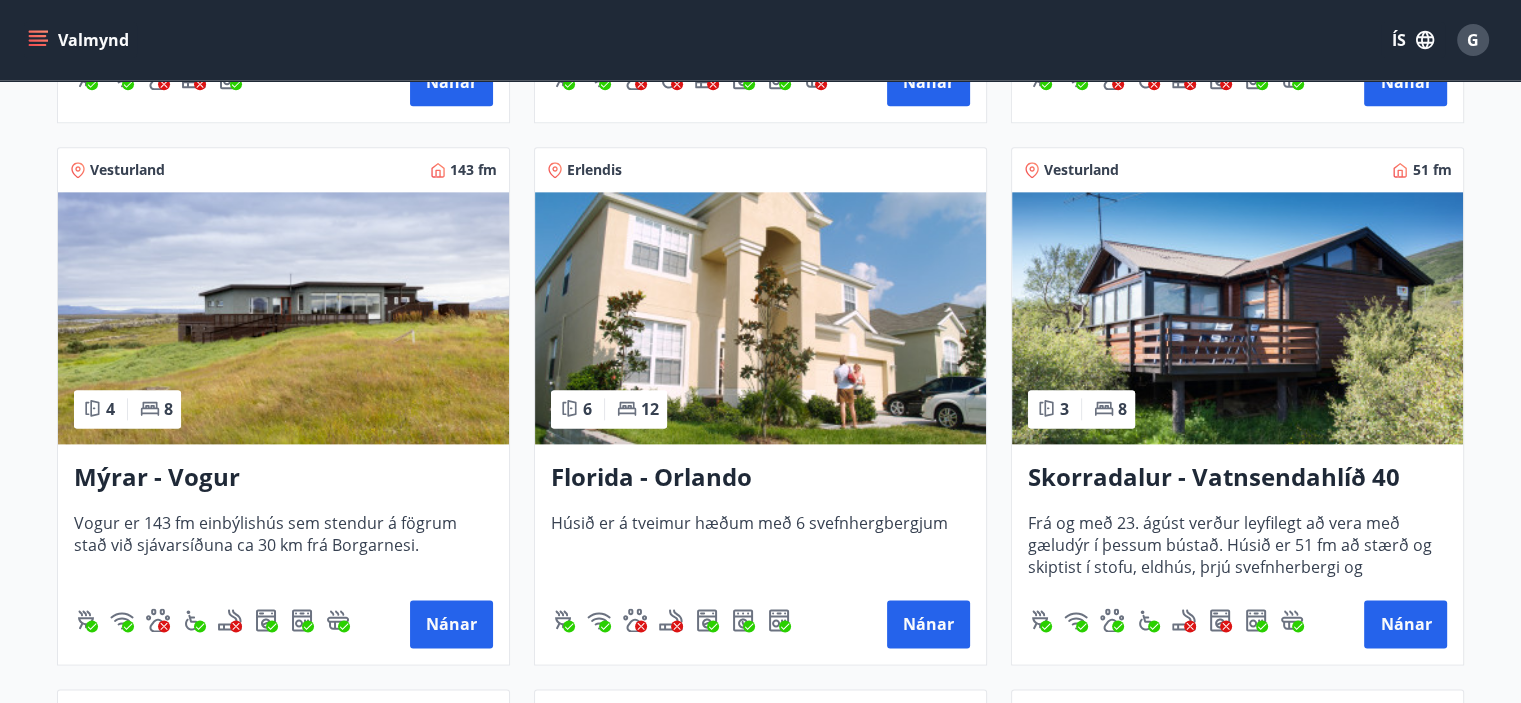 scroll, scrollTop: 2482, scrollLeft: 0, axis: vertical 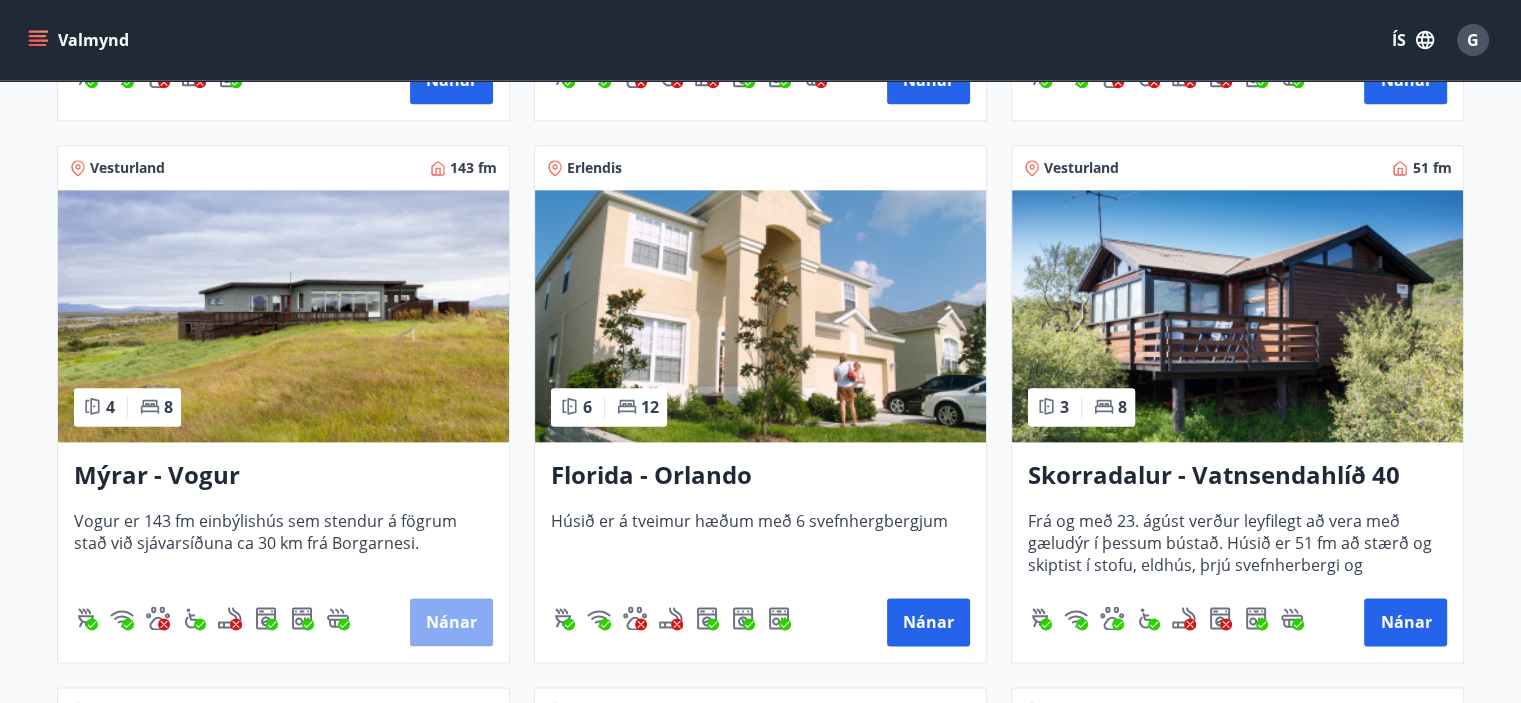 click on "Nánar" at bounding box center [451, 622] 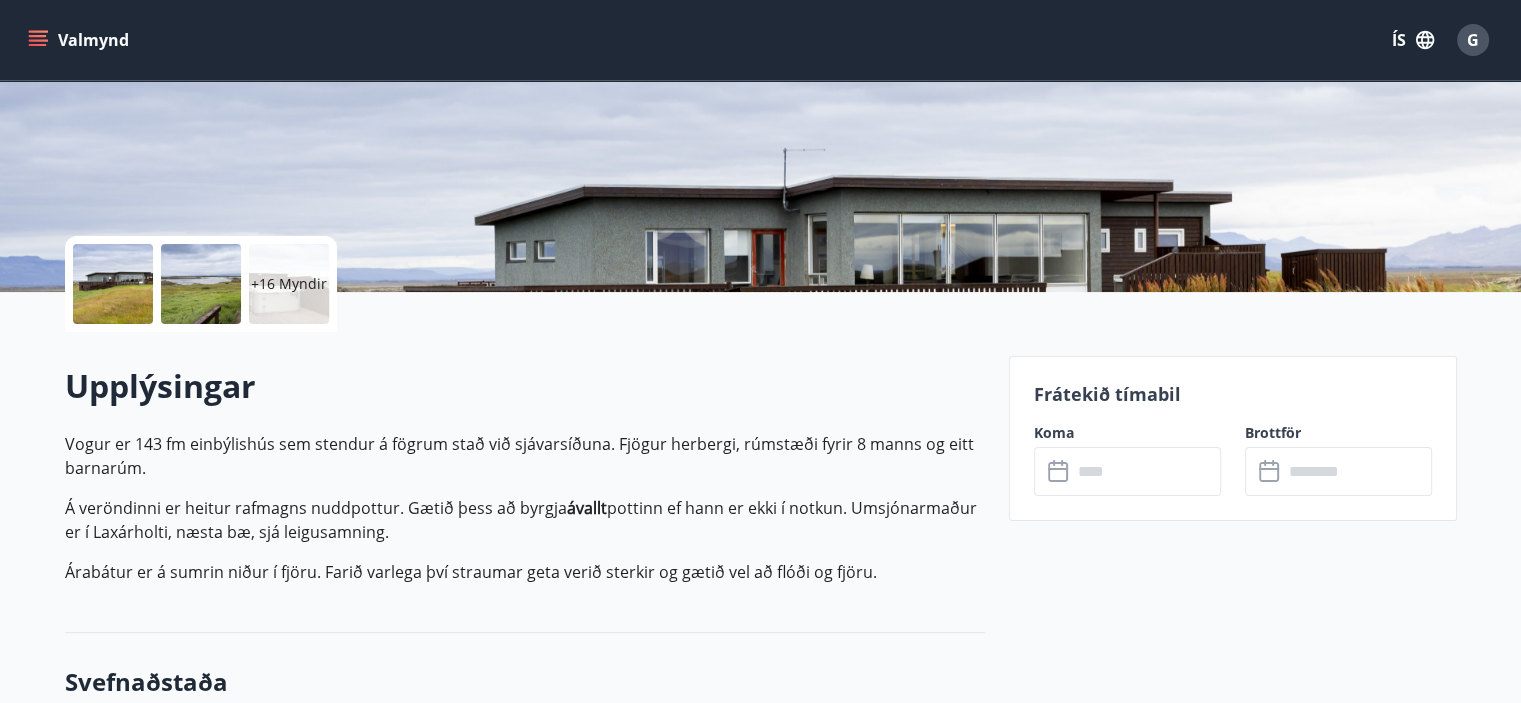 scroll, scrollTop: 376, scrollLeft: 0, axis: vertical 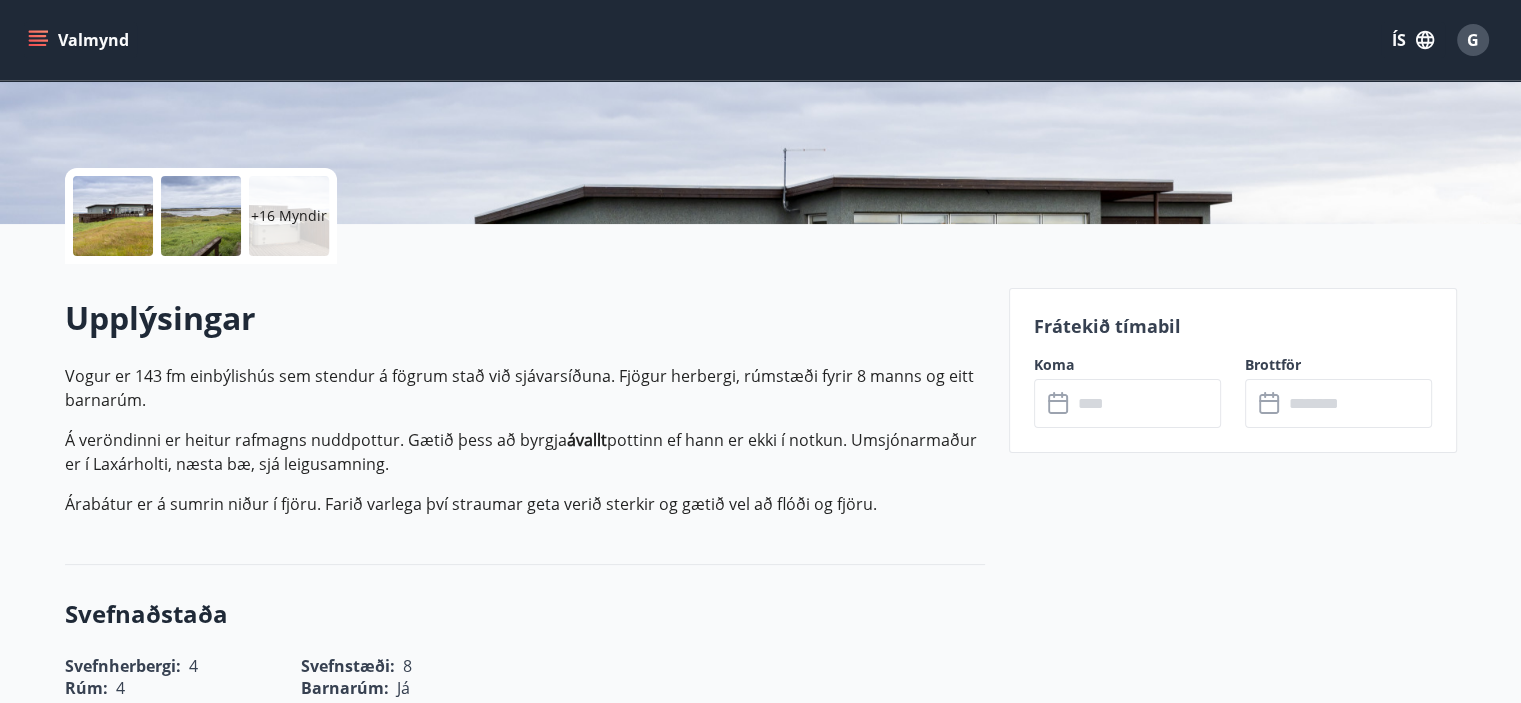 click on "Koma" at bounding box center [1127, 365] 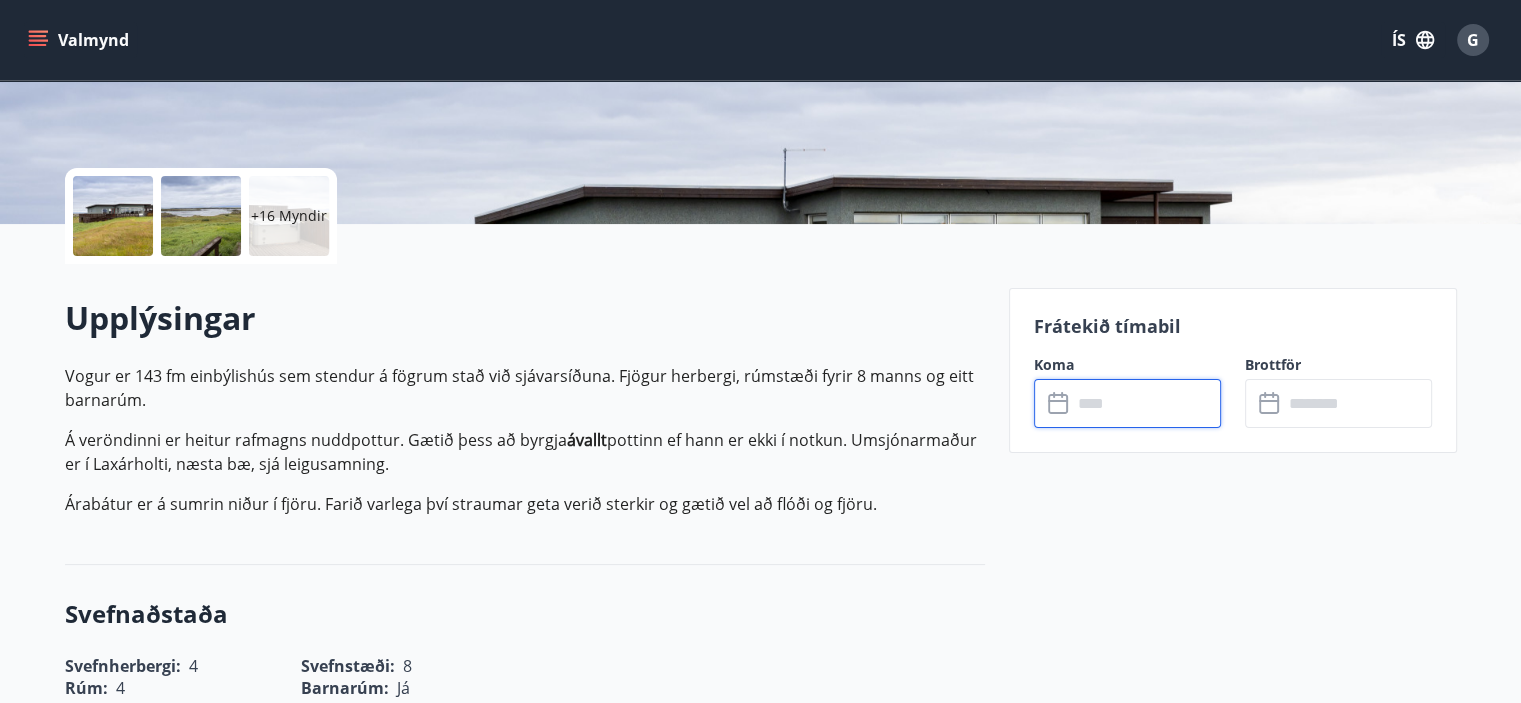 click at bounding box center [1146, 403] 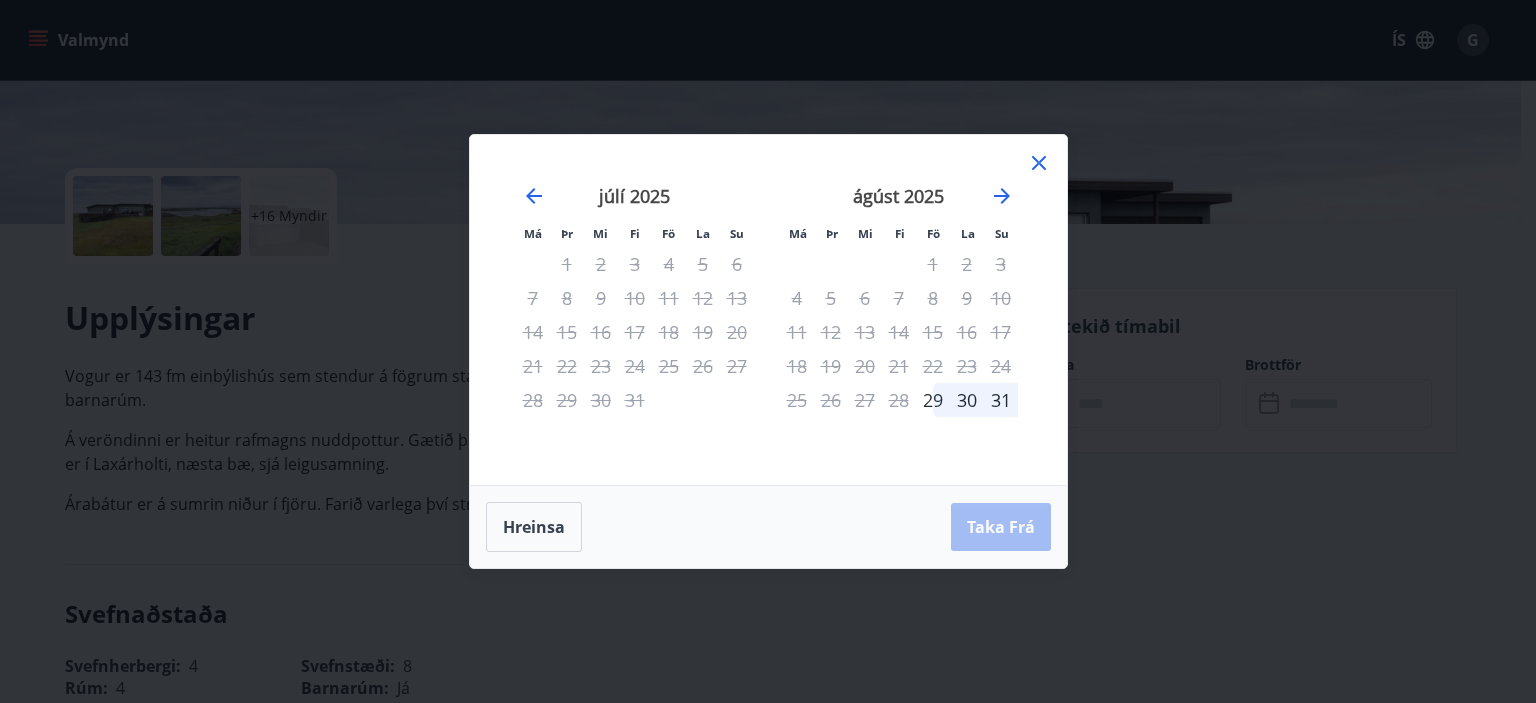 click 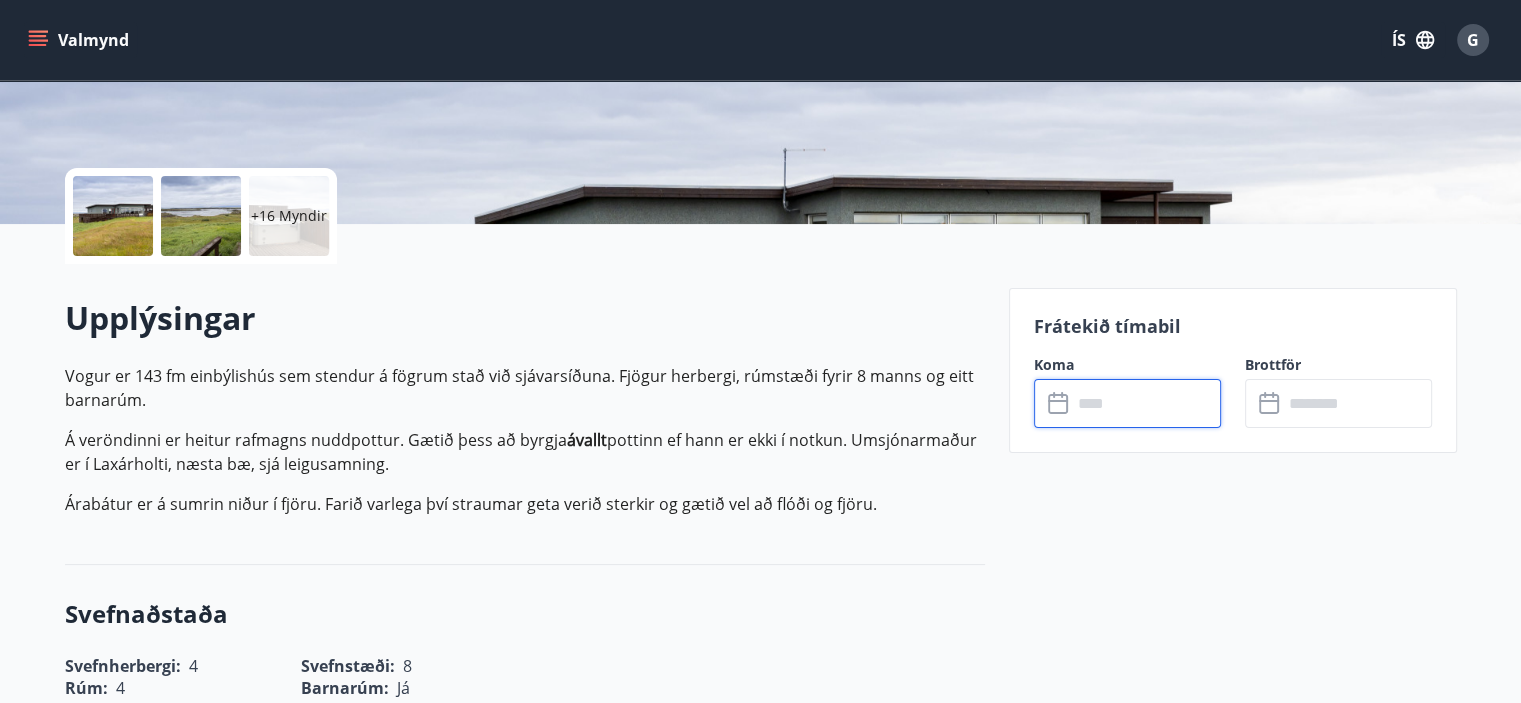 click at bounding box center (1146, 403) 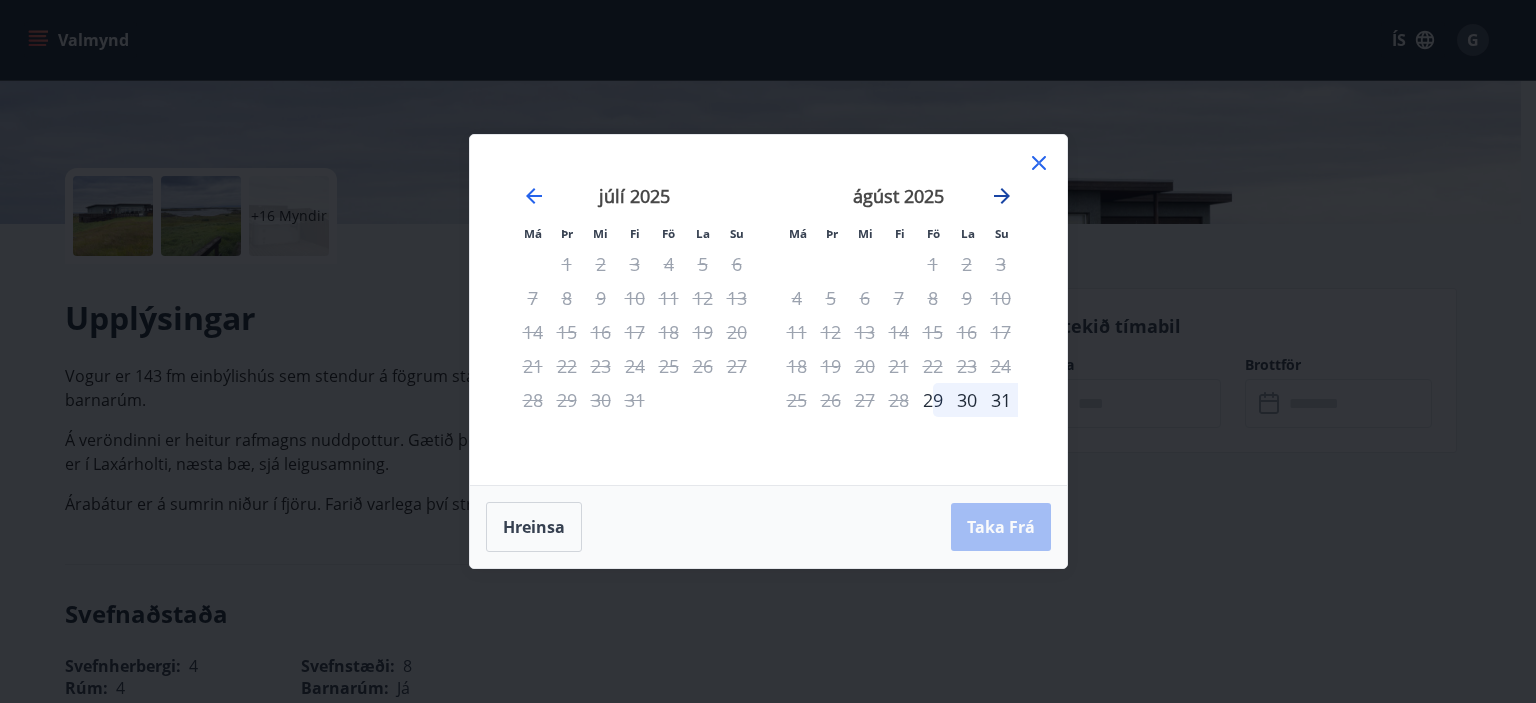 click 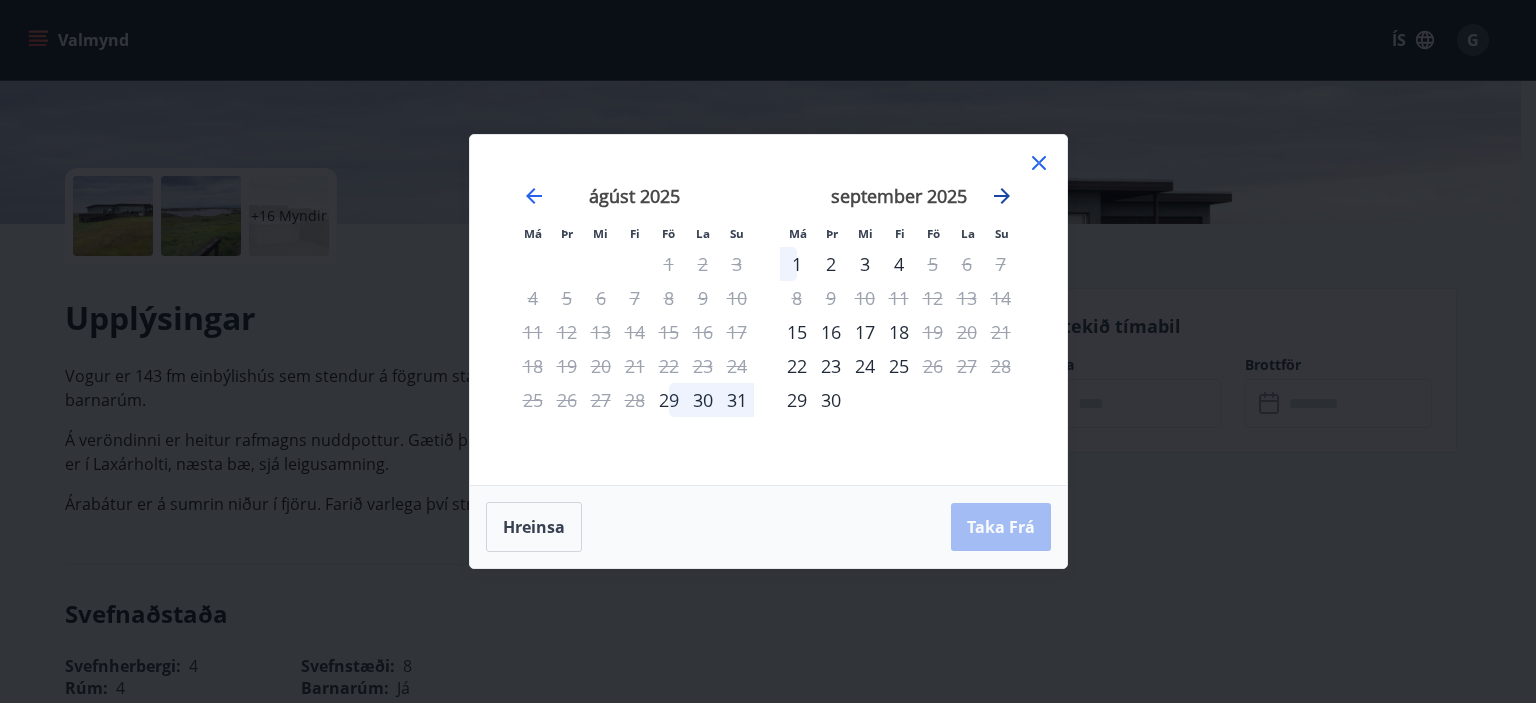 click 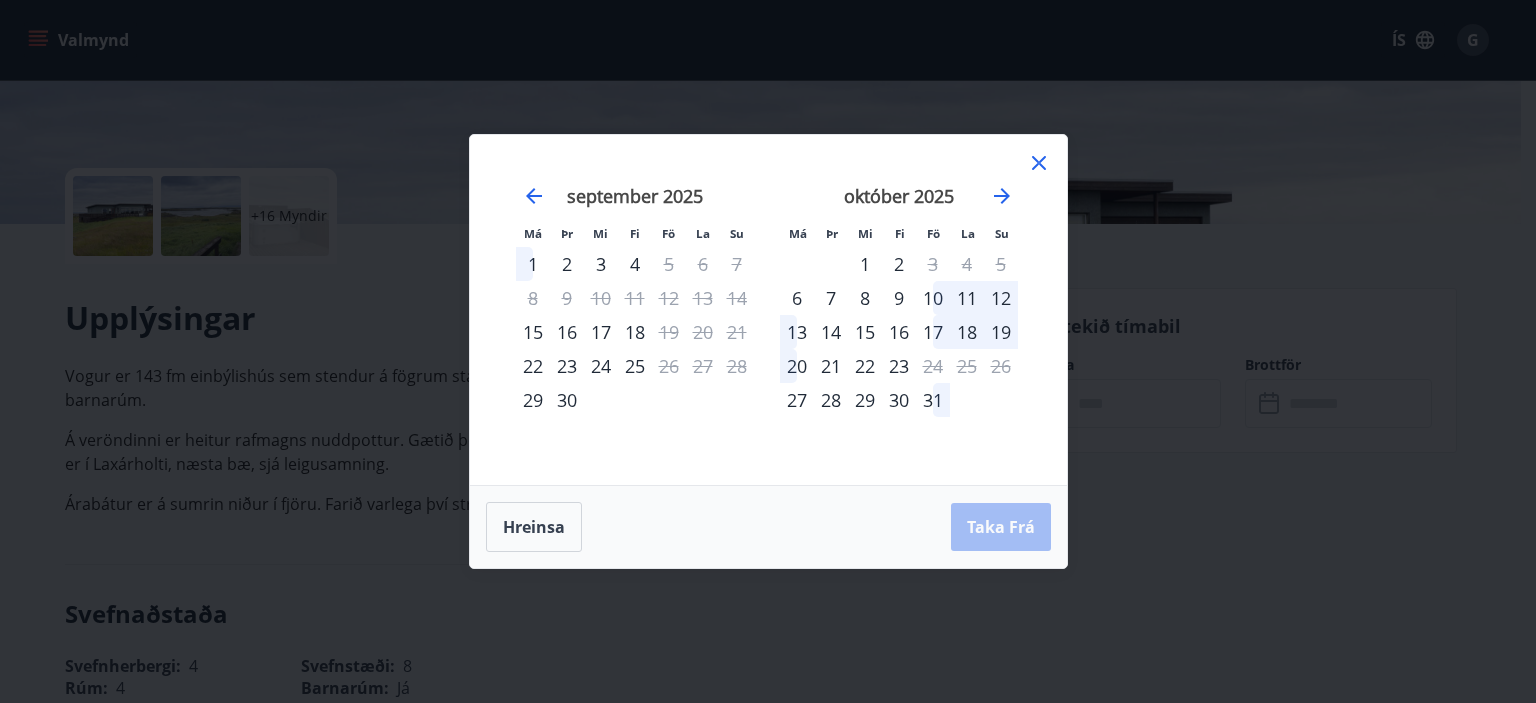 click on "15" at bounding box center (865, 332) 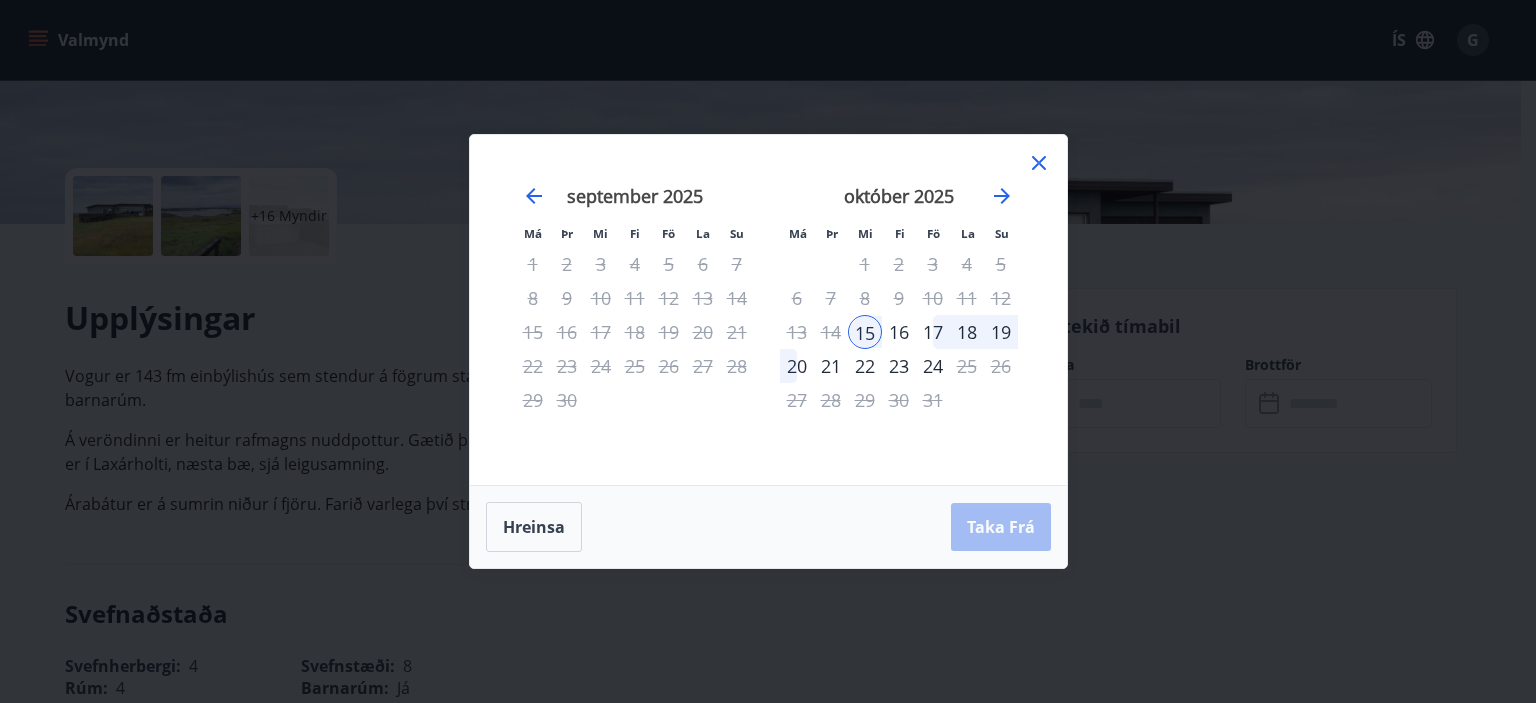 click on "Hreinsa Taka Frá" at bounding box center (768, 527) 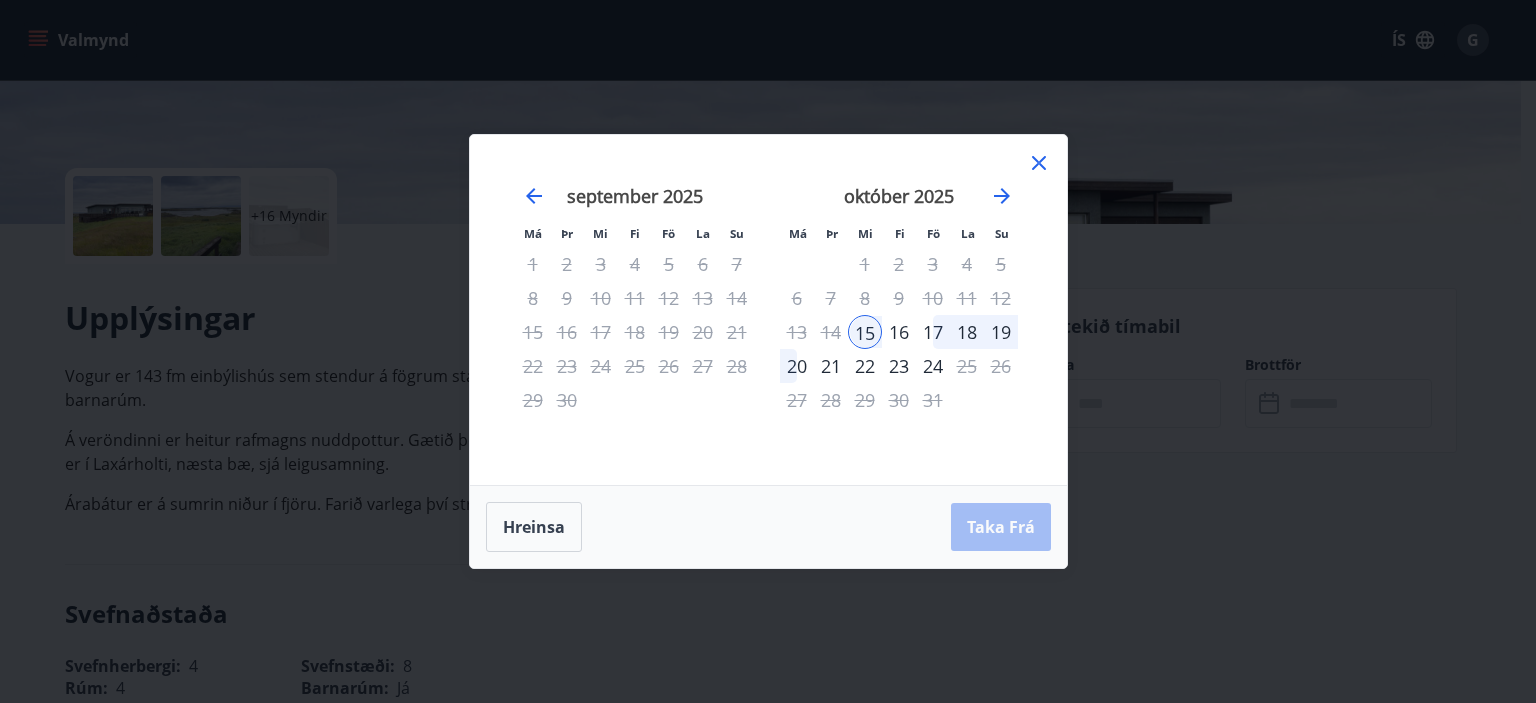 click on "Hreinsa Taka Frá" at bounding box center [768, 527] 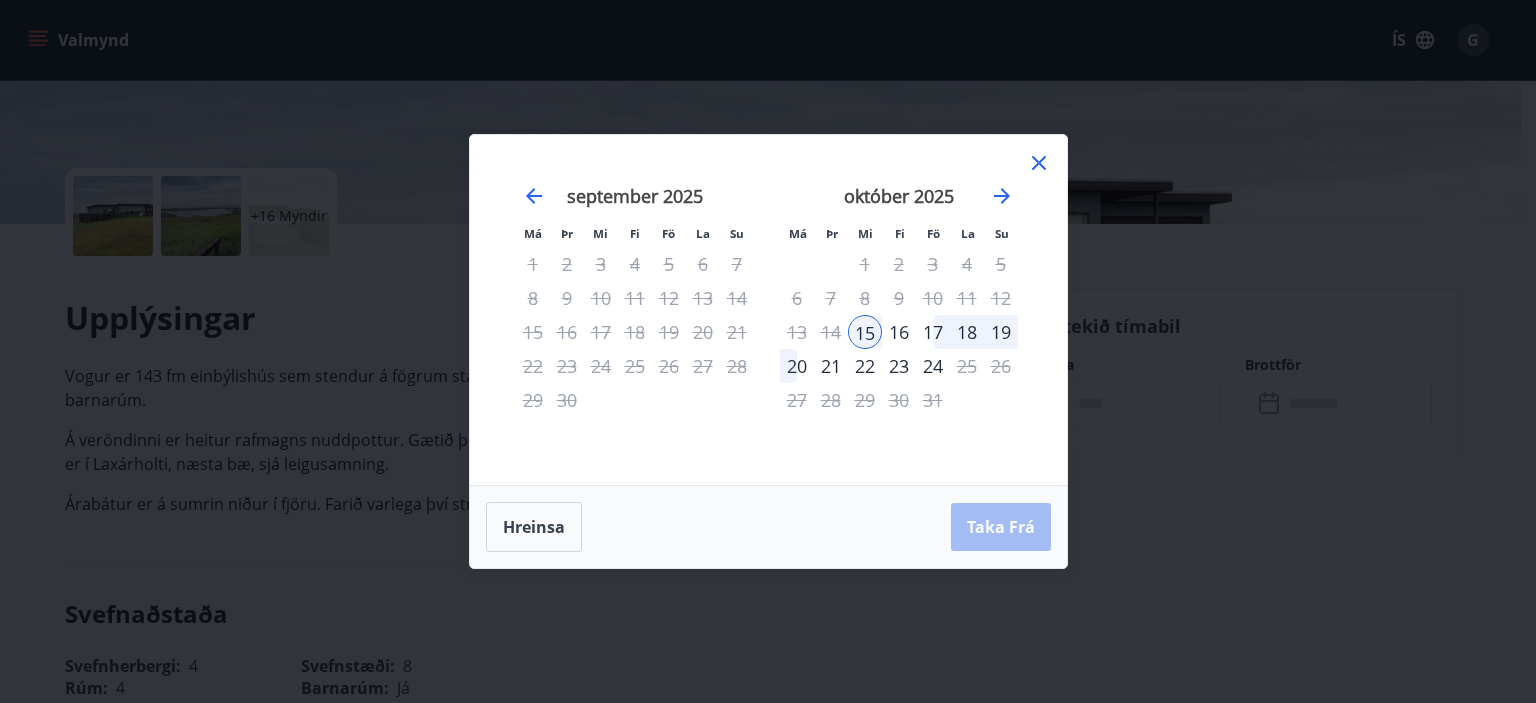 click on "Hreinsa Taka Frá" at bounding box center [768, 527] 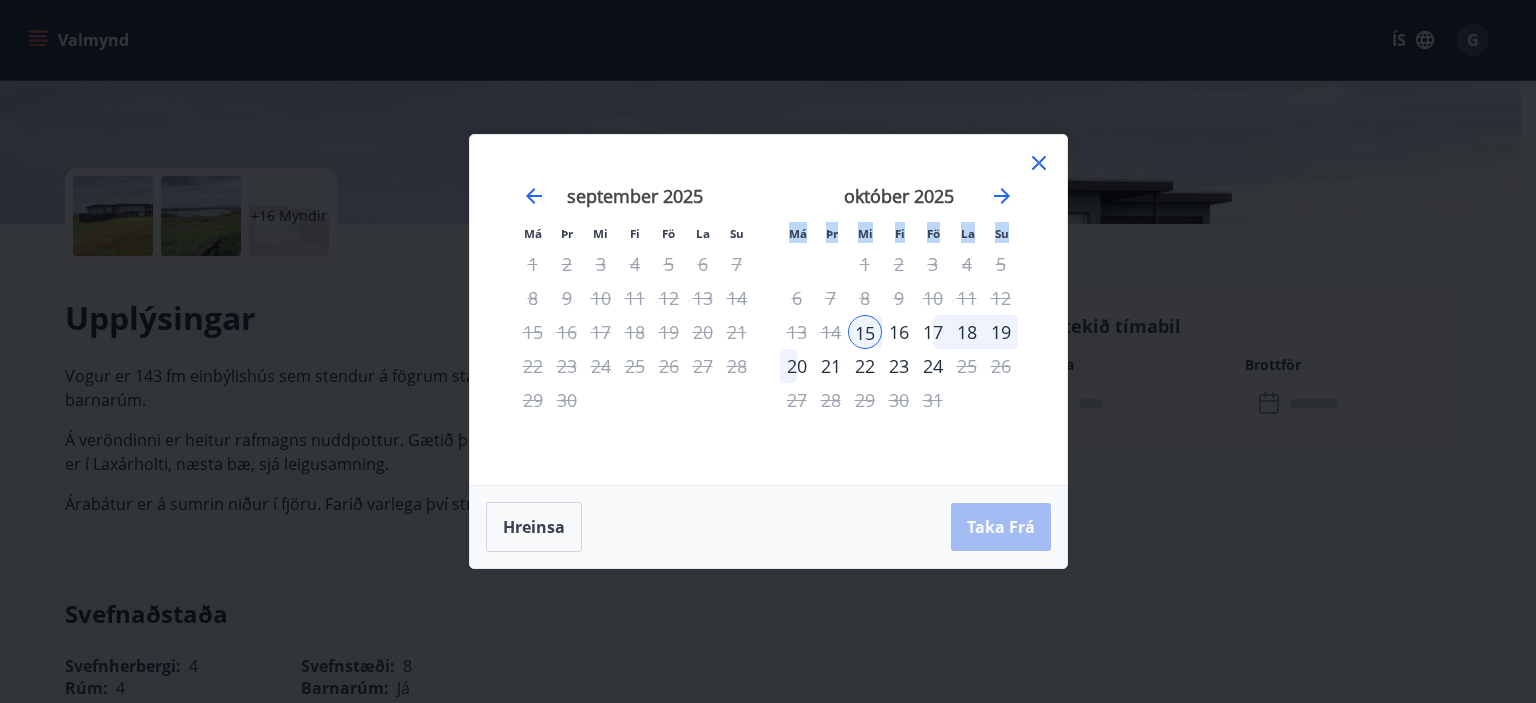 click on "Hreinsa Taka Frá" at bounding box center [768, 527] 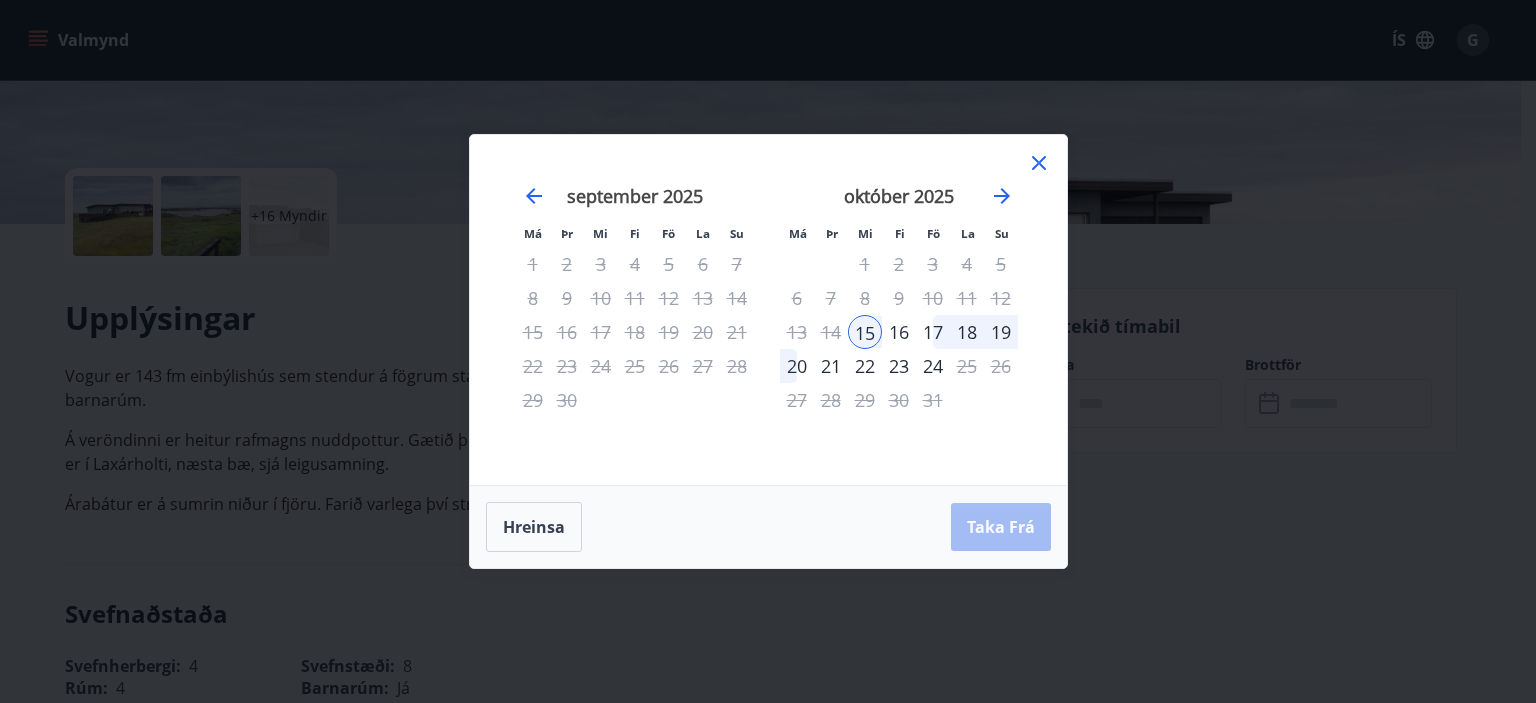 click on "Hreinsa Taka Frá" at bounding box center [768, 527] 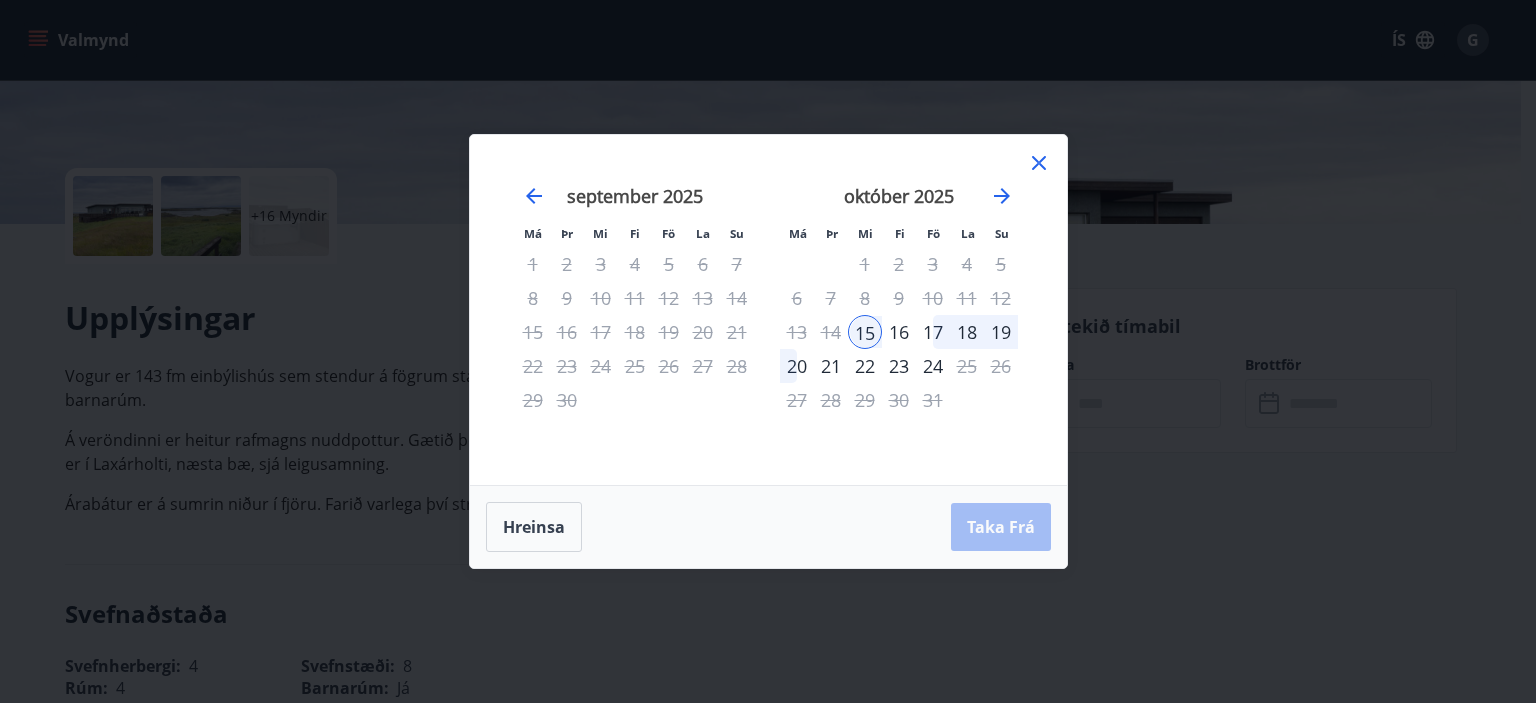 click on "20" at bounding box center (797, 366) 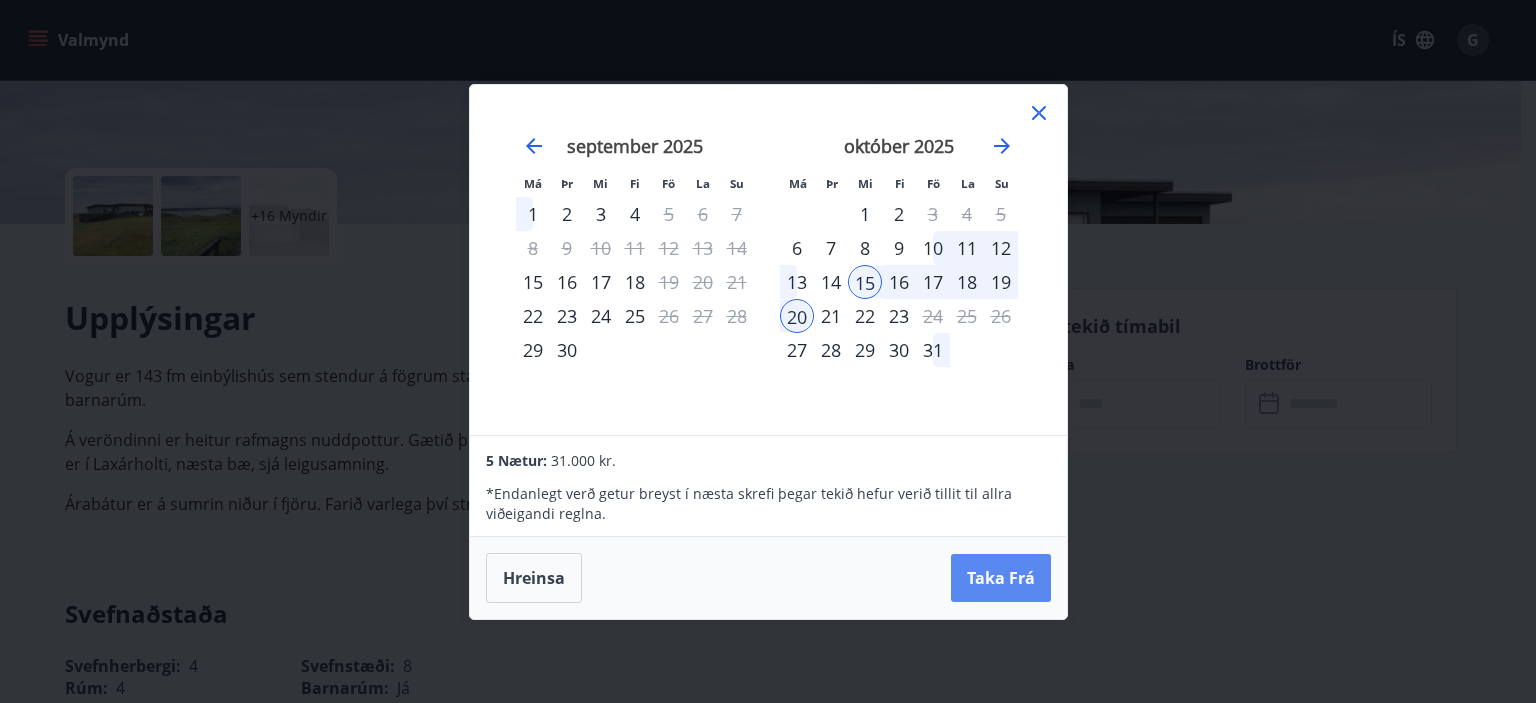 click on "Taka Frá" at bounding box center [1001, 578] 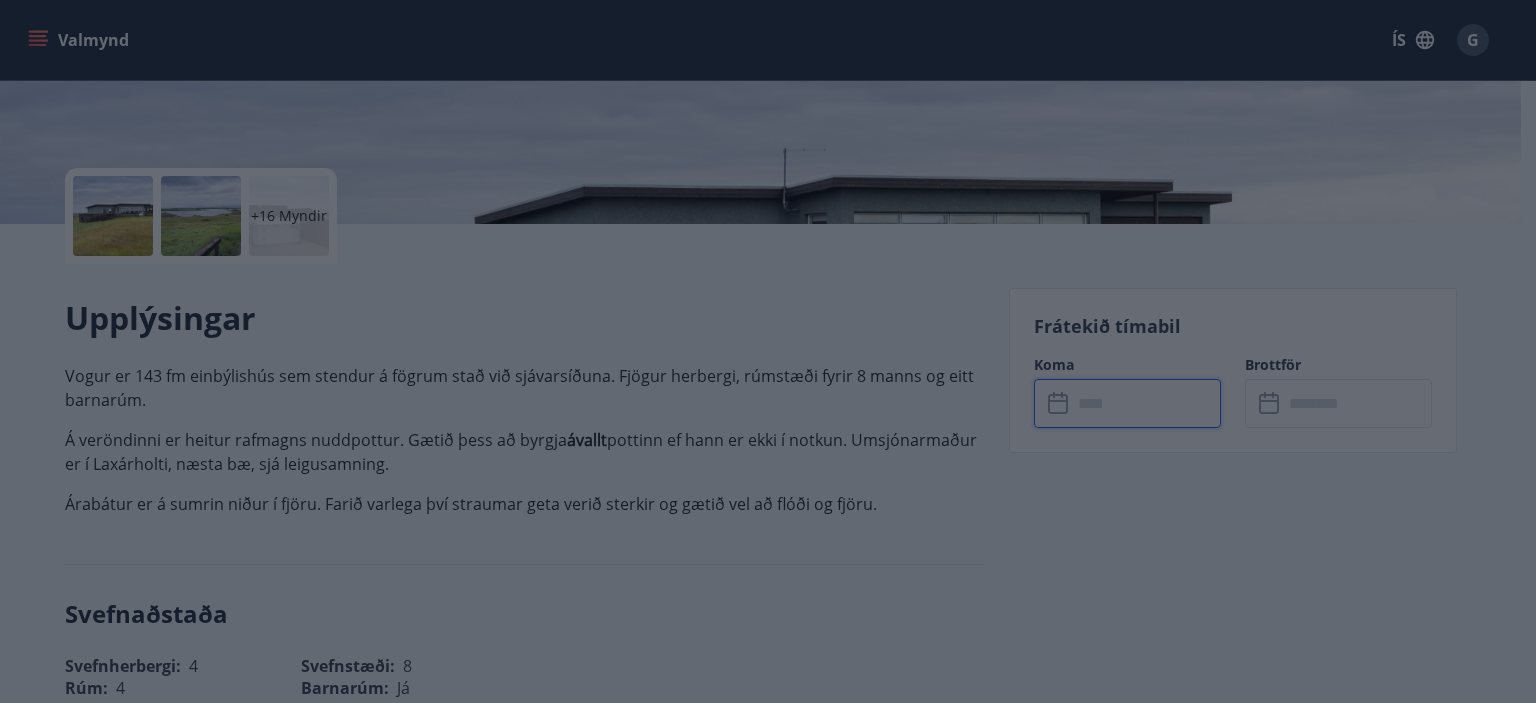type on "******" 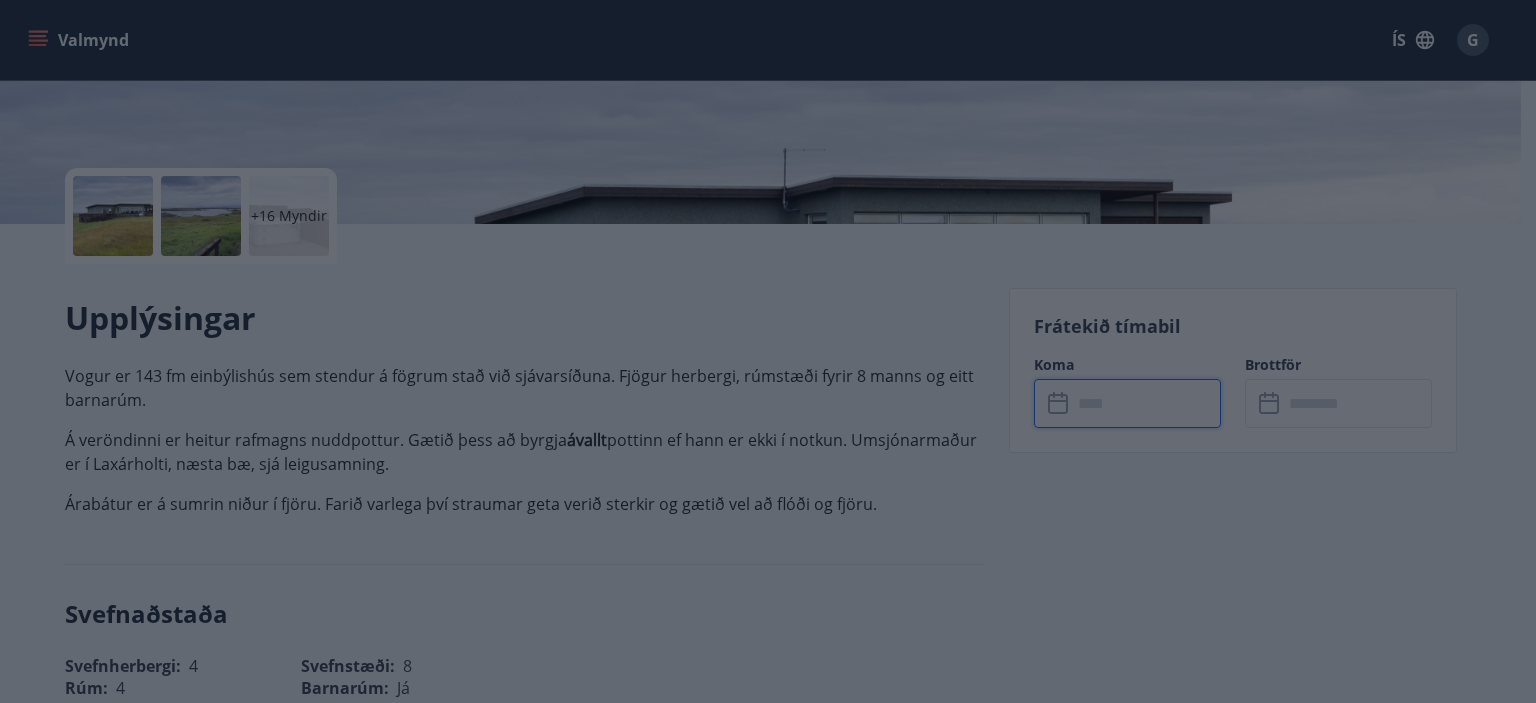 type on "******" 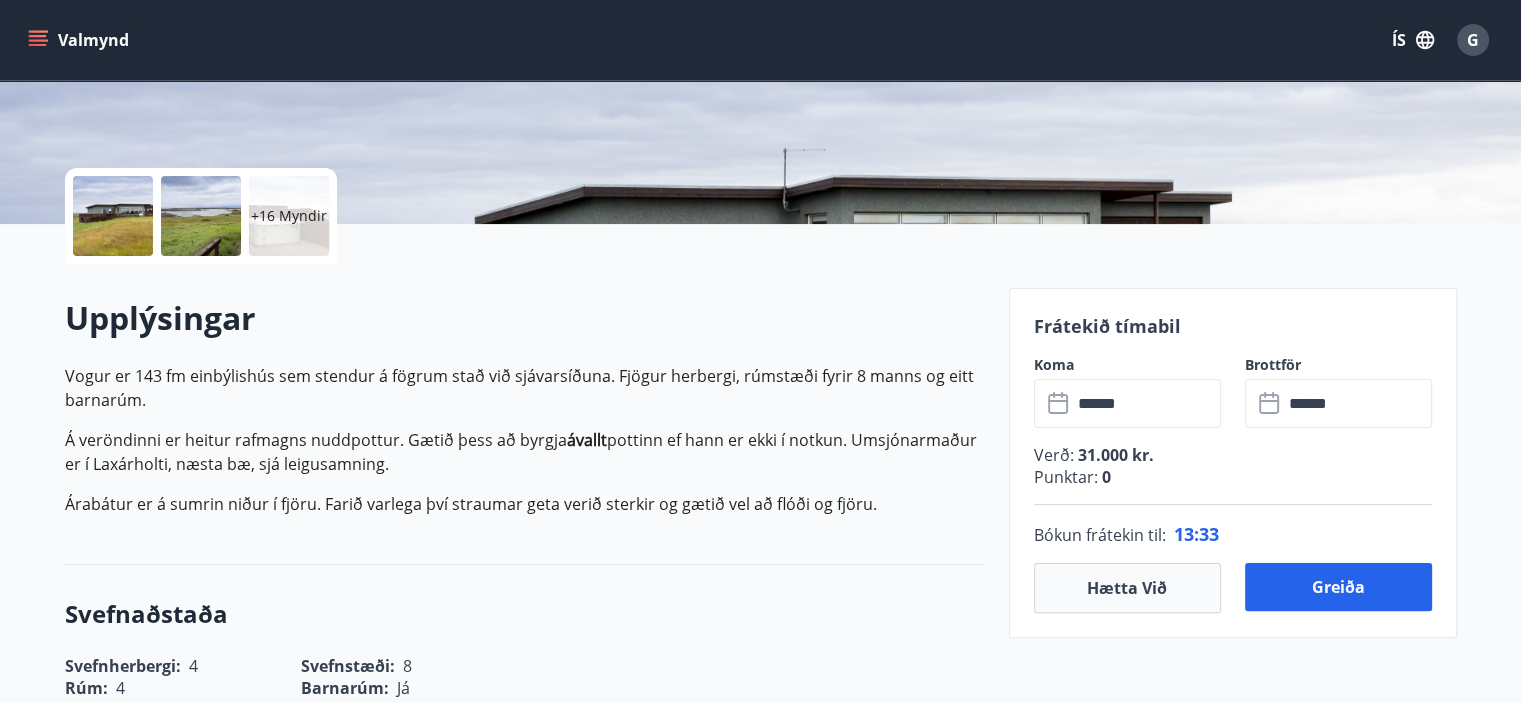 click 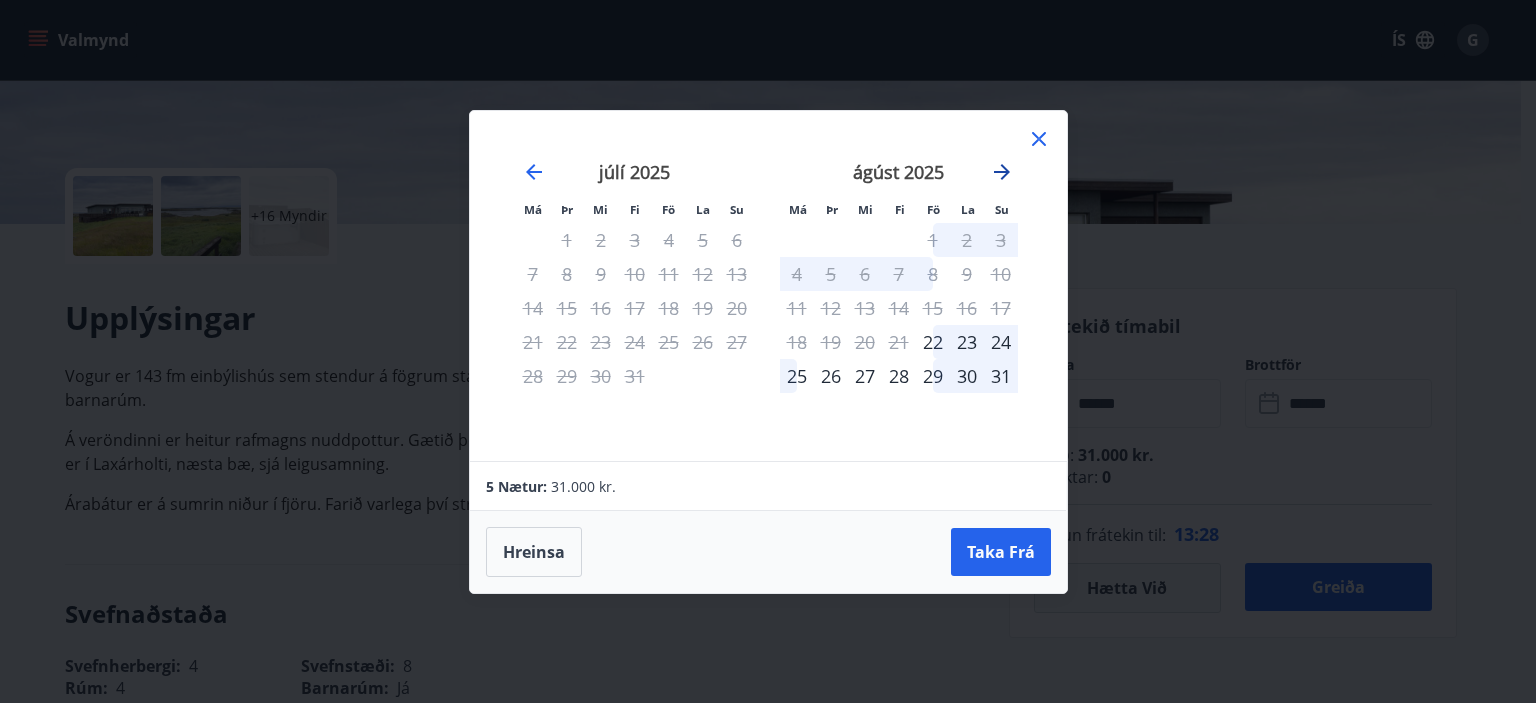 click 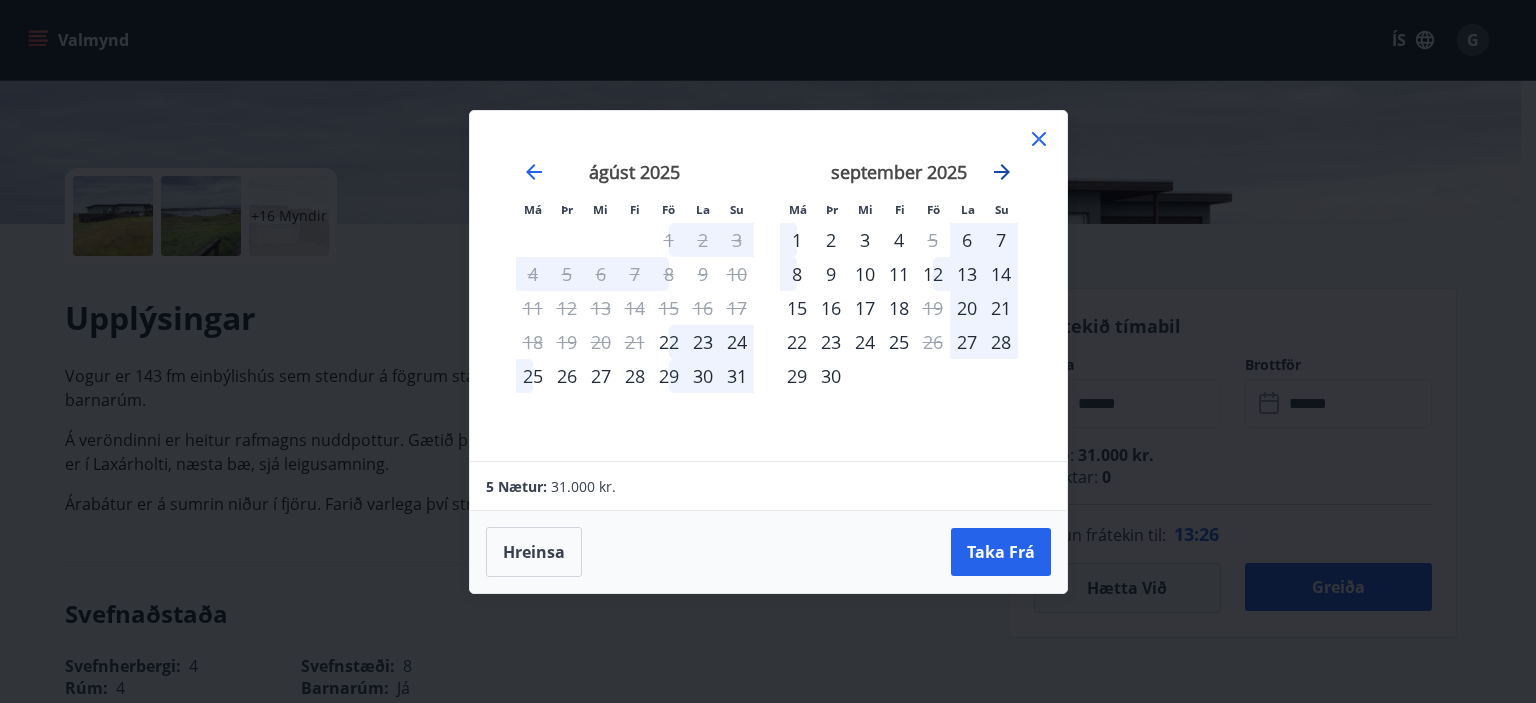 click 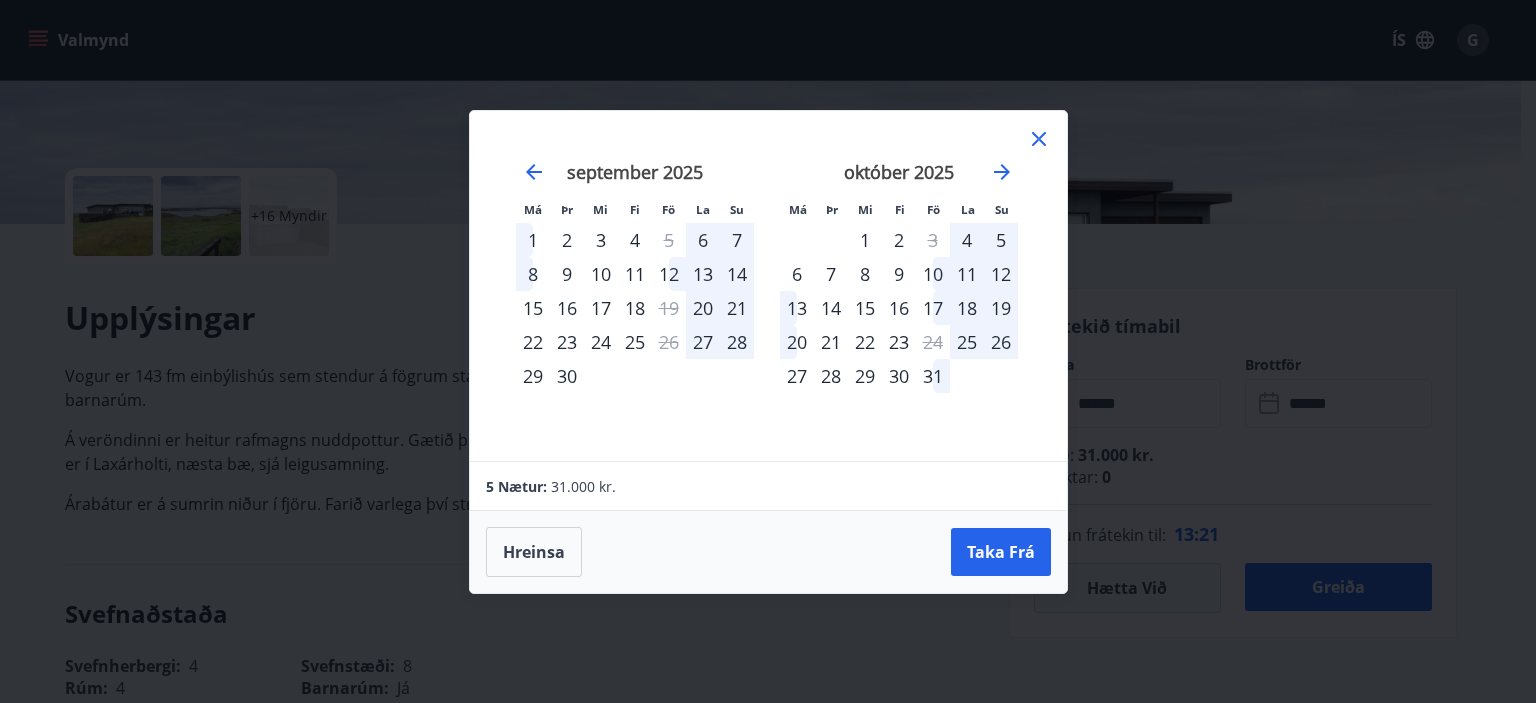 click on "16" at bounding box center [899, 308] 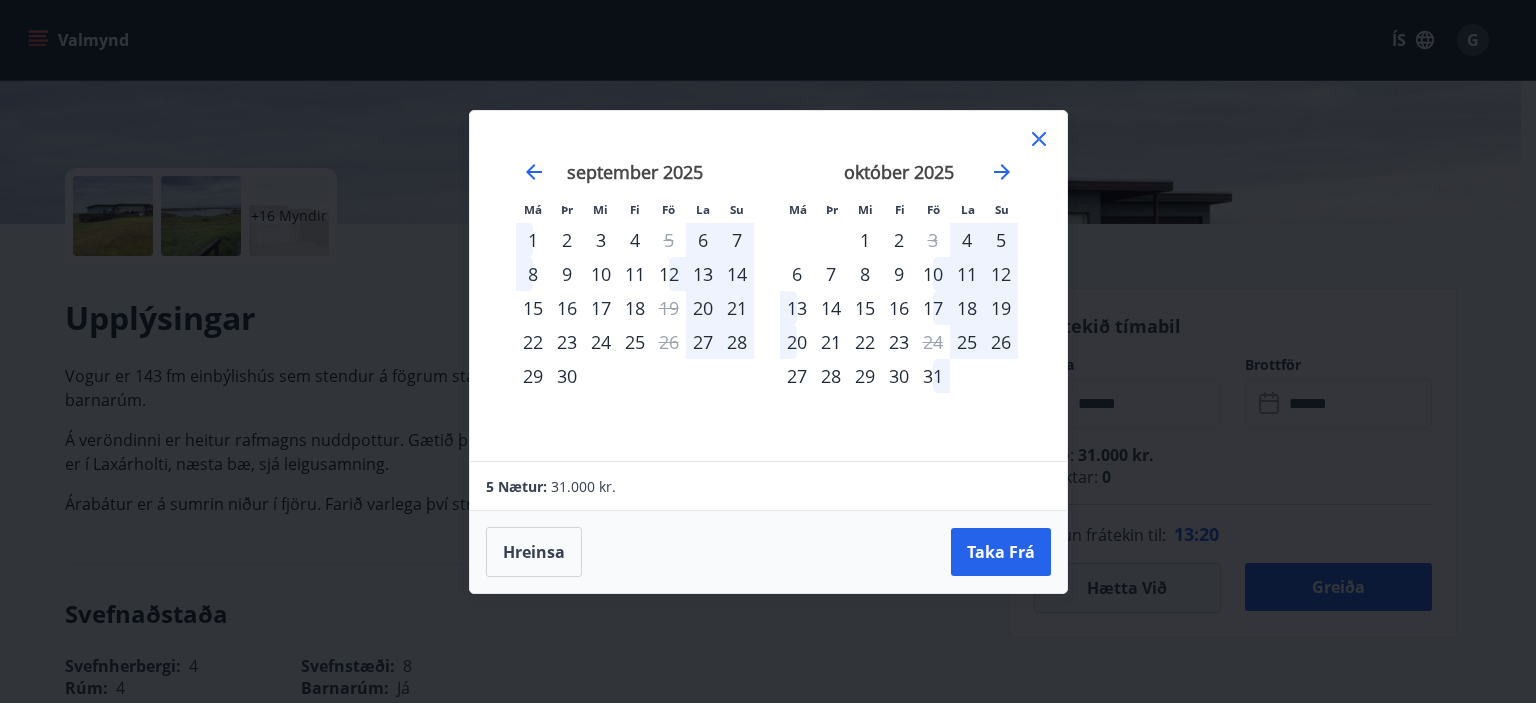 click on "16" at bounding box center (899, 308) 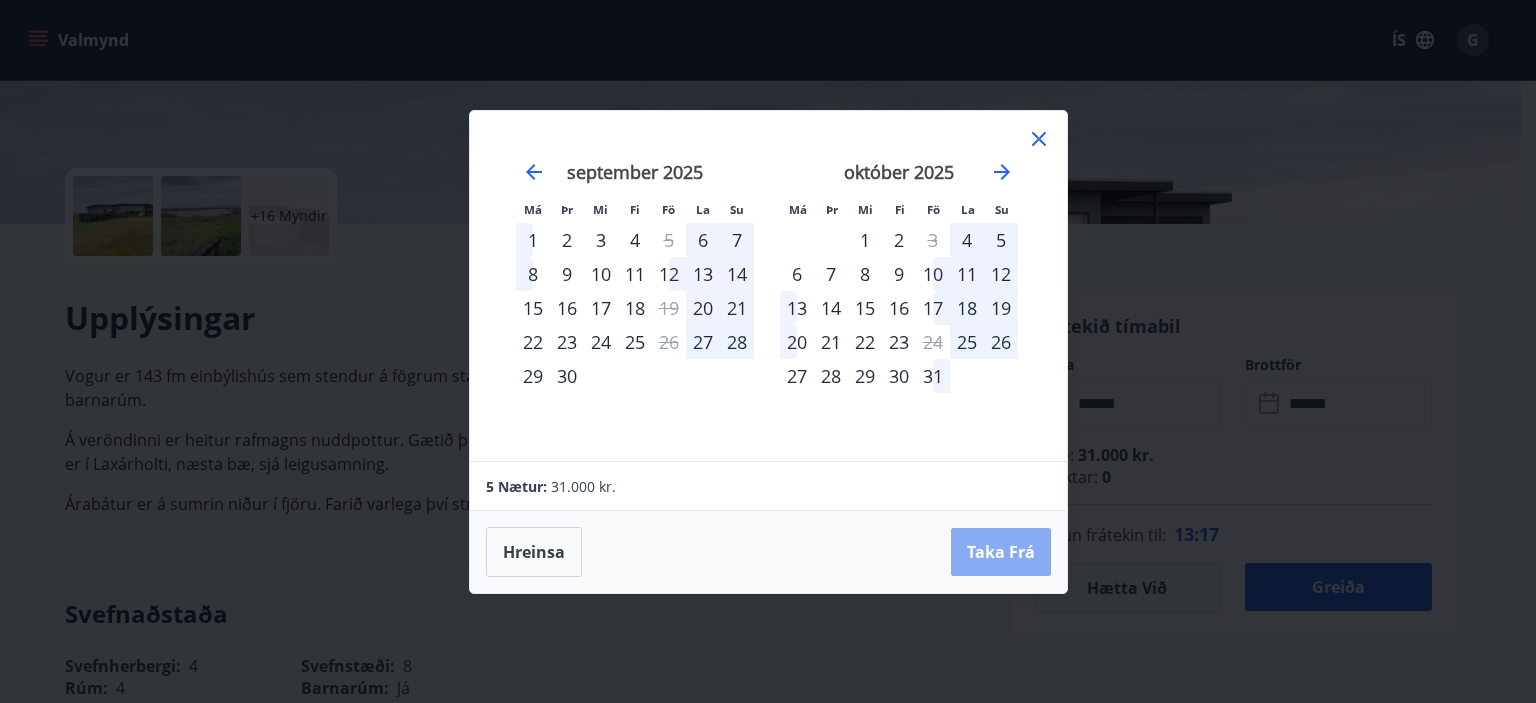 click on "Taka Frá" at bounding box center (1001, 552) 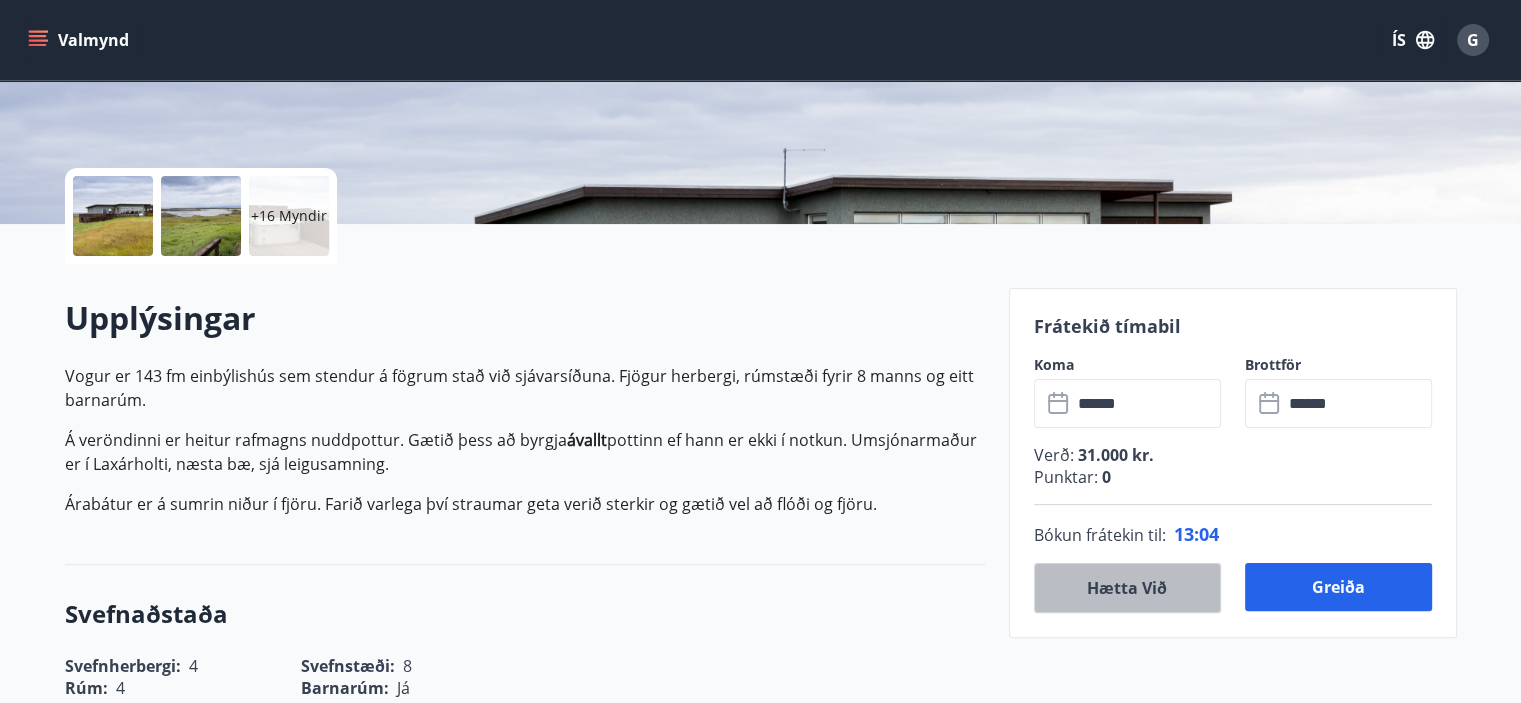 click on "Hætta við" at bounding box center [1127, 588] 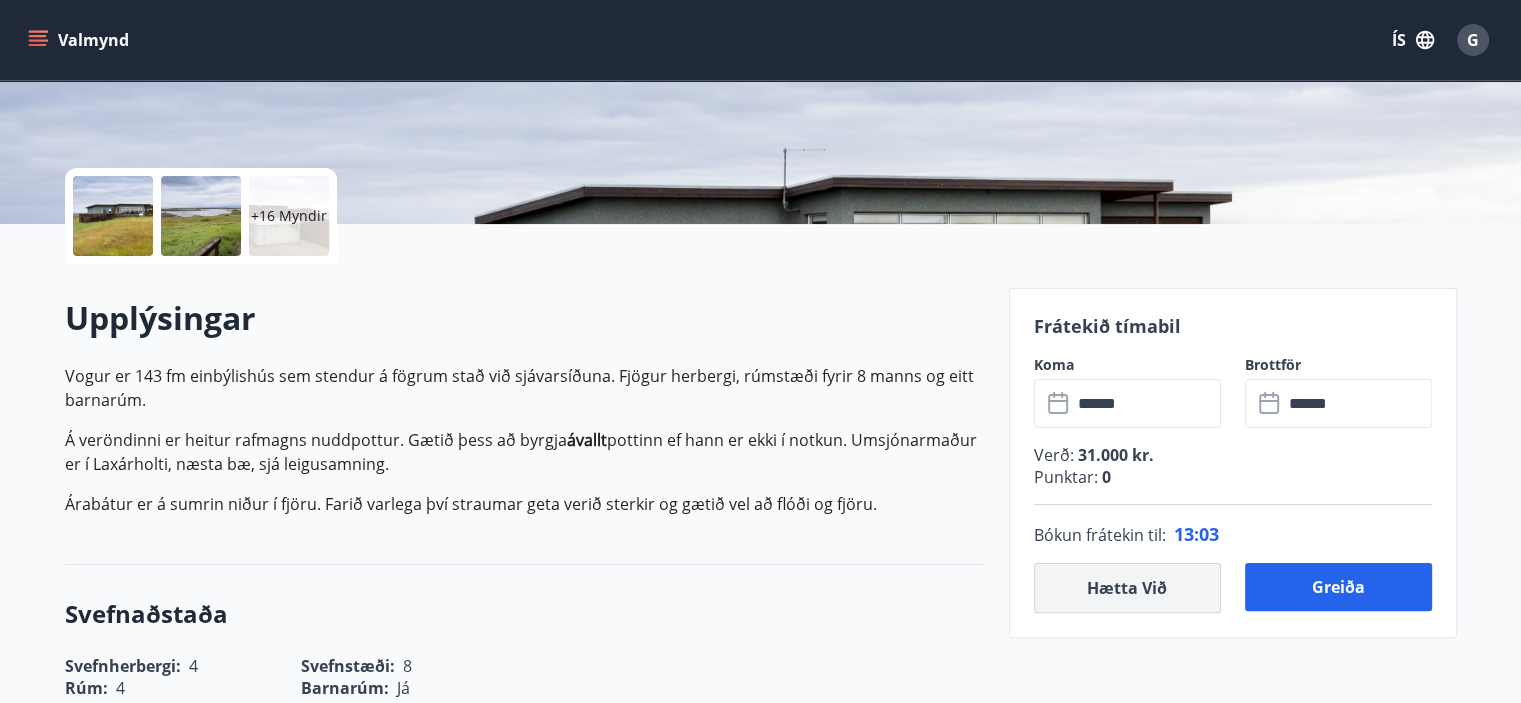 type 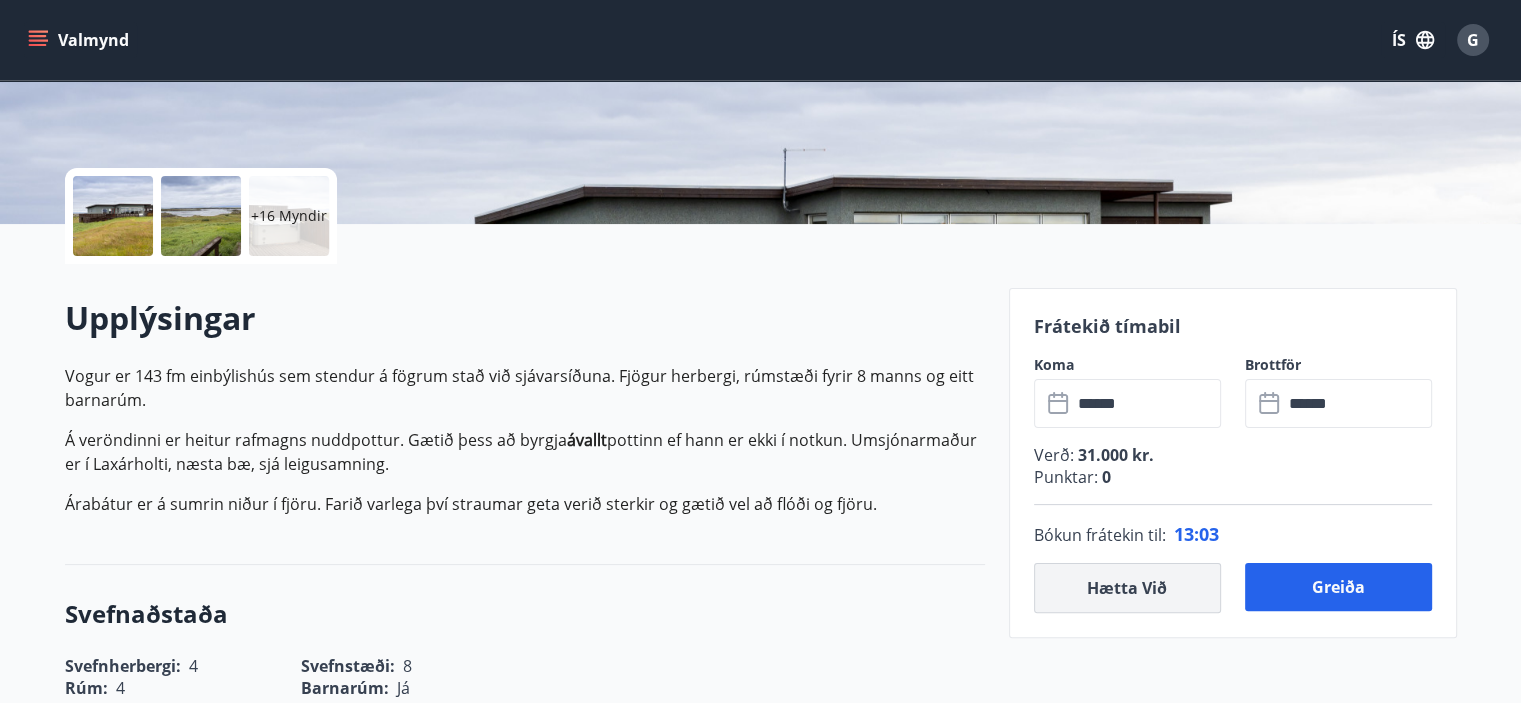 type 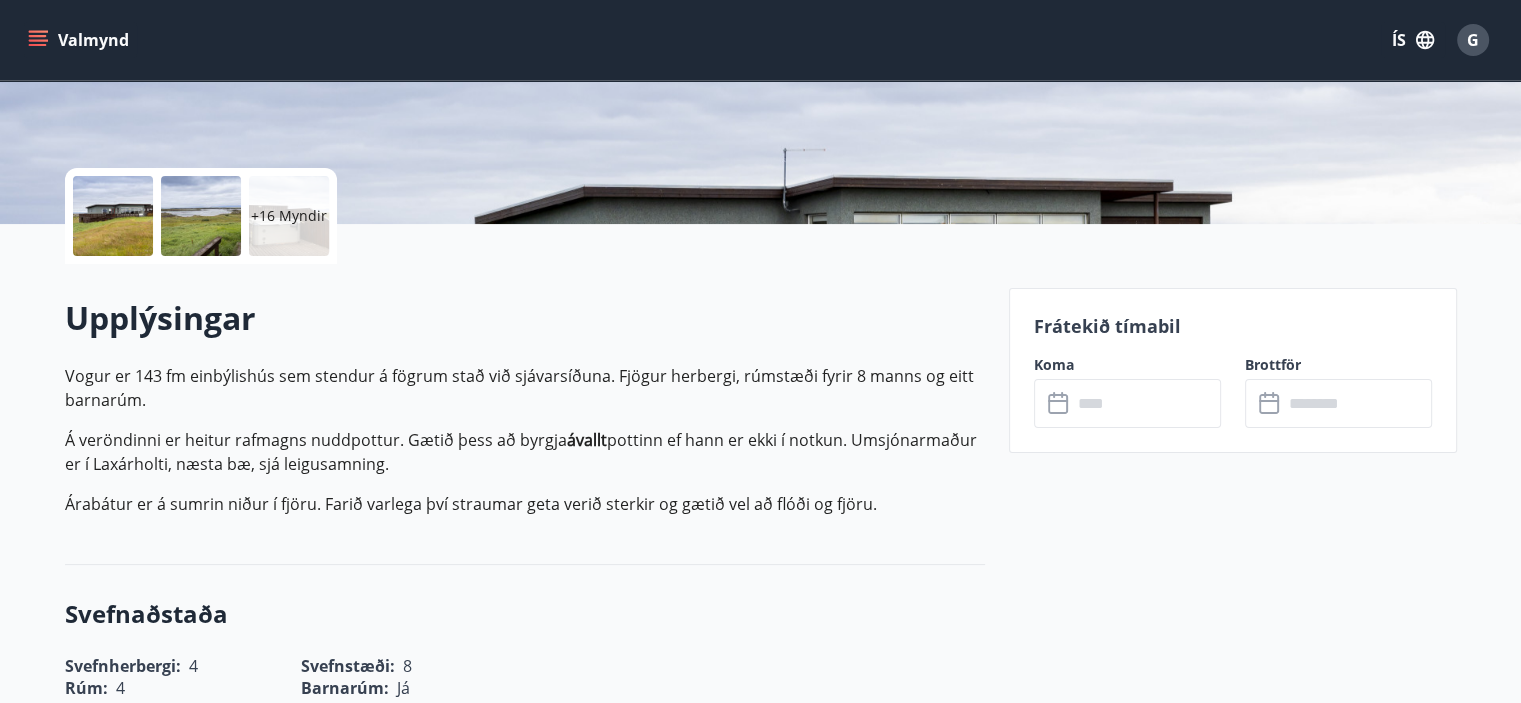 click 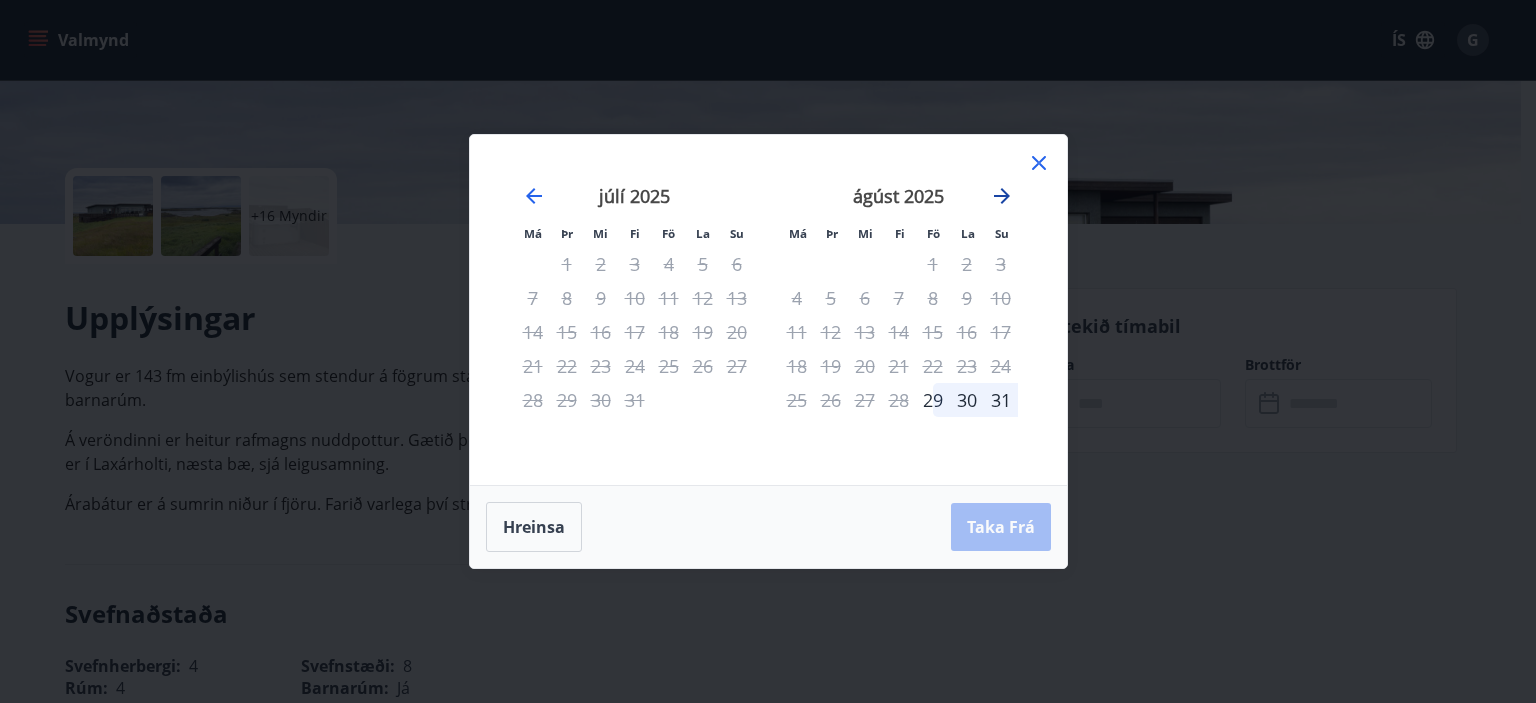 click 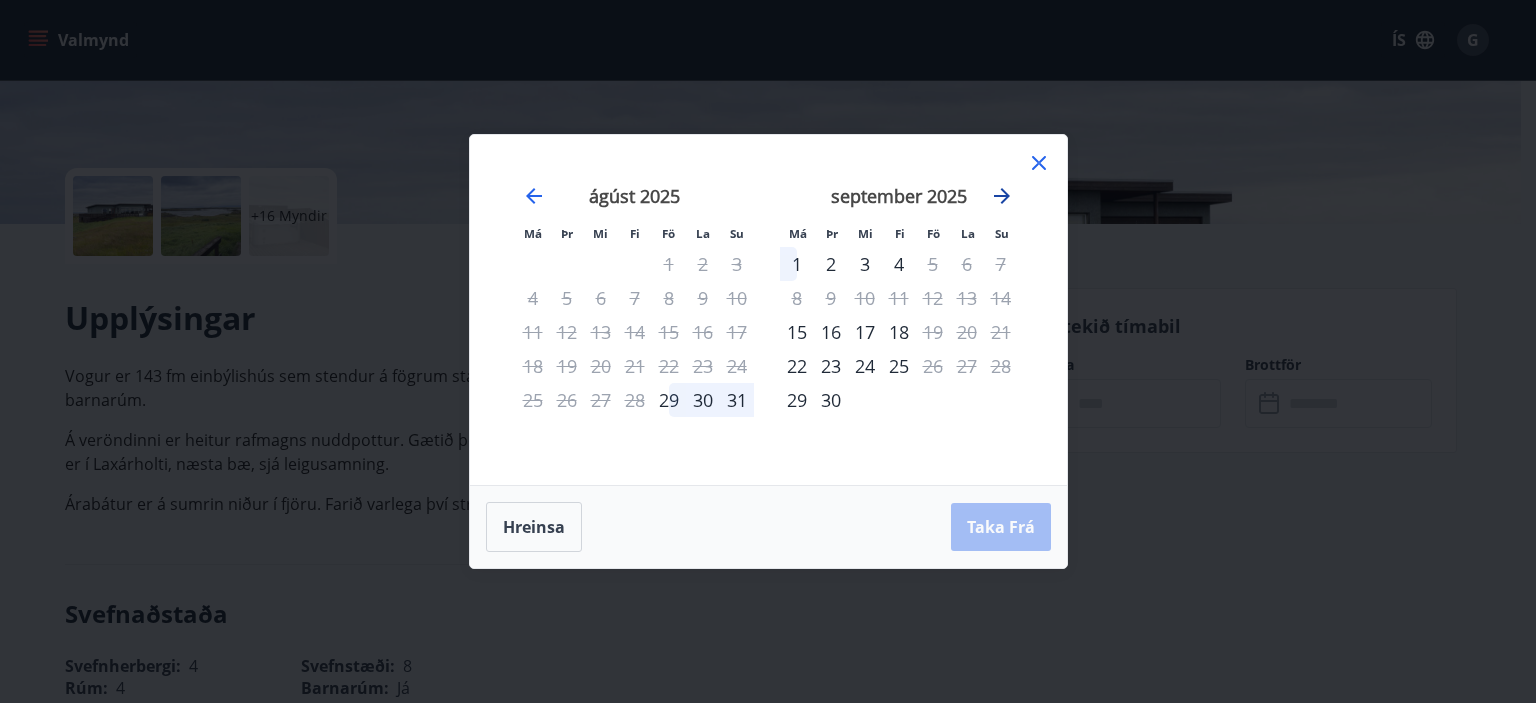 click 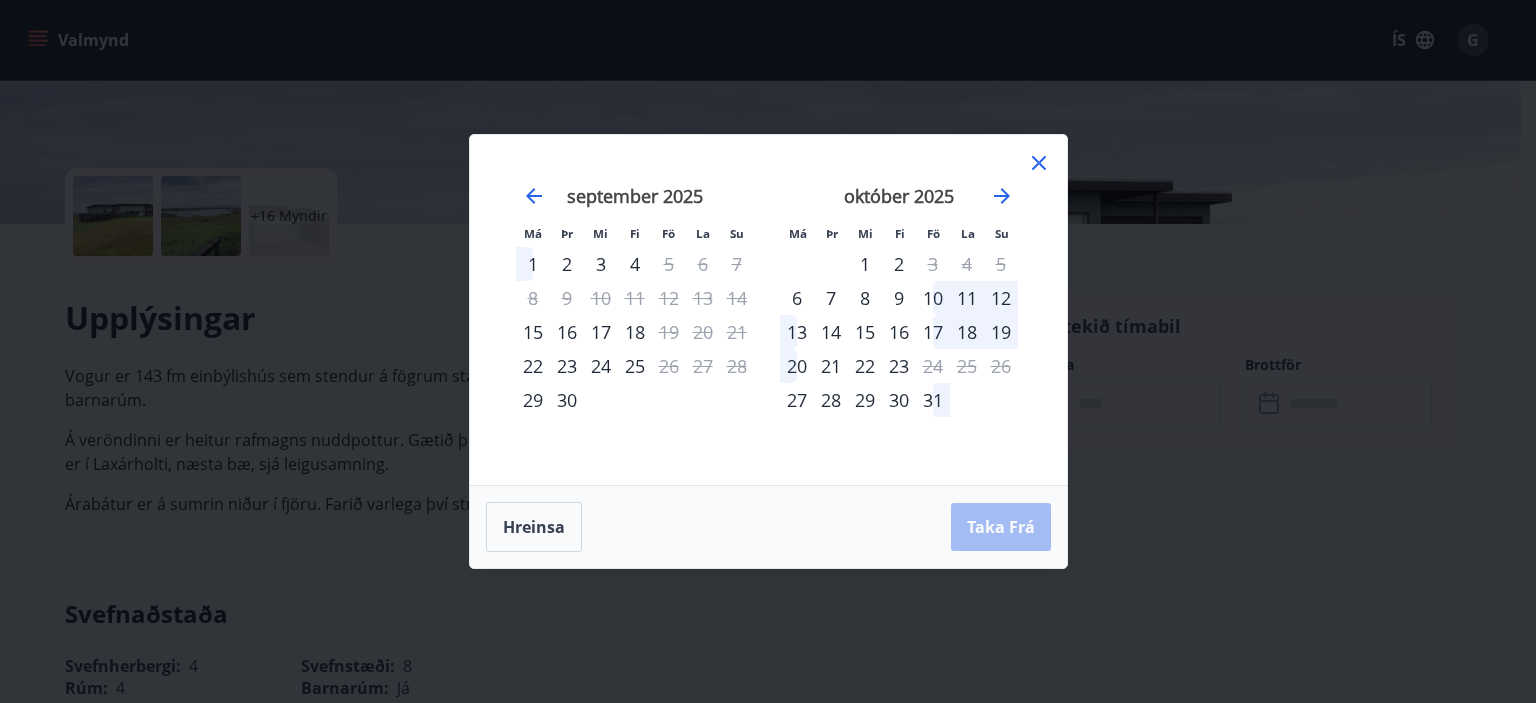 click on "12" at bounding box center (1001, 298) 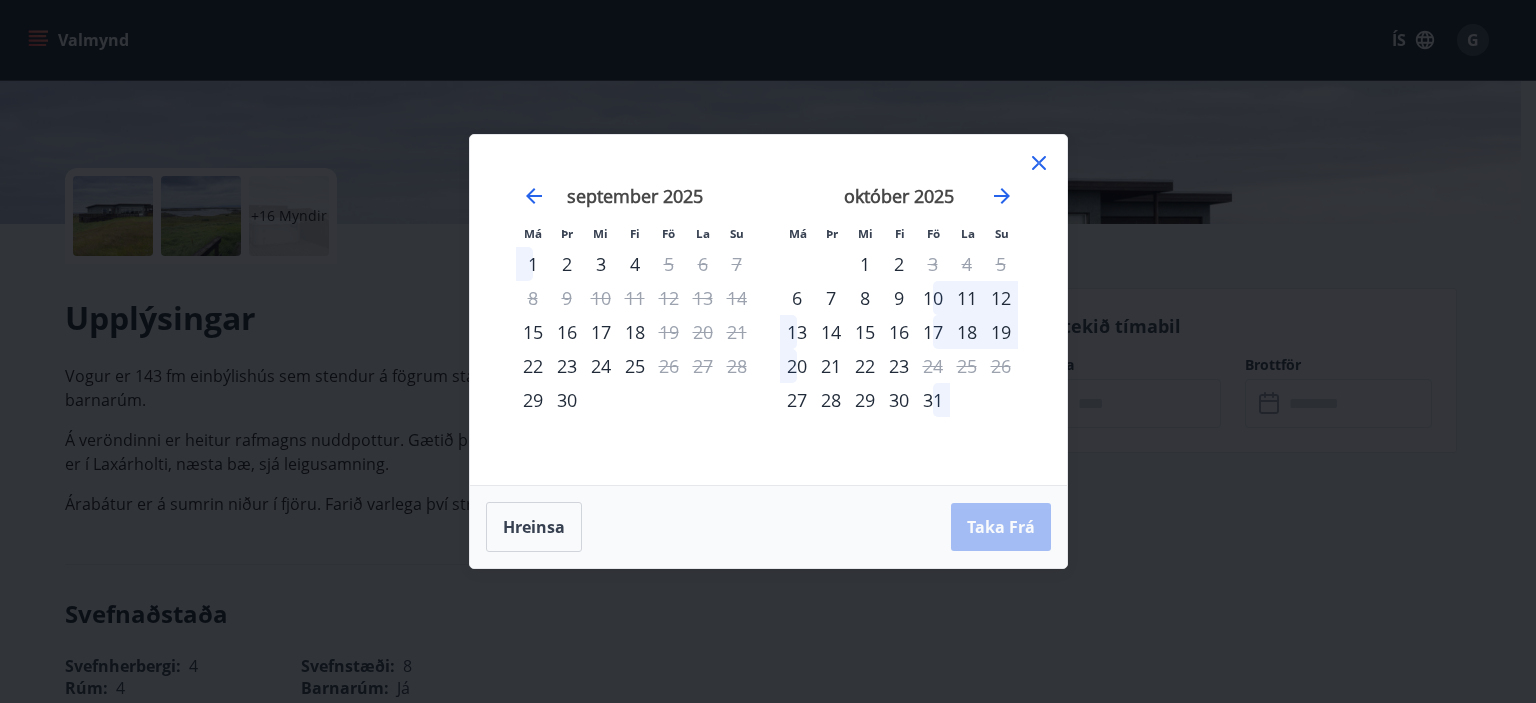click on "12" at bounding box center (1001, 298) 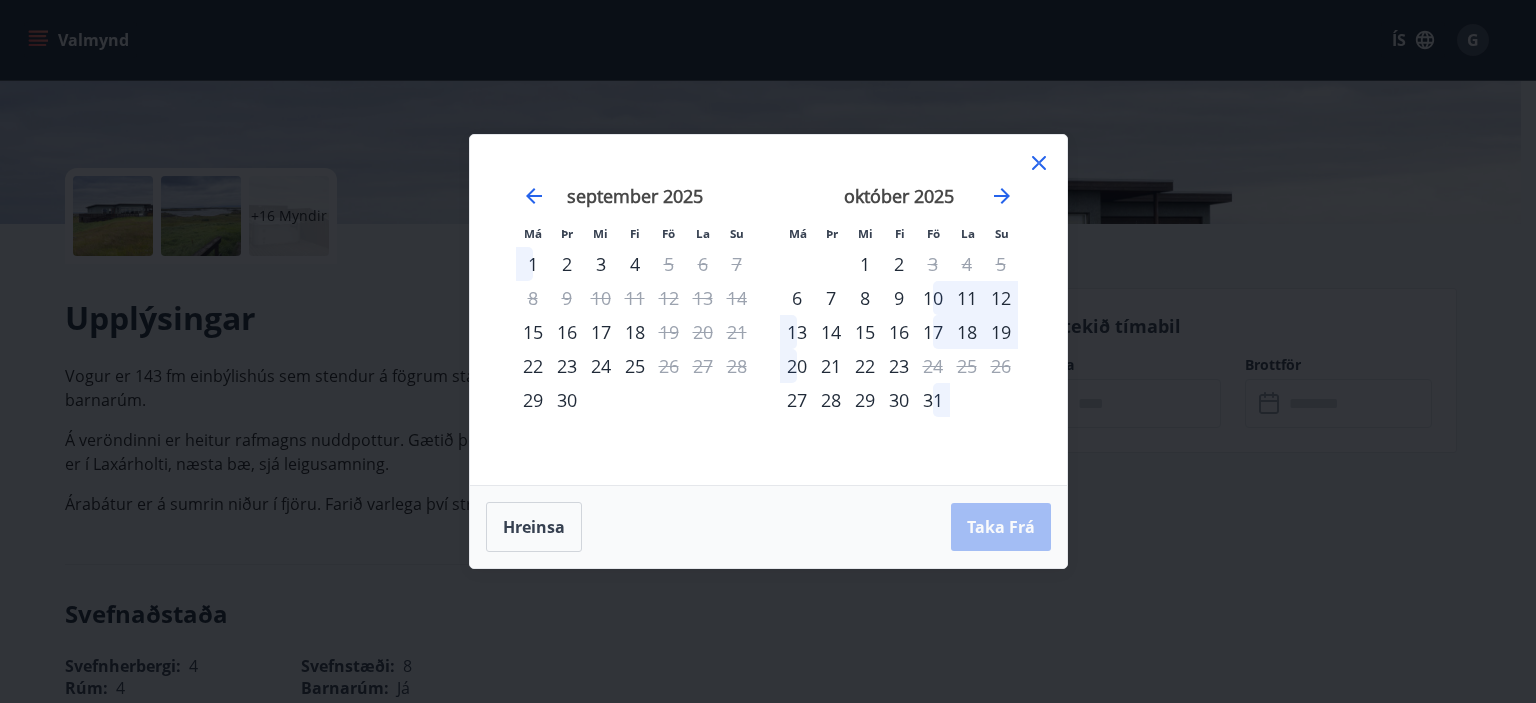 click 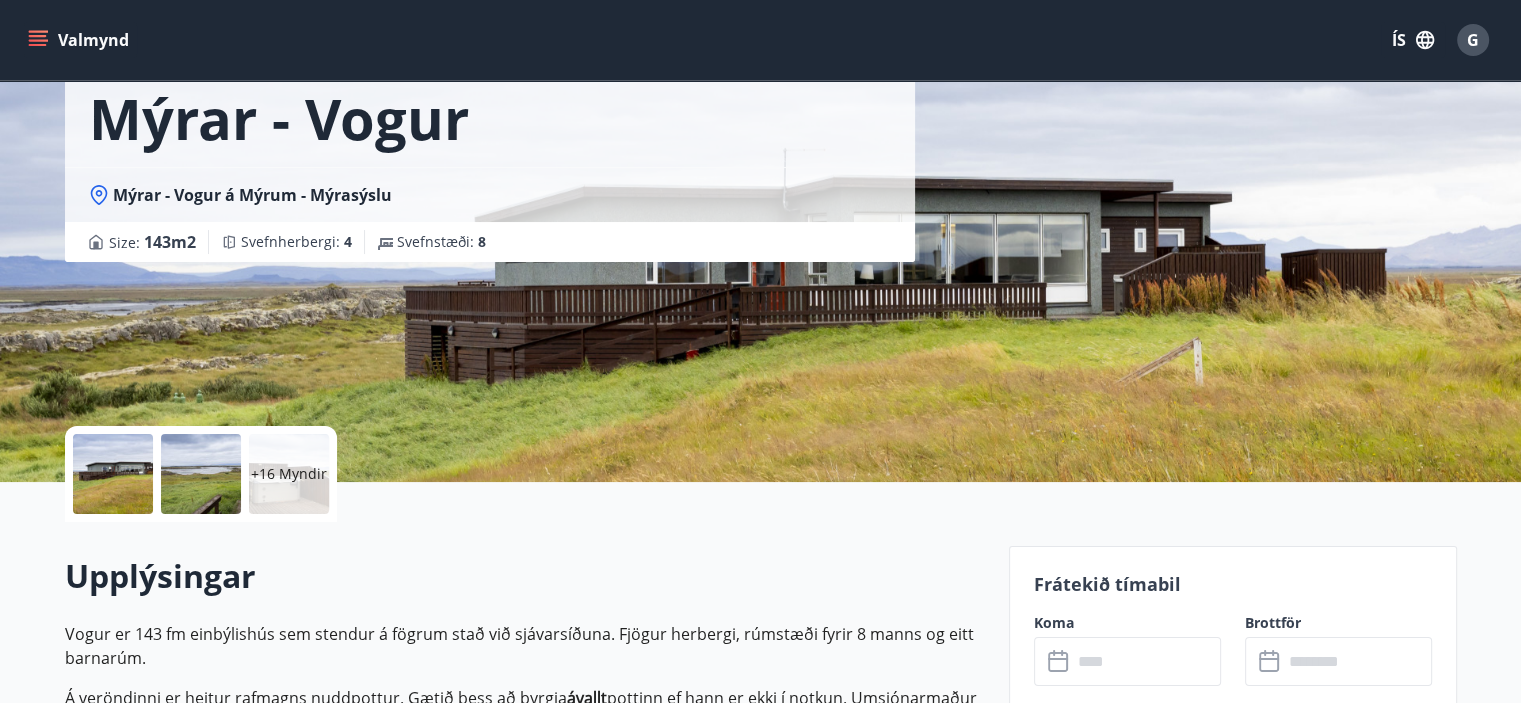 scroll, scrollTop: 0, scrollLeft: 0, axis: both 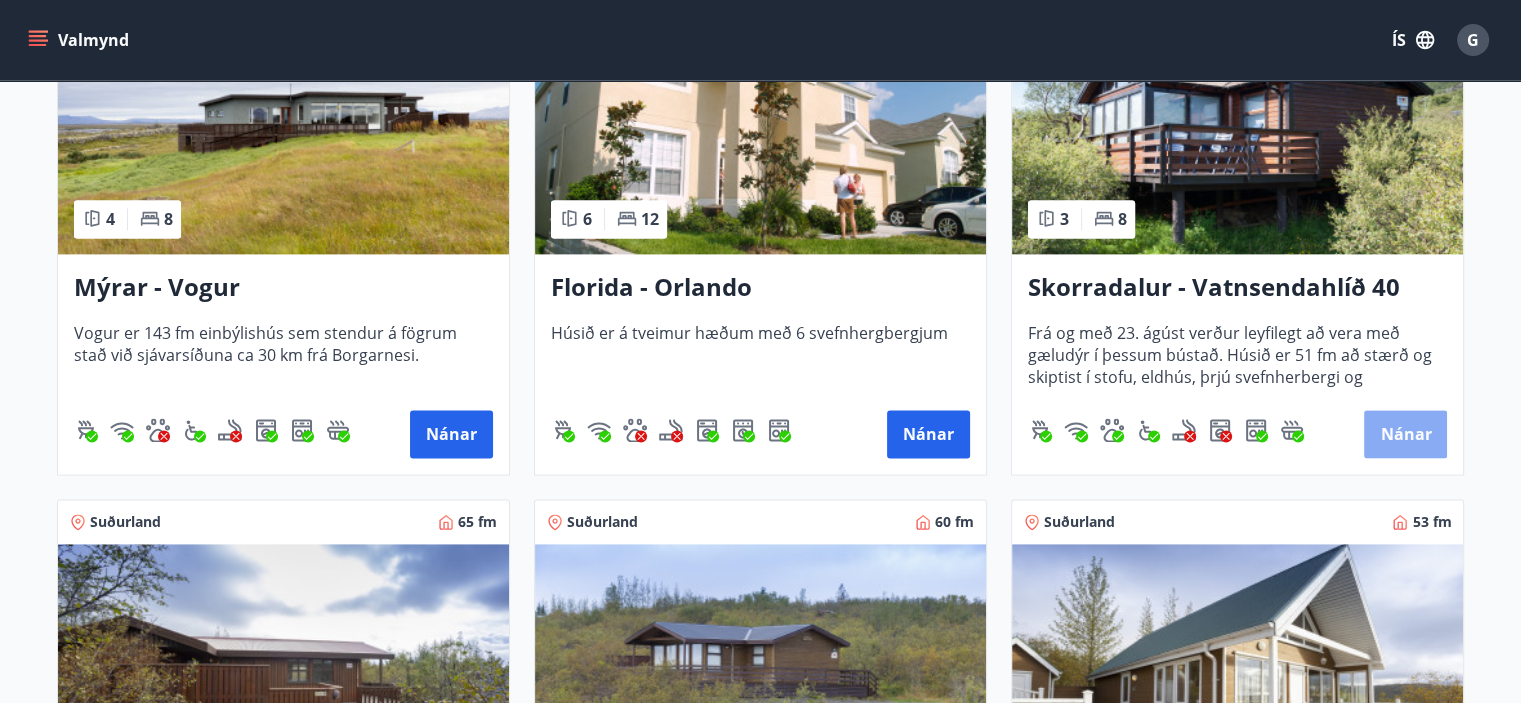 click on "Nánar" at bounding box center [1405, 434] 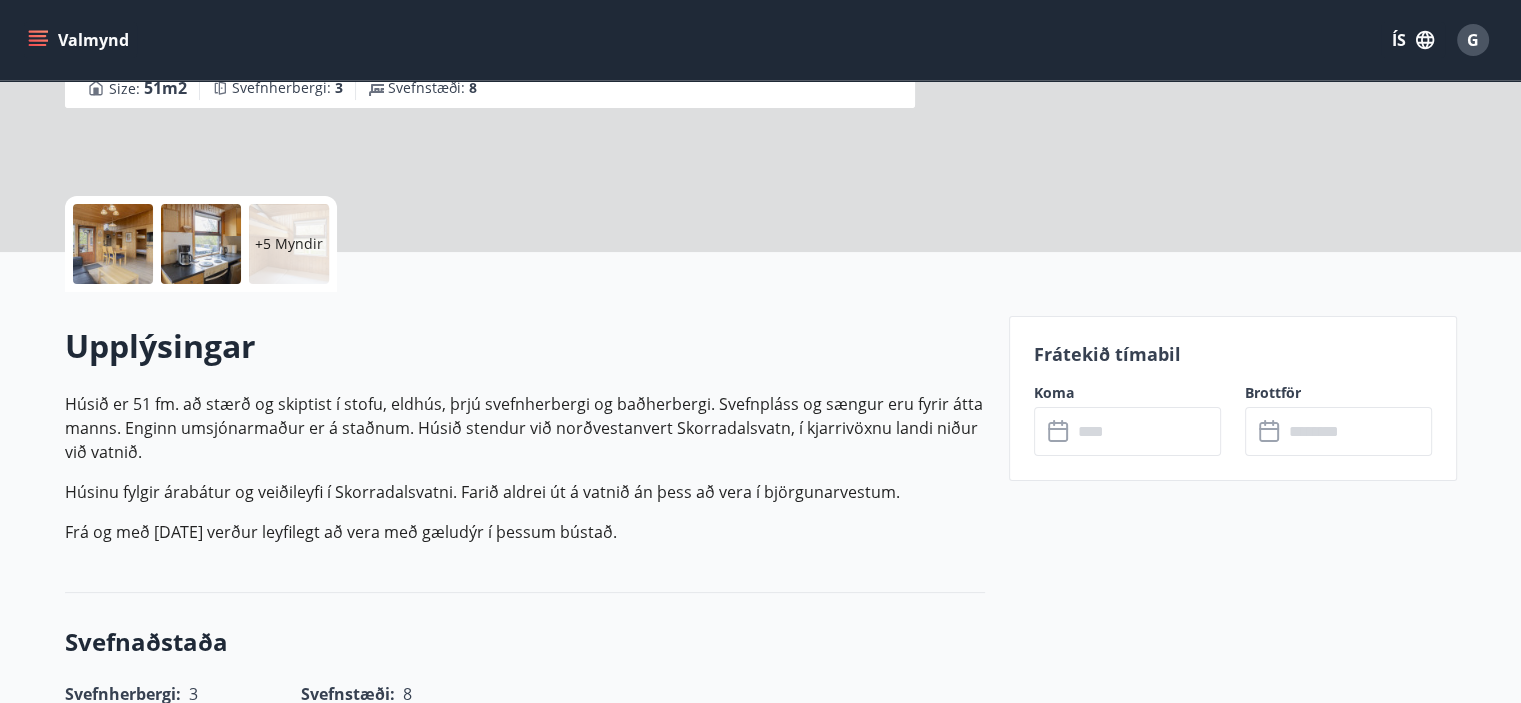 scroll, scrollTop: 0, scrollLeft: 0, axis: both 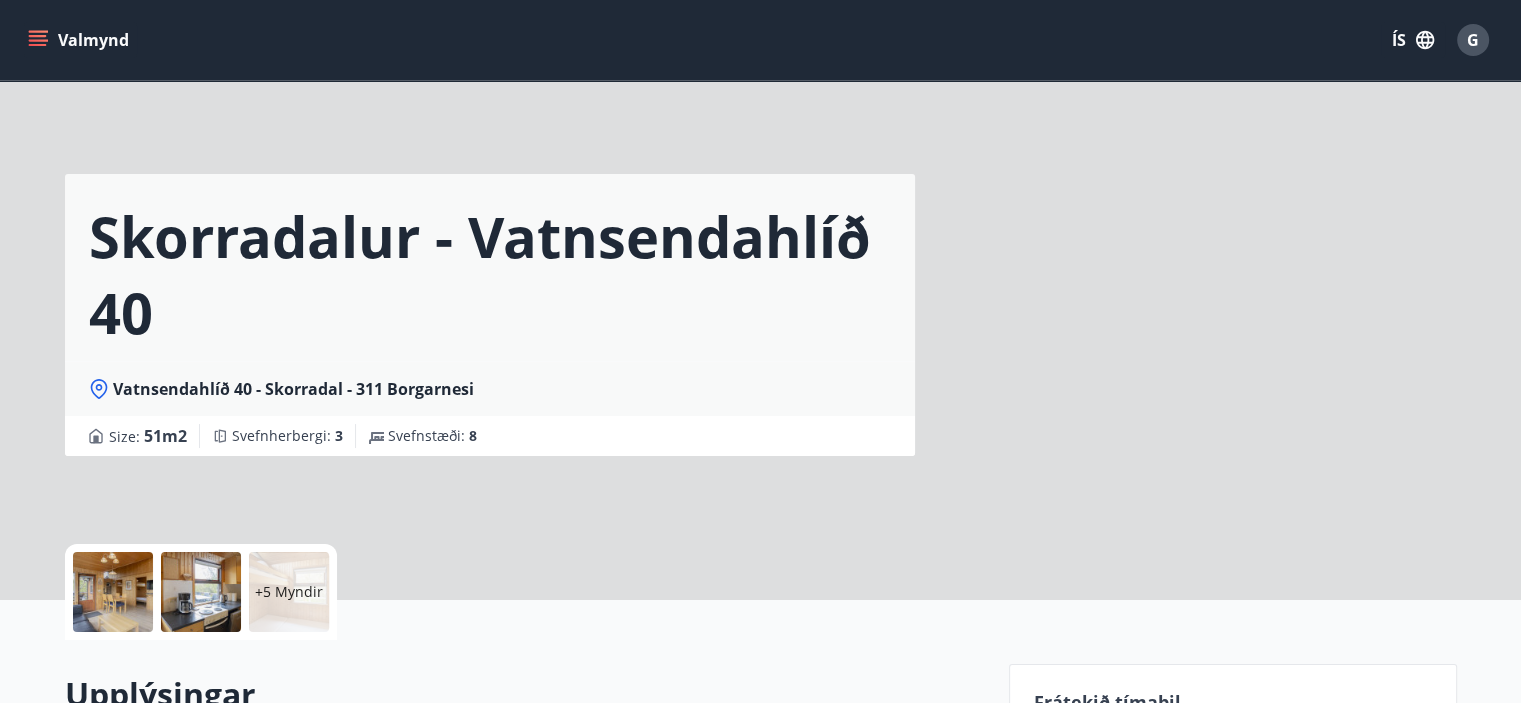 click on "[LOCATION] - [LOCATION] [NUMBER] [LOCATION] [NUMBER] - [LOCATION] - [POSTAL_CODE] Size : 51 m2 Svefnherbergi : 3 Svefnstæði : 8" at bounding box center (761, 300) 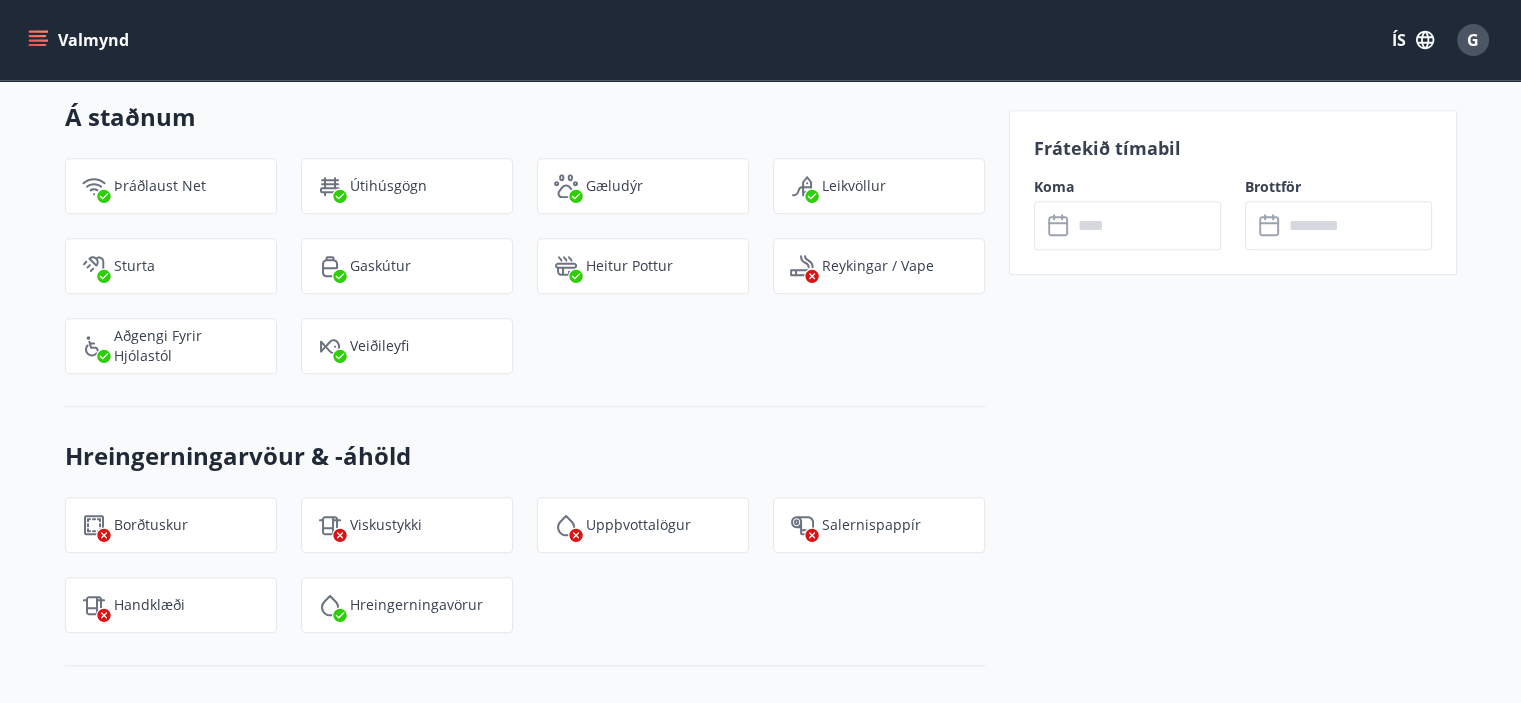 scroll, scrollTop: 2054, scrollLeft: 0, axis: vertical 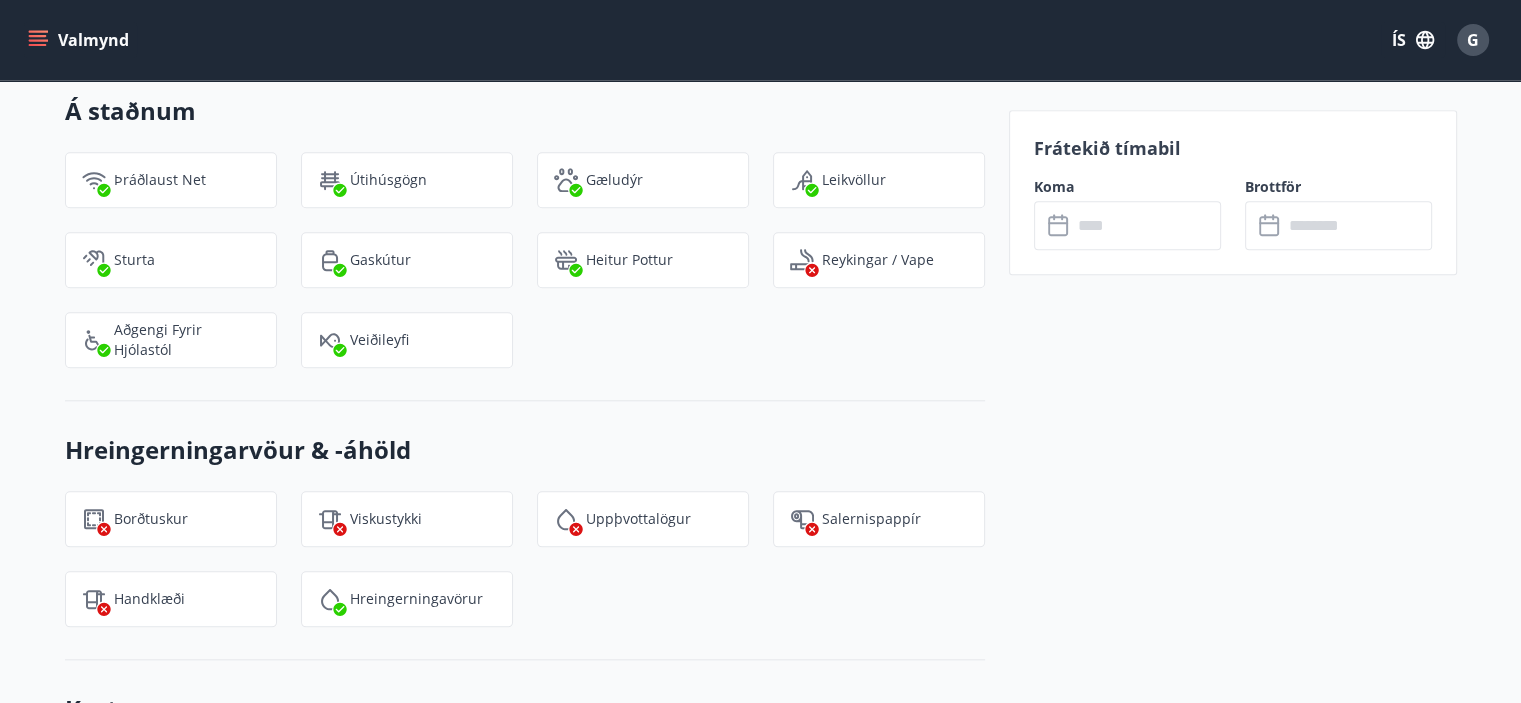 click on "Veiðileyfi" at bounding box center [407, 340] 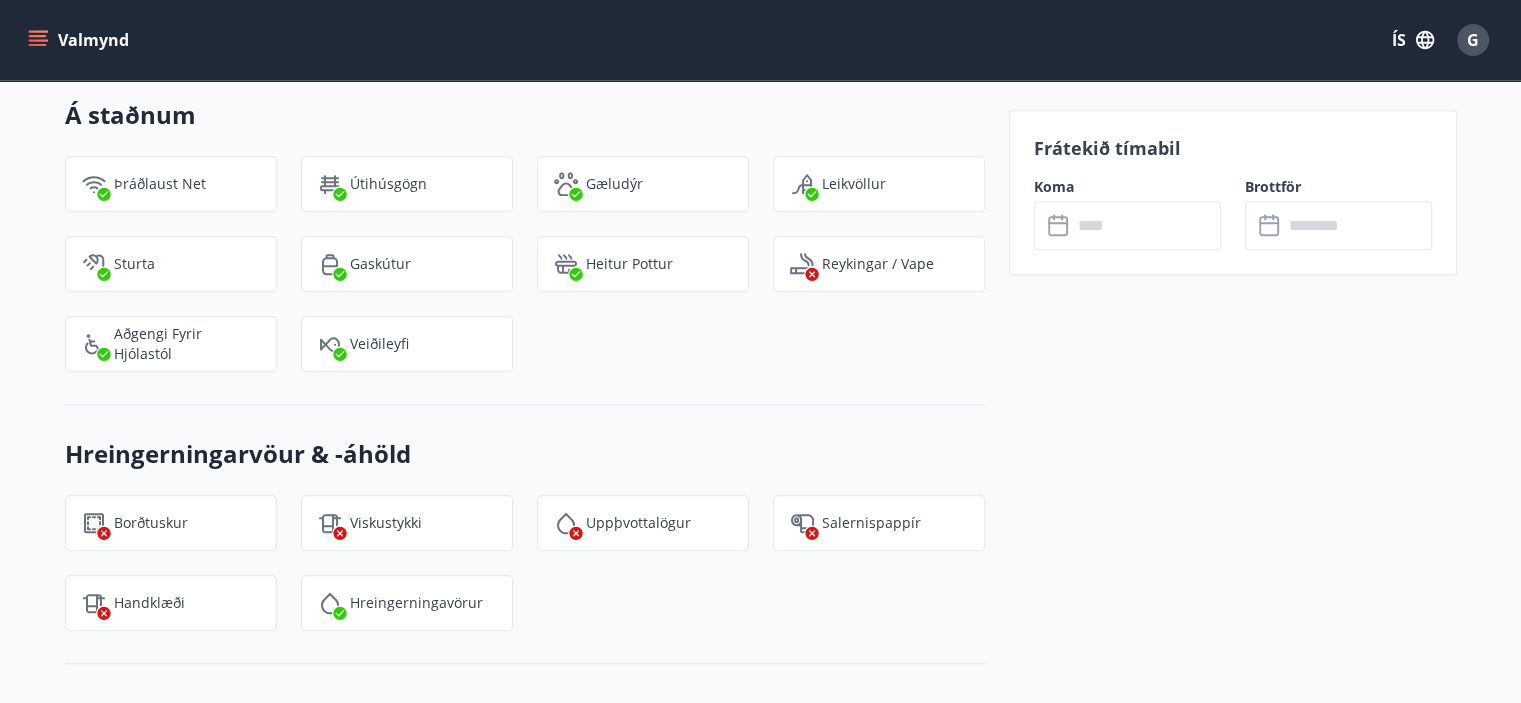 scroll, scrollTop: 2044, scrollLeft: 0, axis: vertical 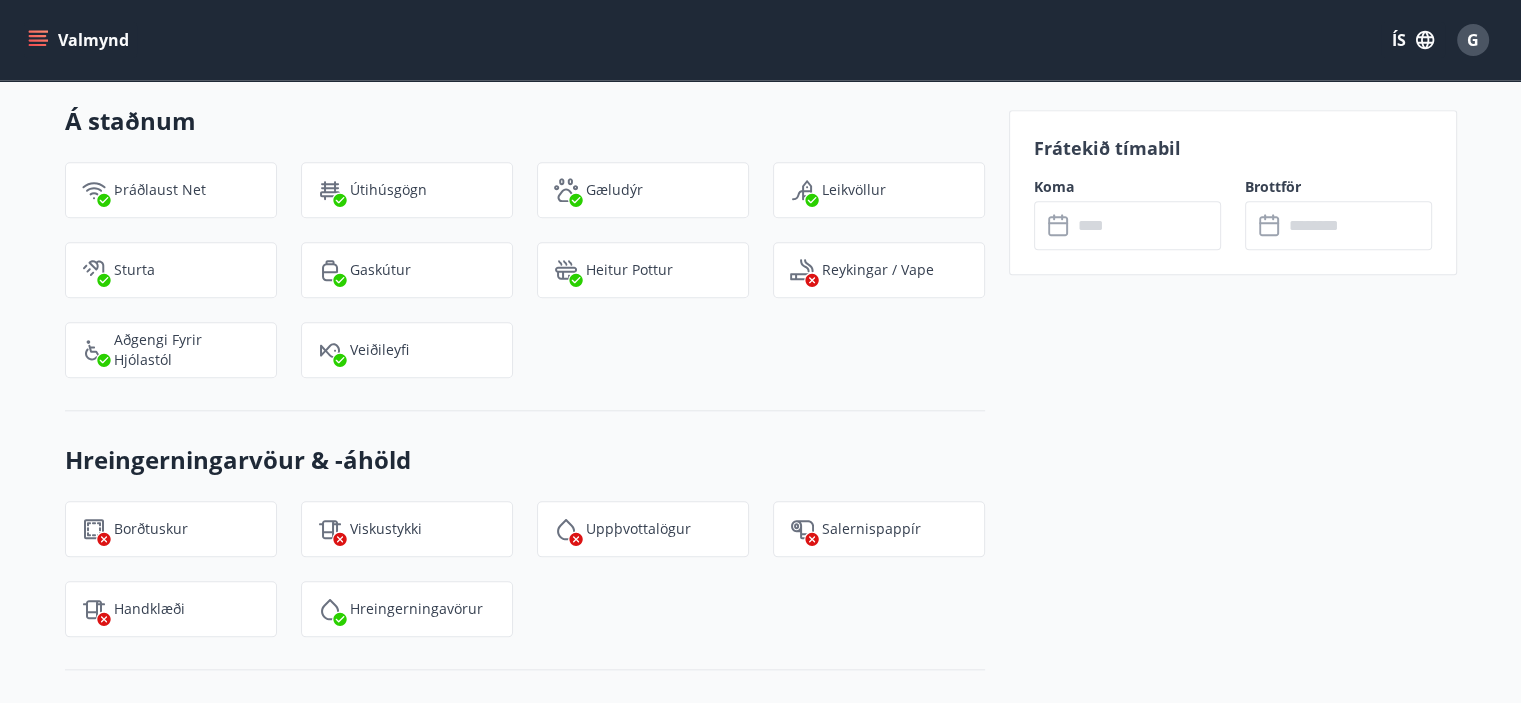 click at bounding box center [1146, 225] 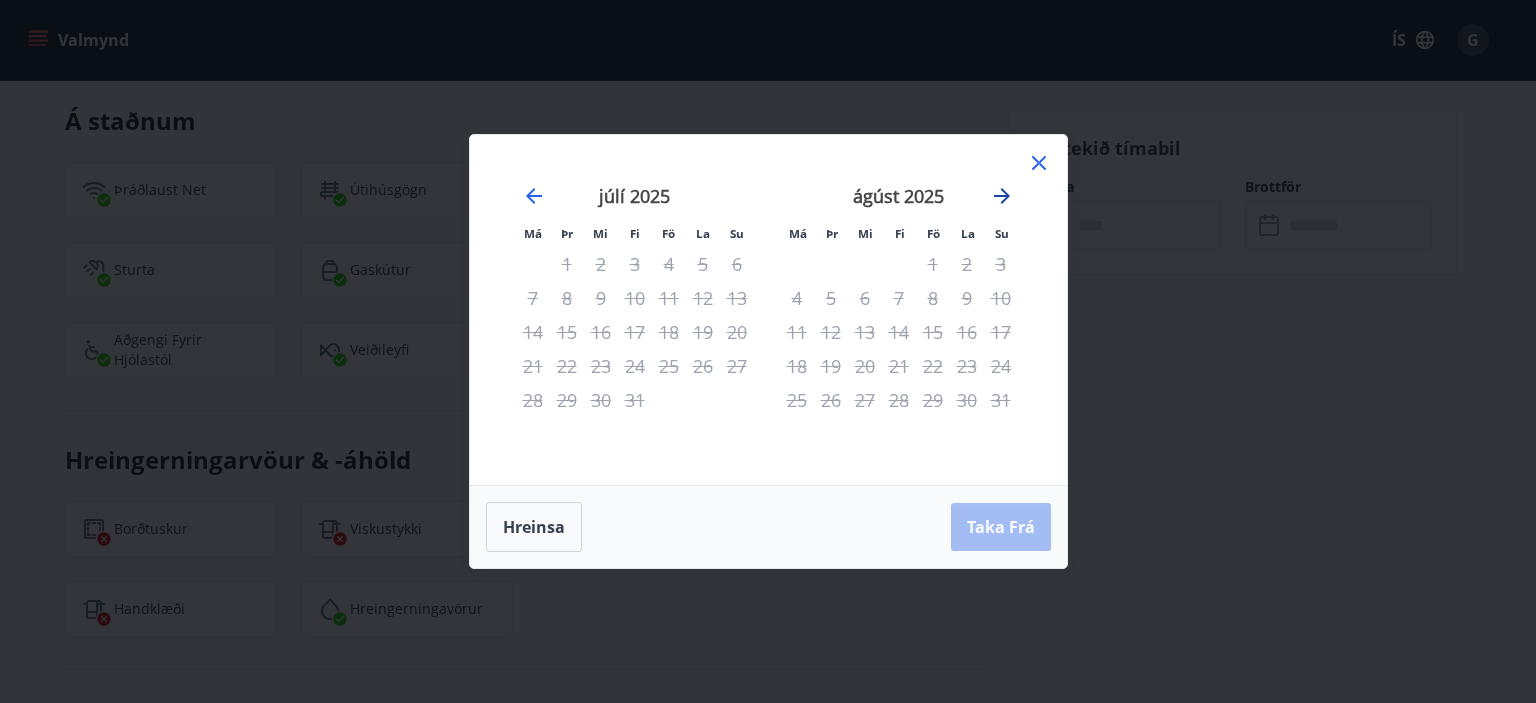 click 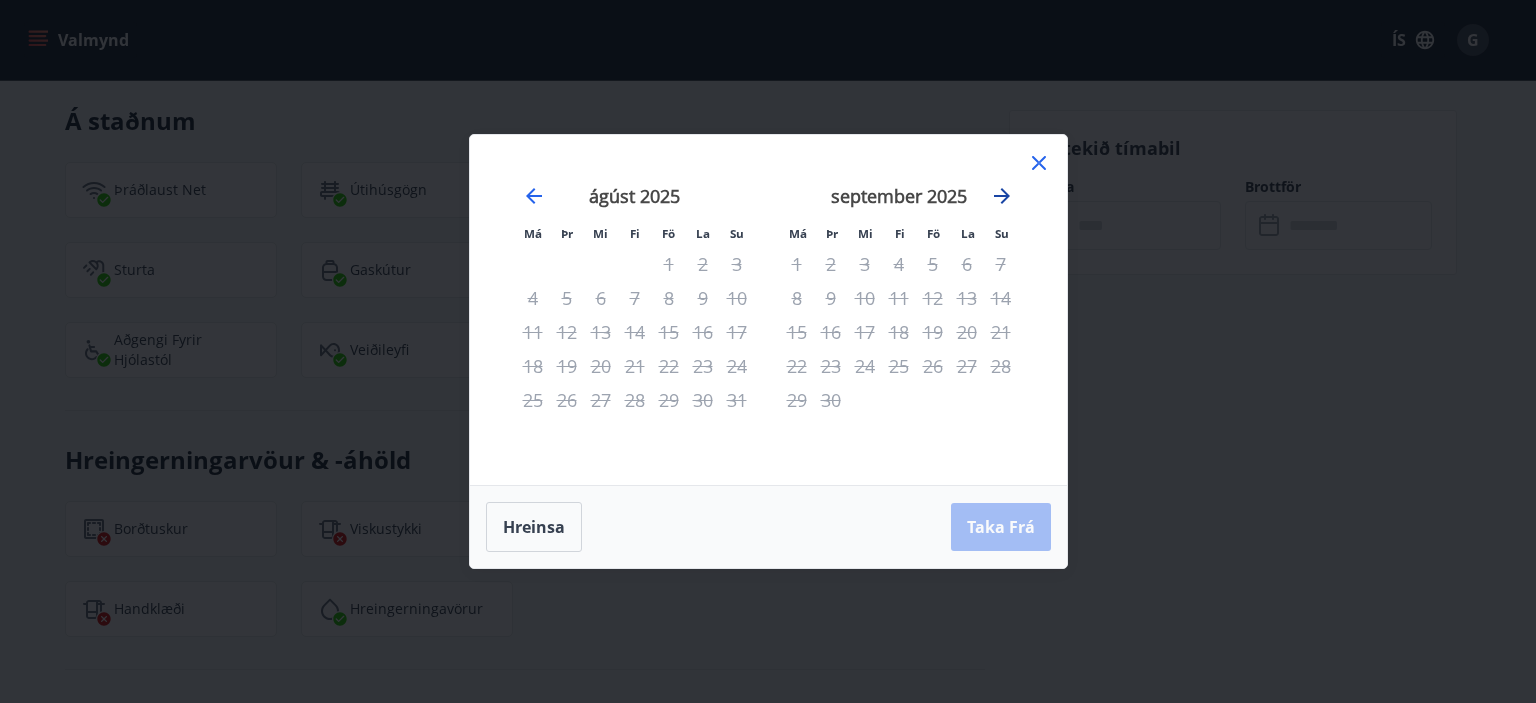 click 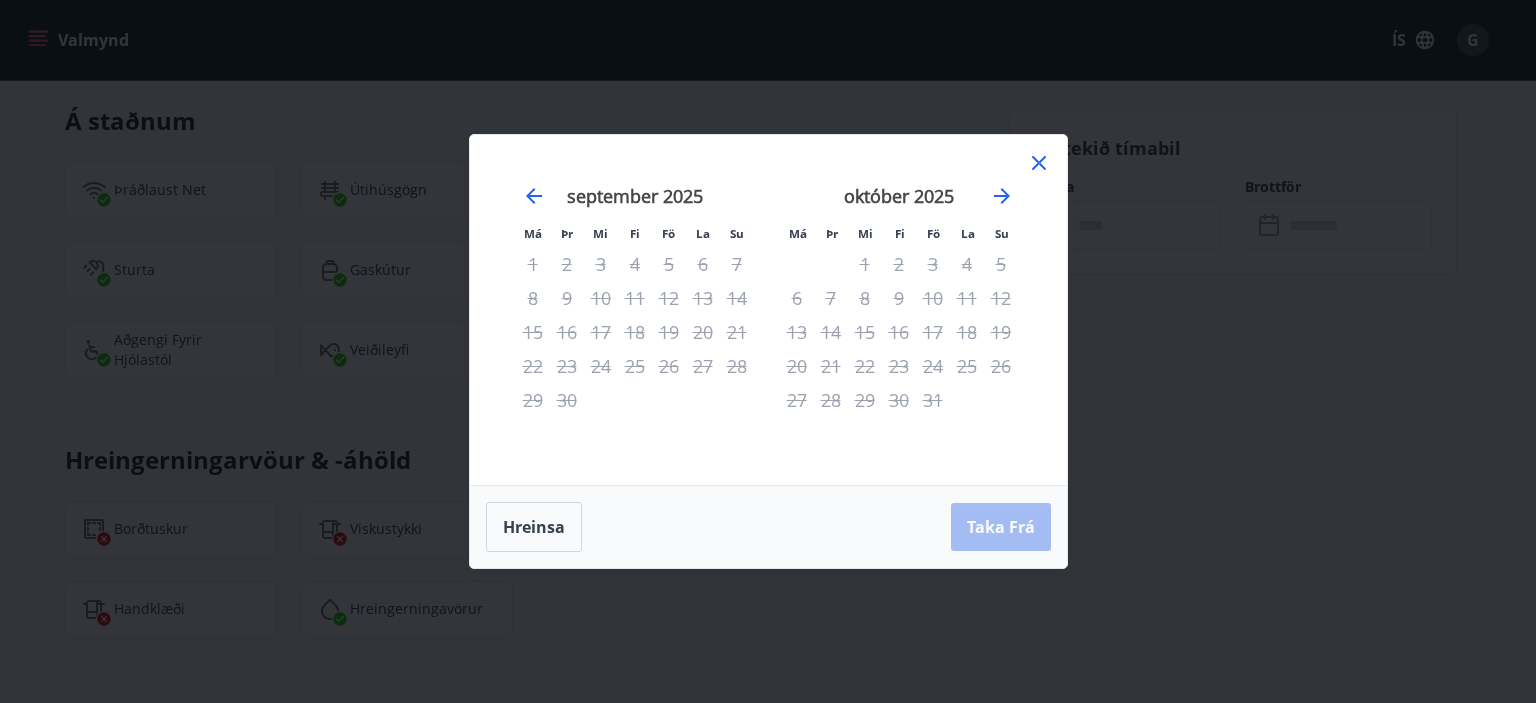 click 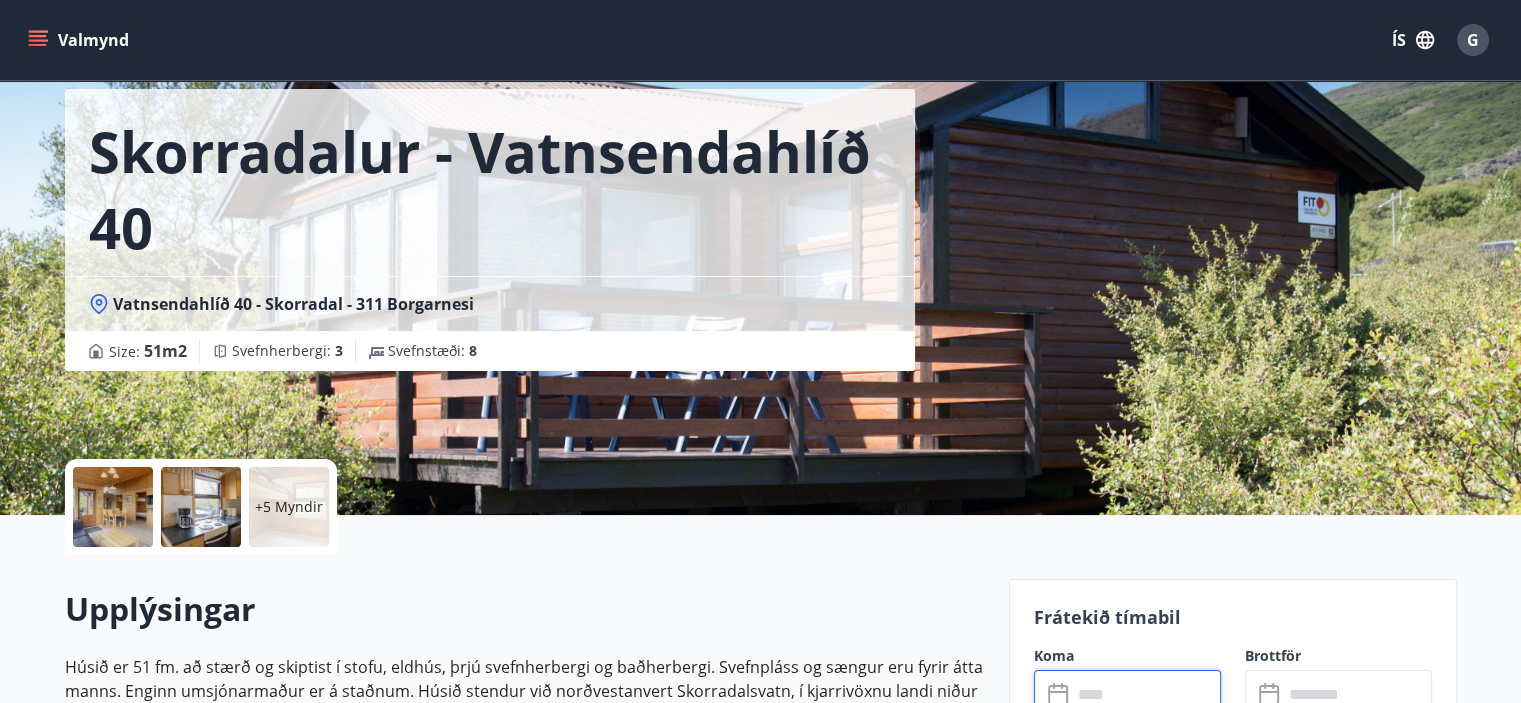 scroll, scrollTop: 0, scrollLeft: 0, axis: both 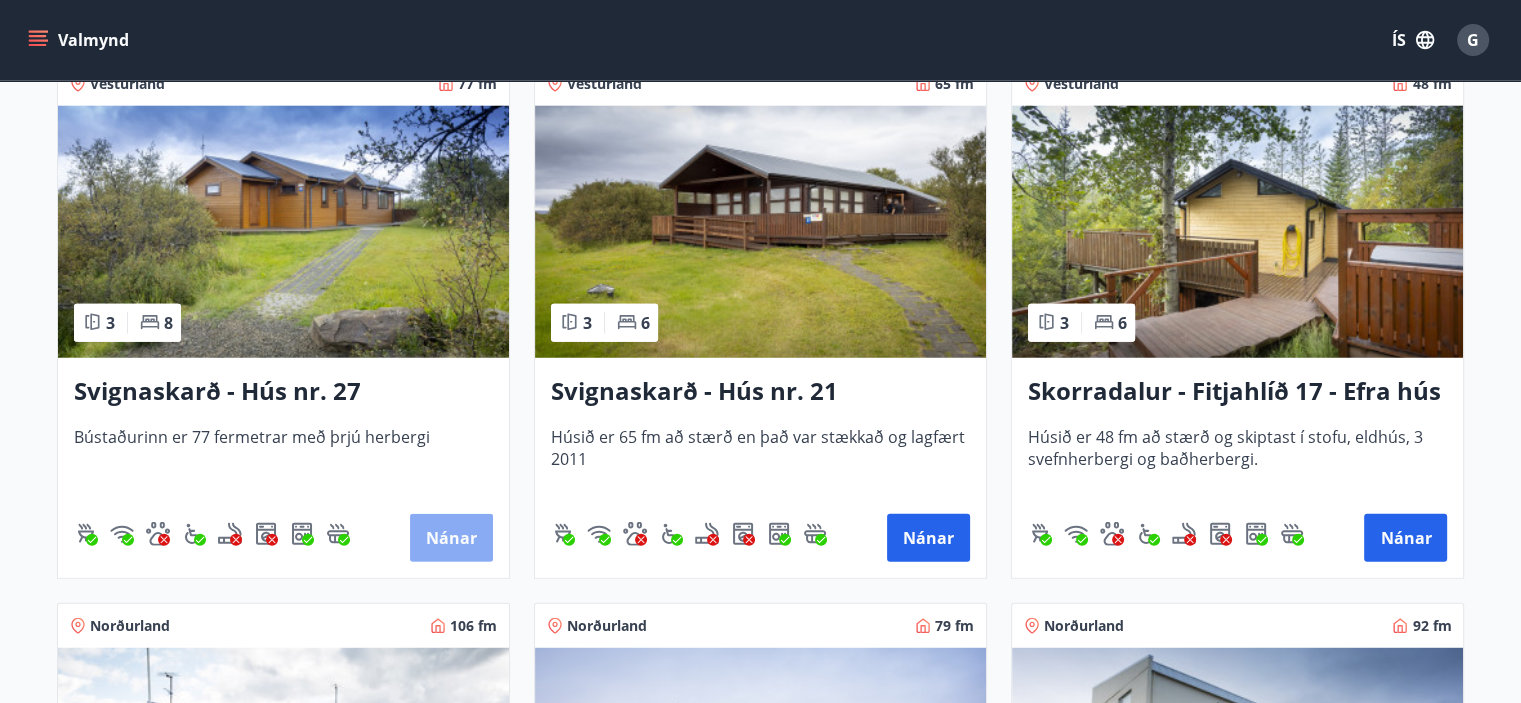 click on "Nánar" at bounding box center (451, 538) 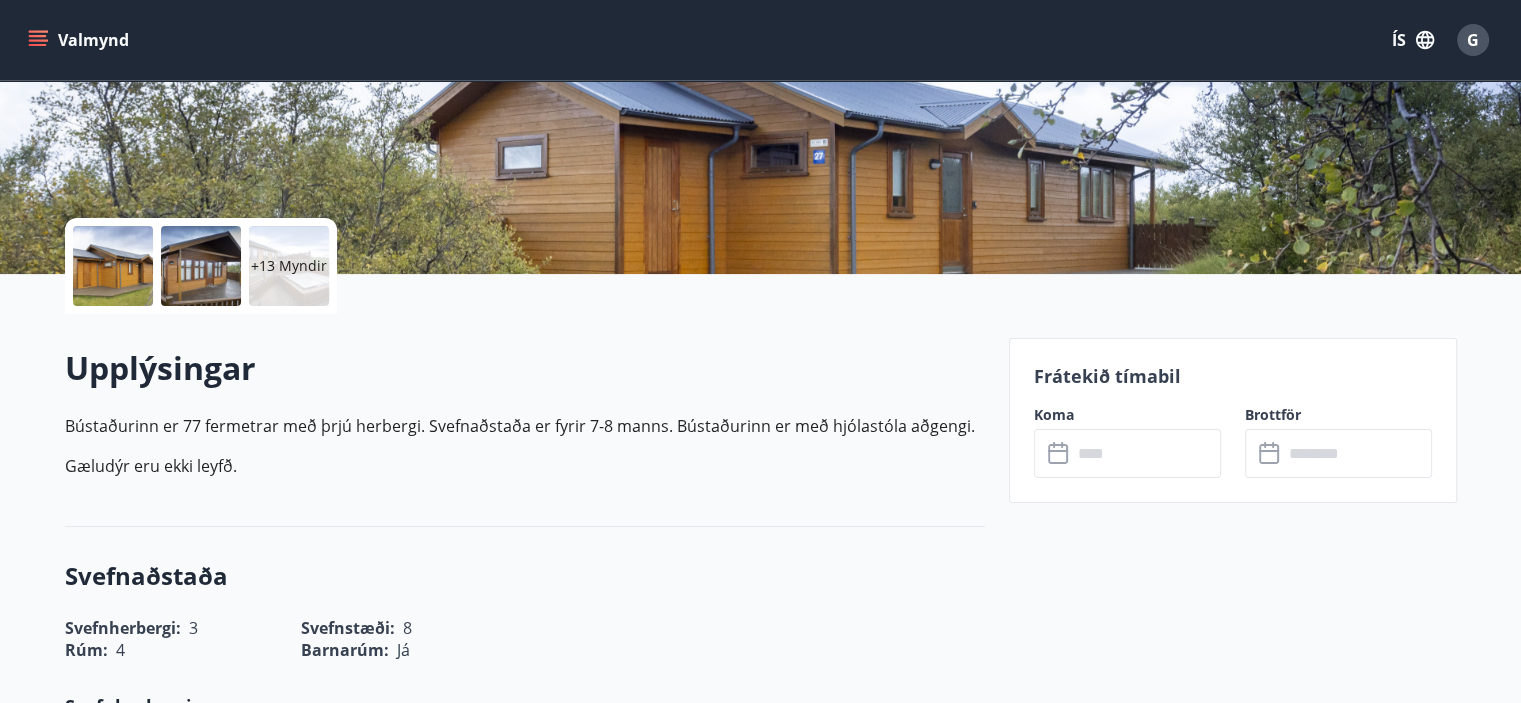 scroll, scrollTop: 324, scrollLeft: 0, axis: vertical 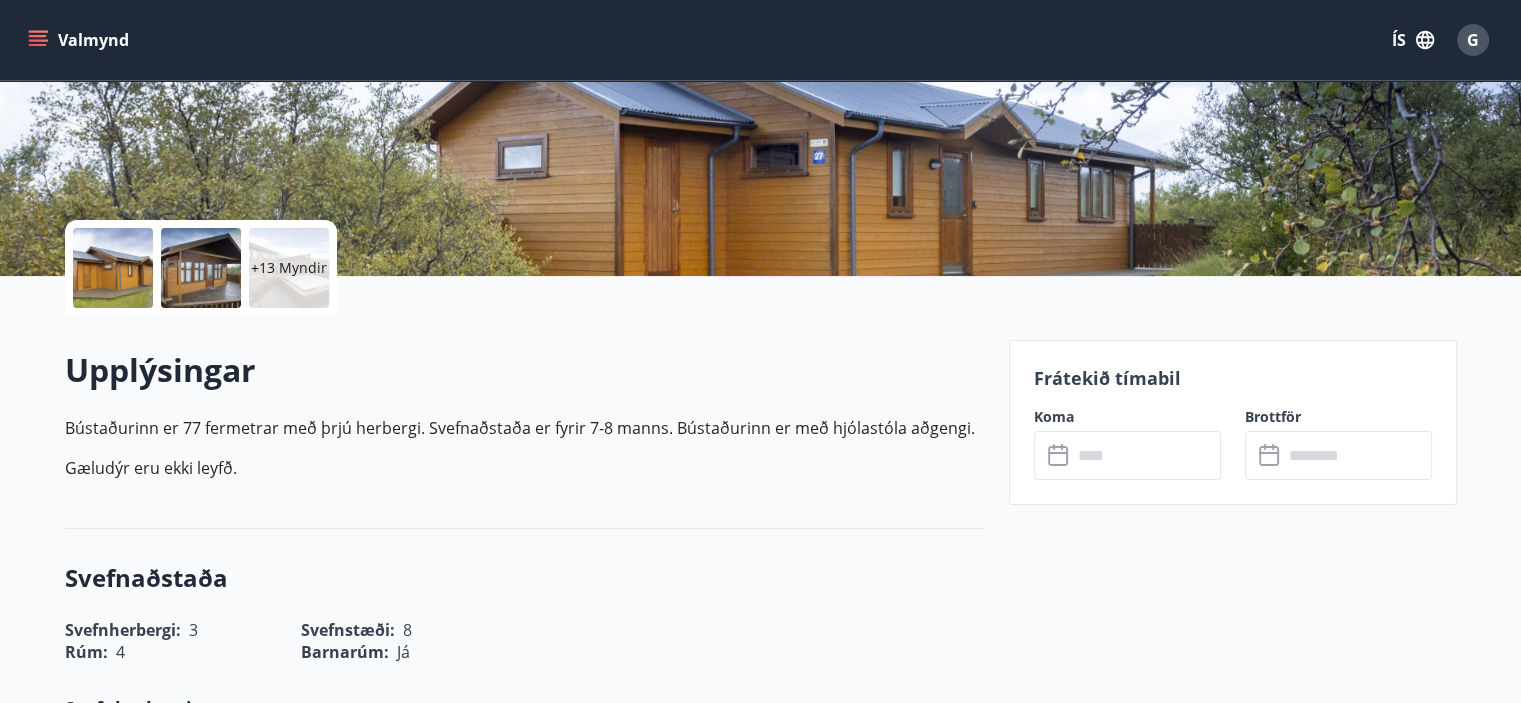 click 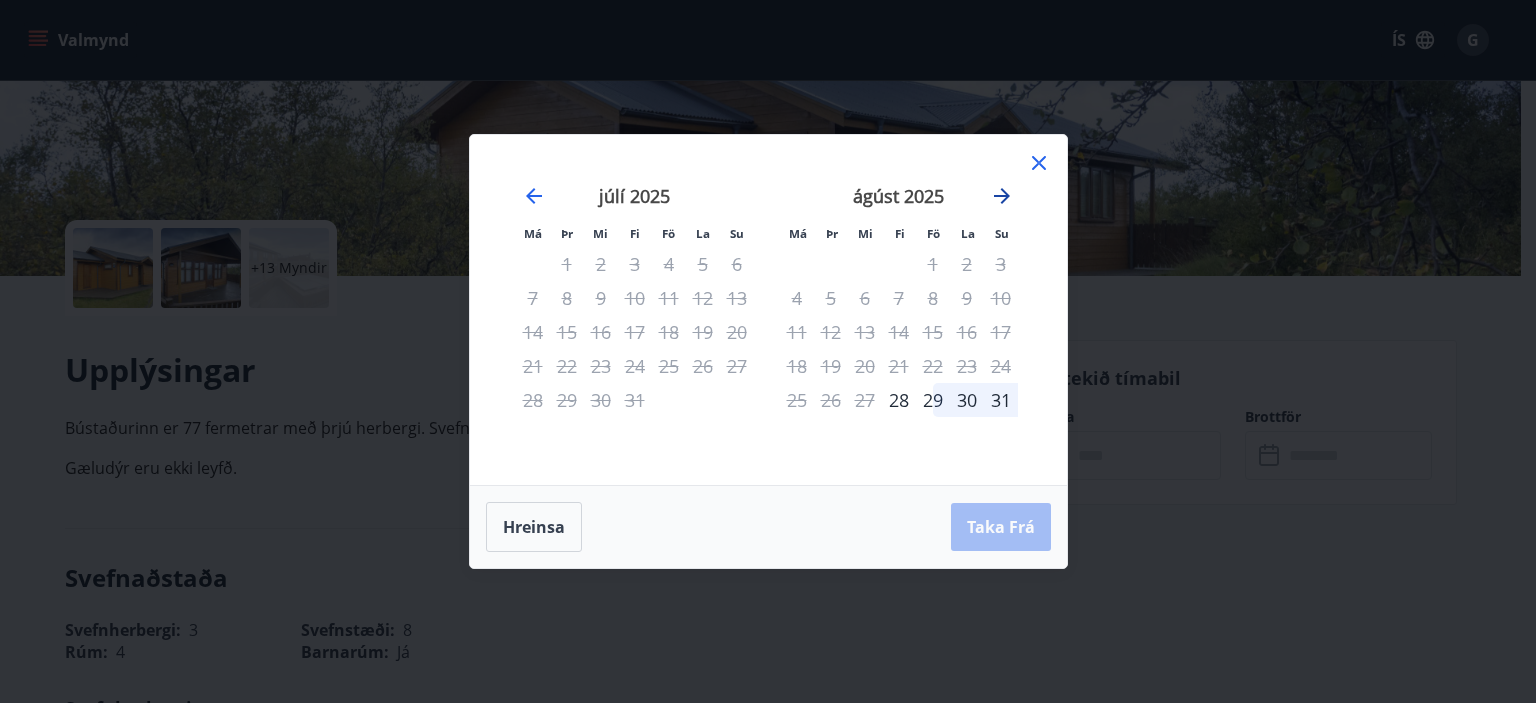 click 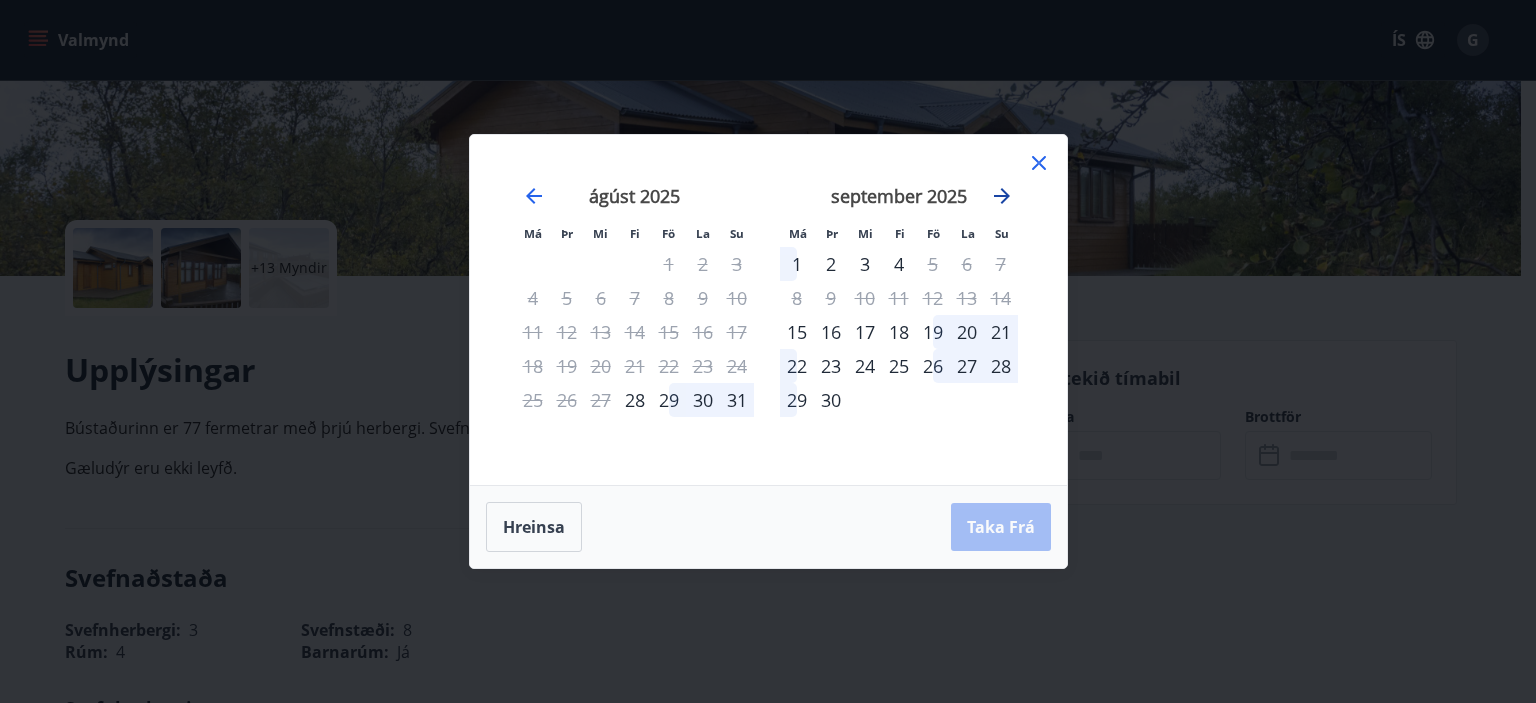 click 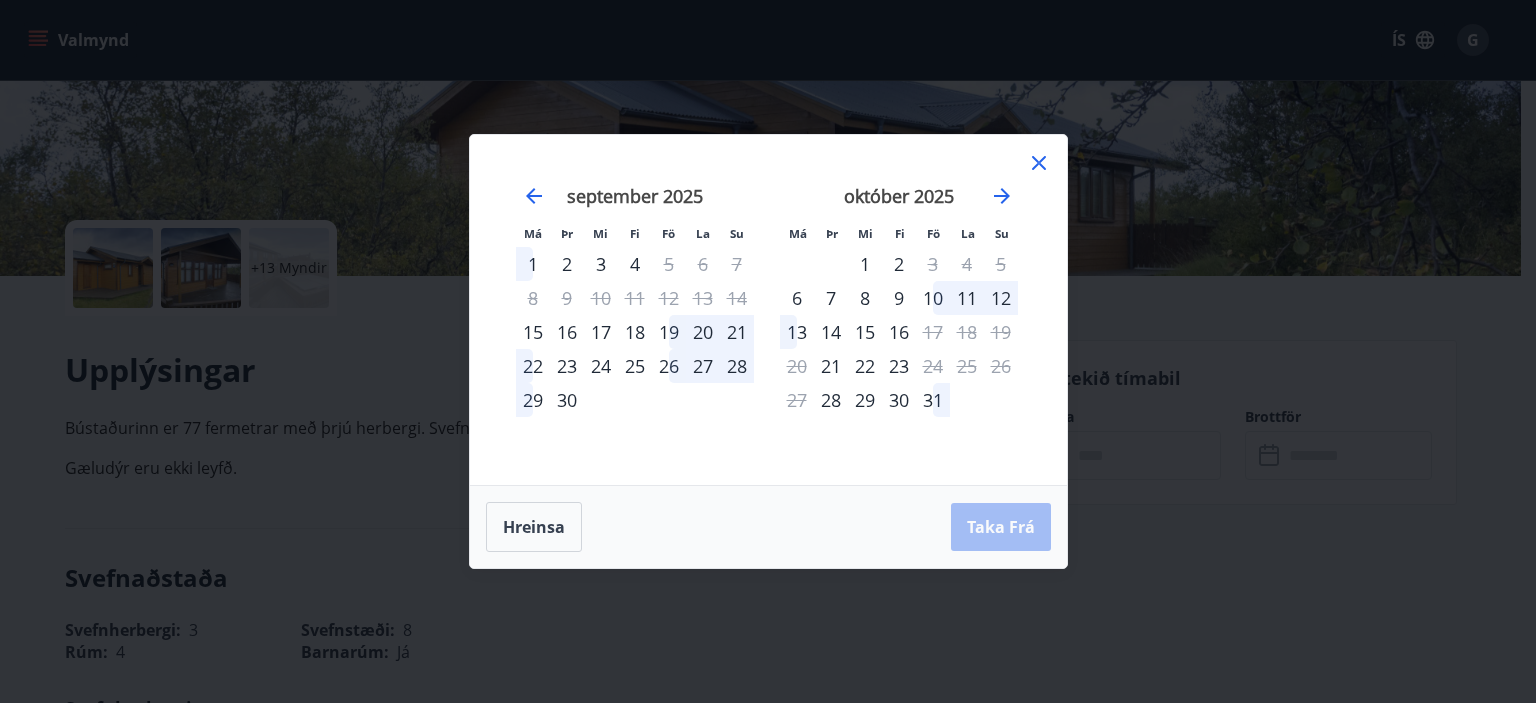 click 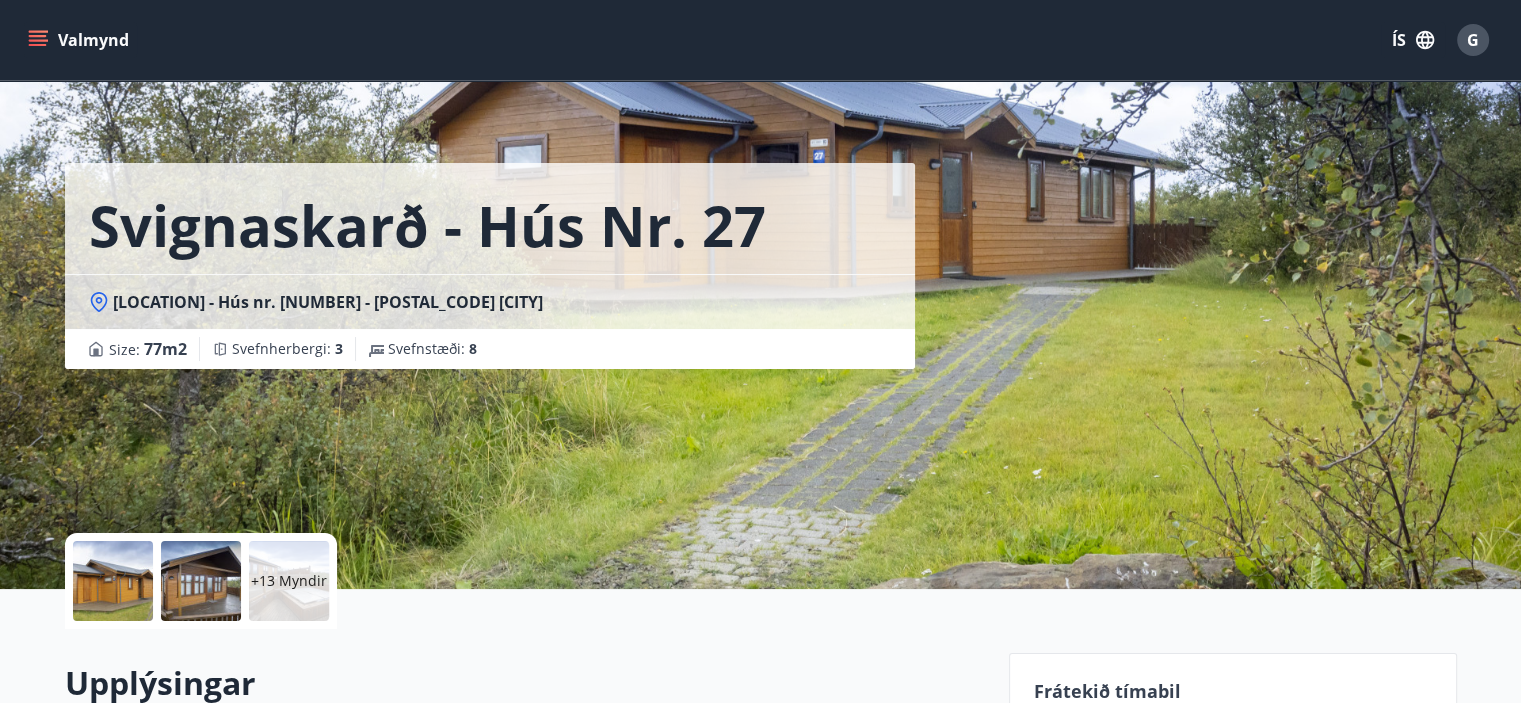 scroll, scrollTop: 0, scrollLeft: 0, axis: both 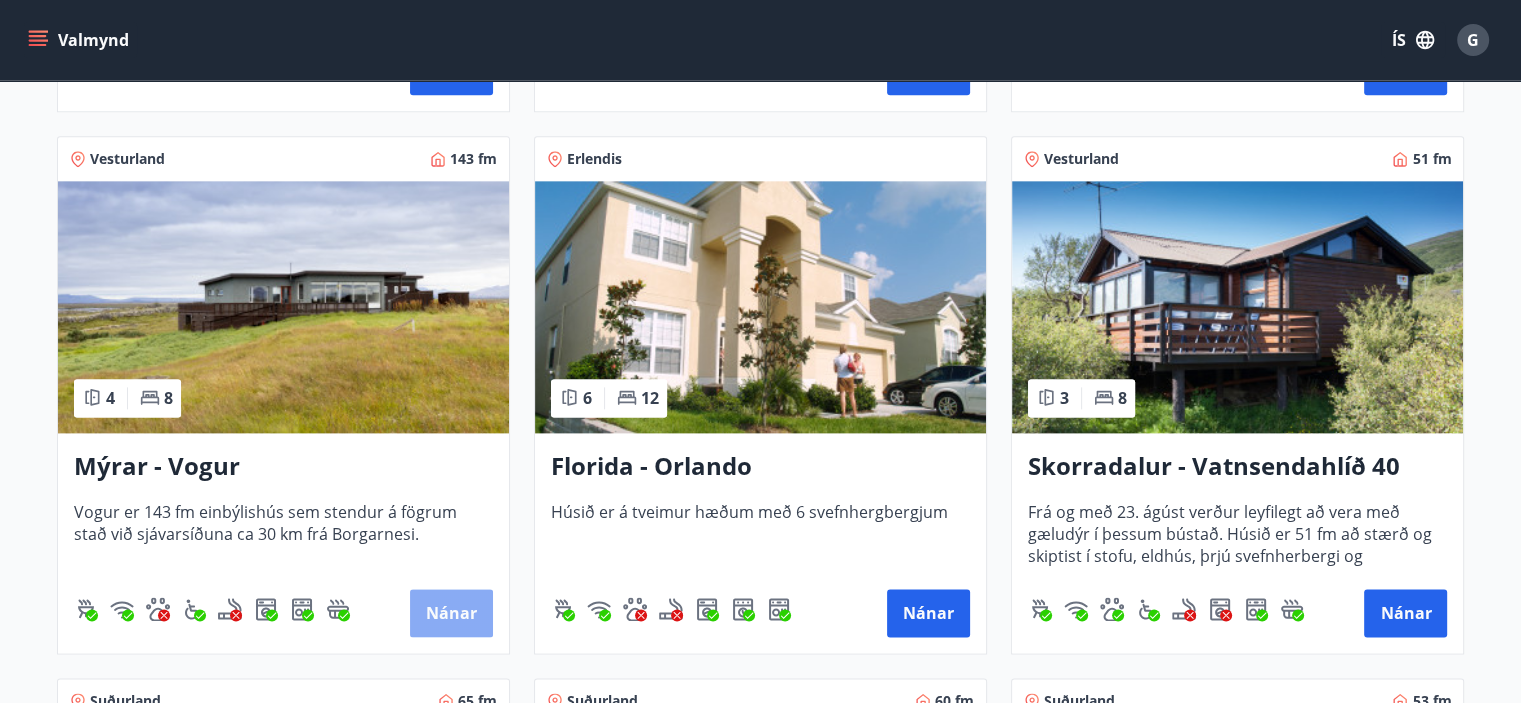 click on "Nánar" at bounding box center [451, 613] 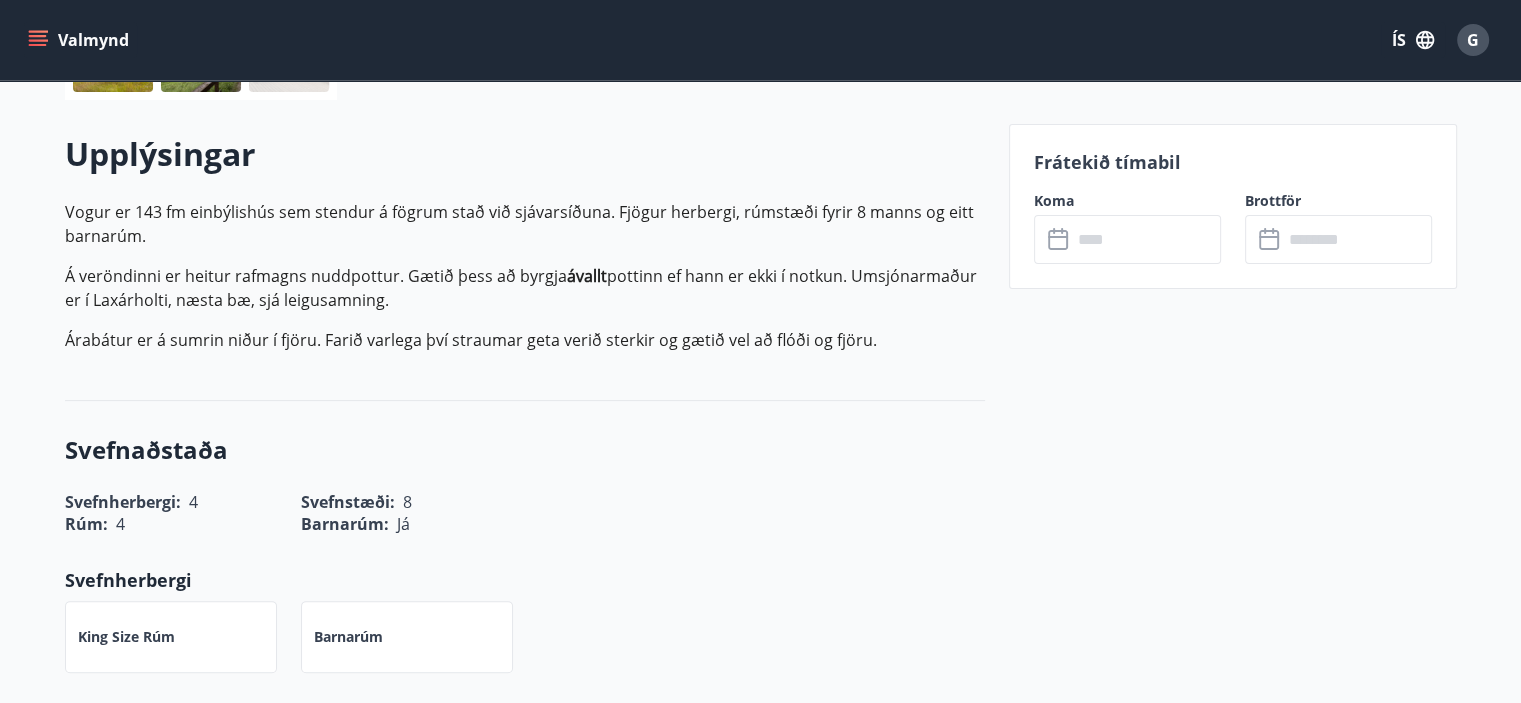 scroll, scrollTop: 543, scrollLeft: 0, axis: vertical 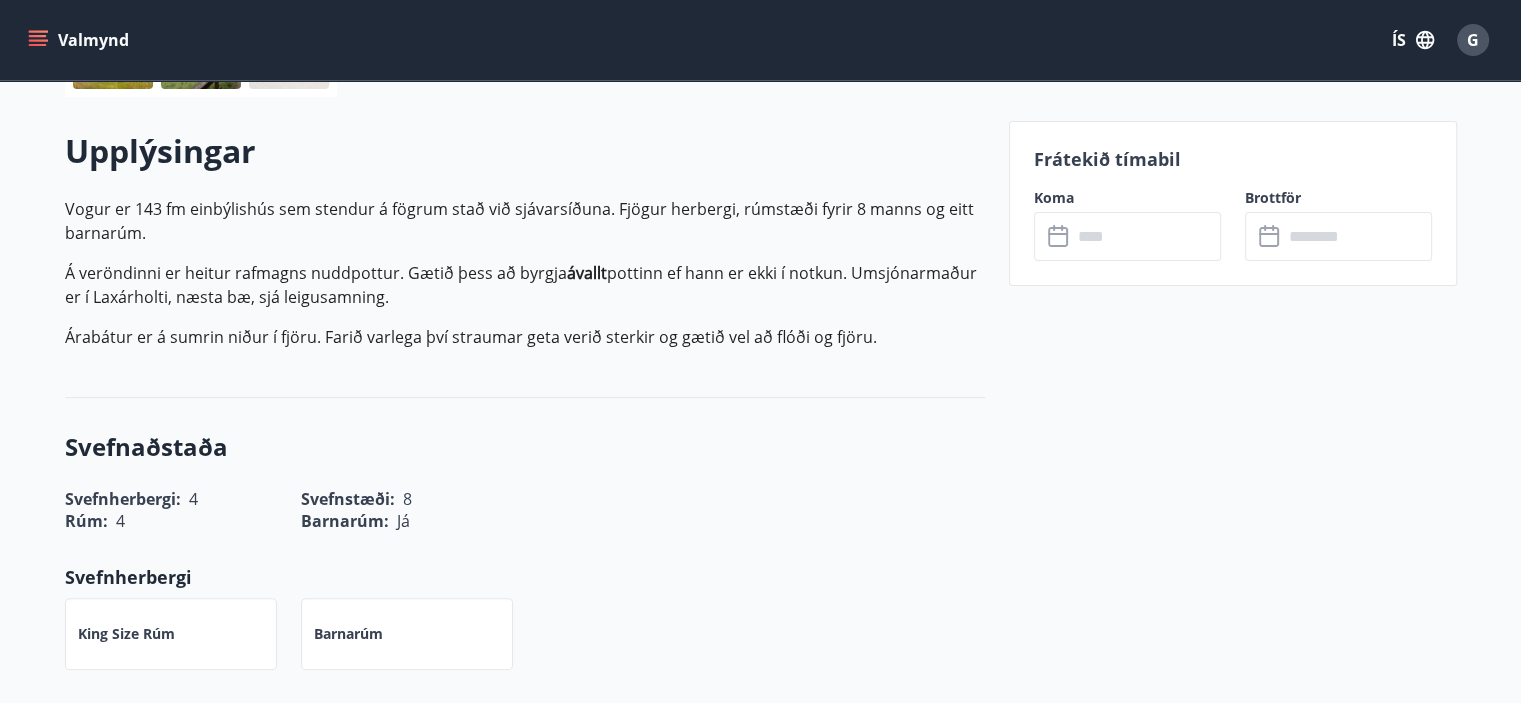 click at bounding box center [1146, 236] 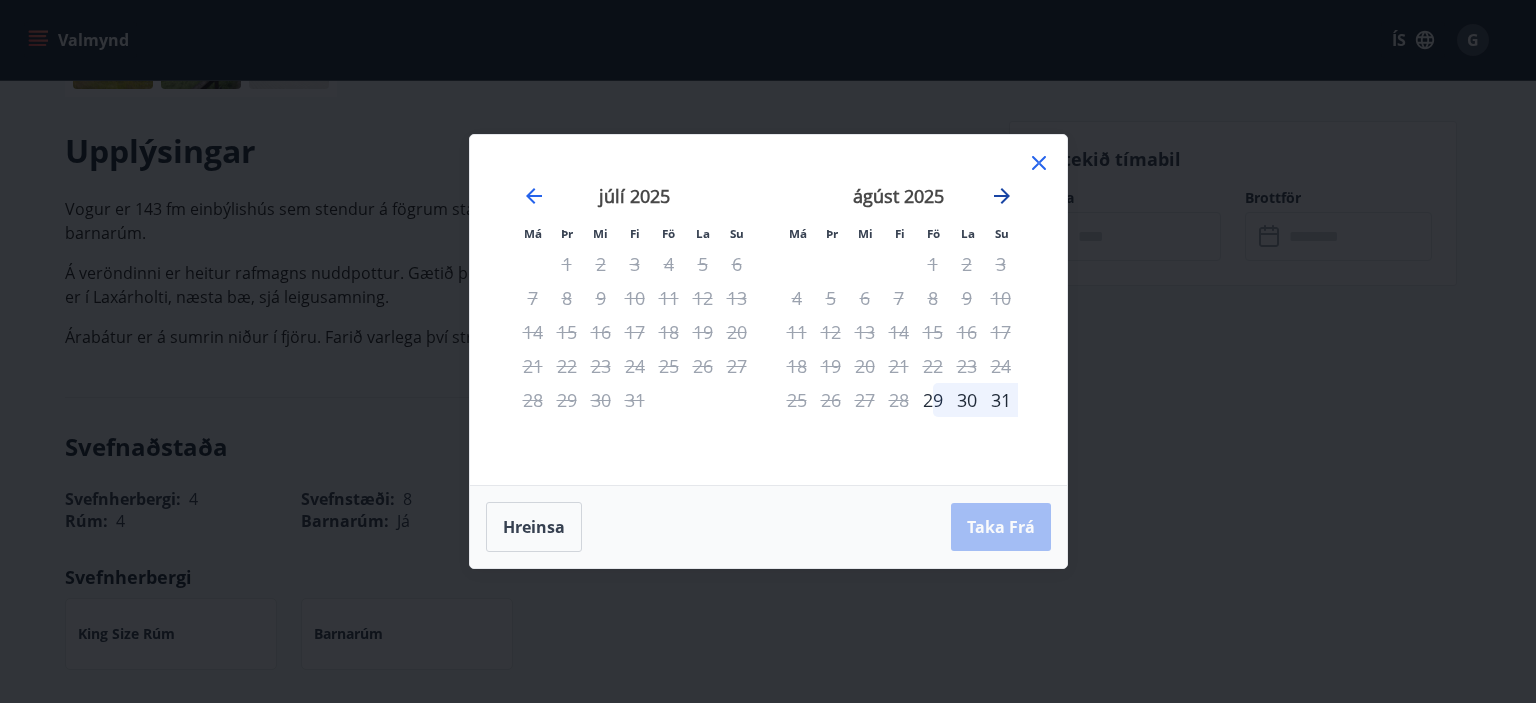 click 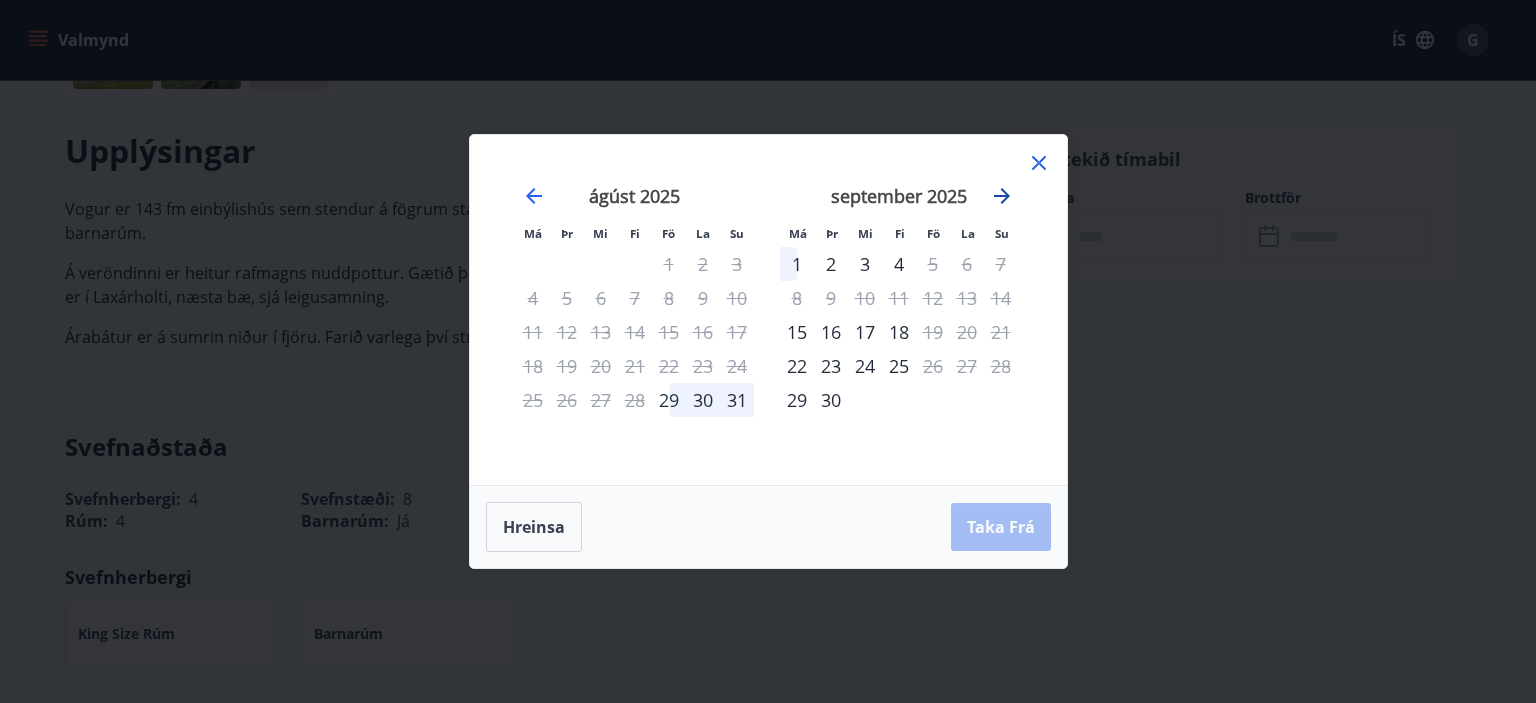 click 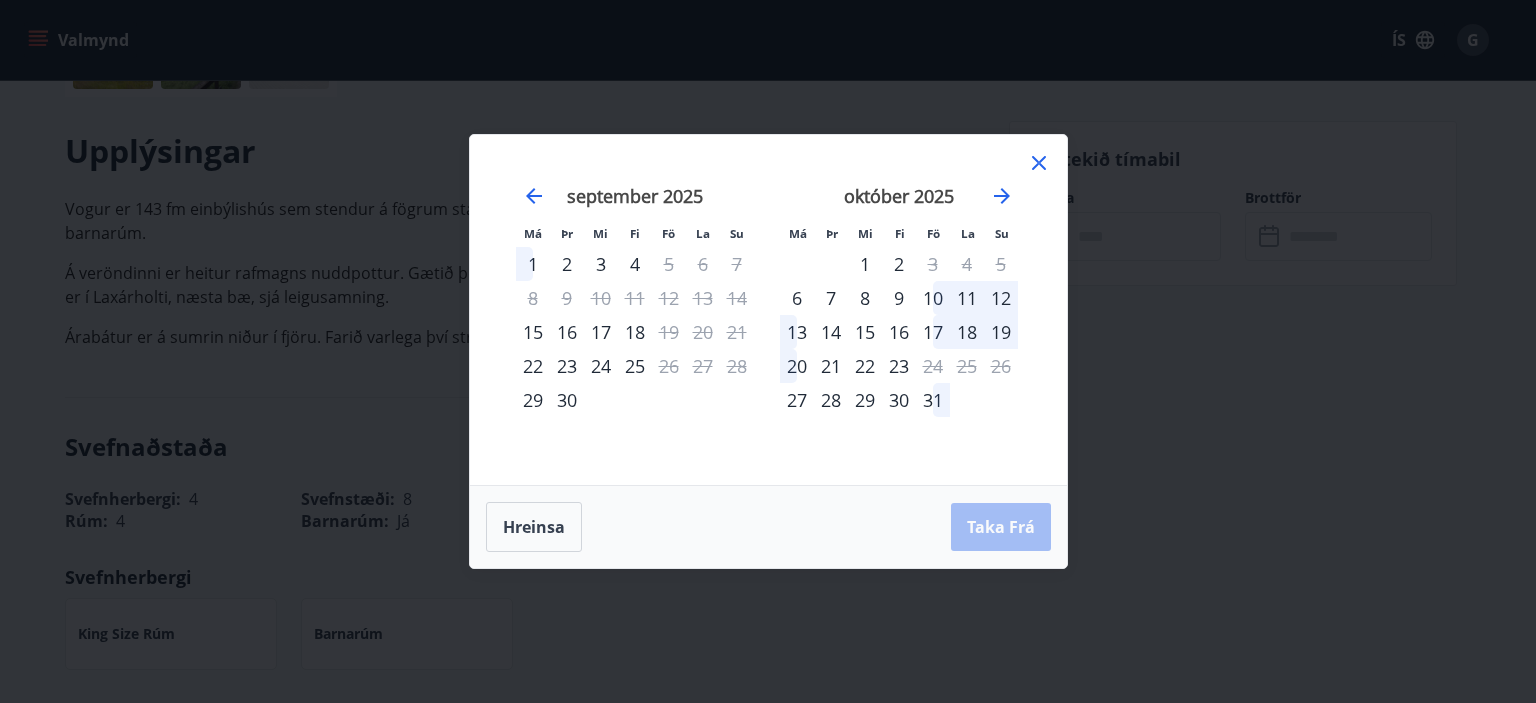 click on "16" at bounding box center [899, 332] 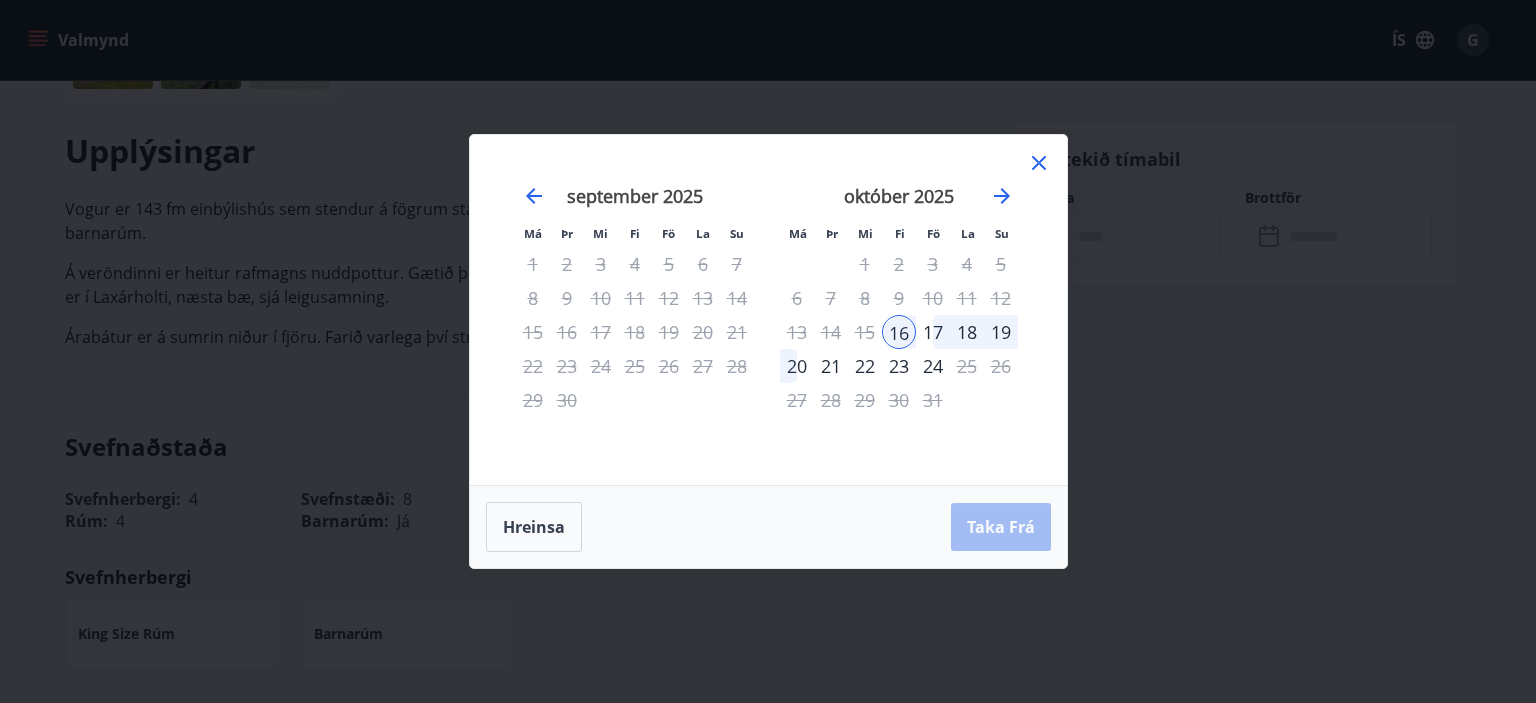click on "21" at bounding box center (831, 366) 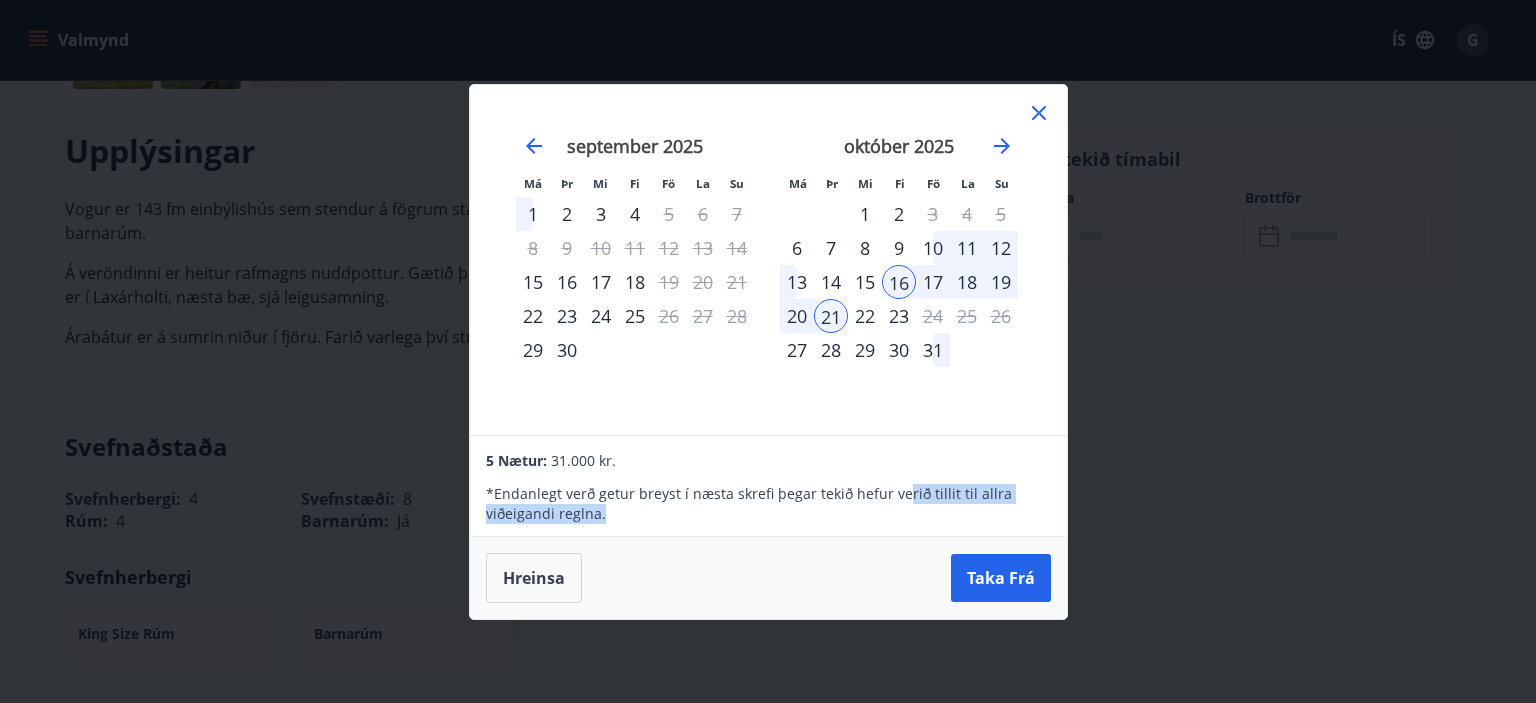 drag, startPoint x: 1085, startPoint y: 516, endPoint x: 892, endPoint y: 479, distance: 196.51463 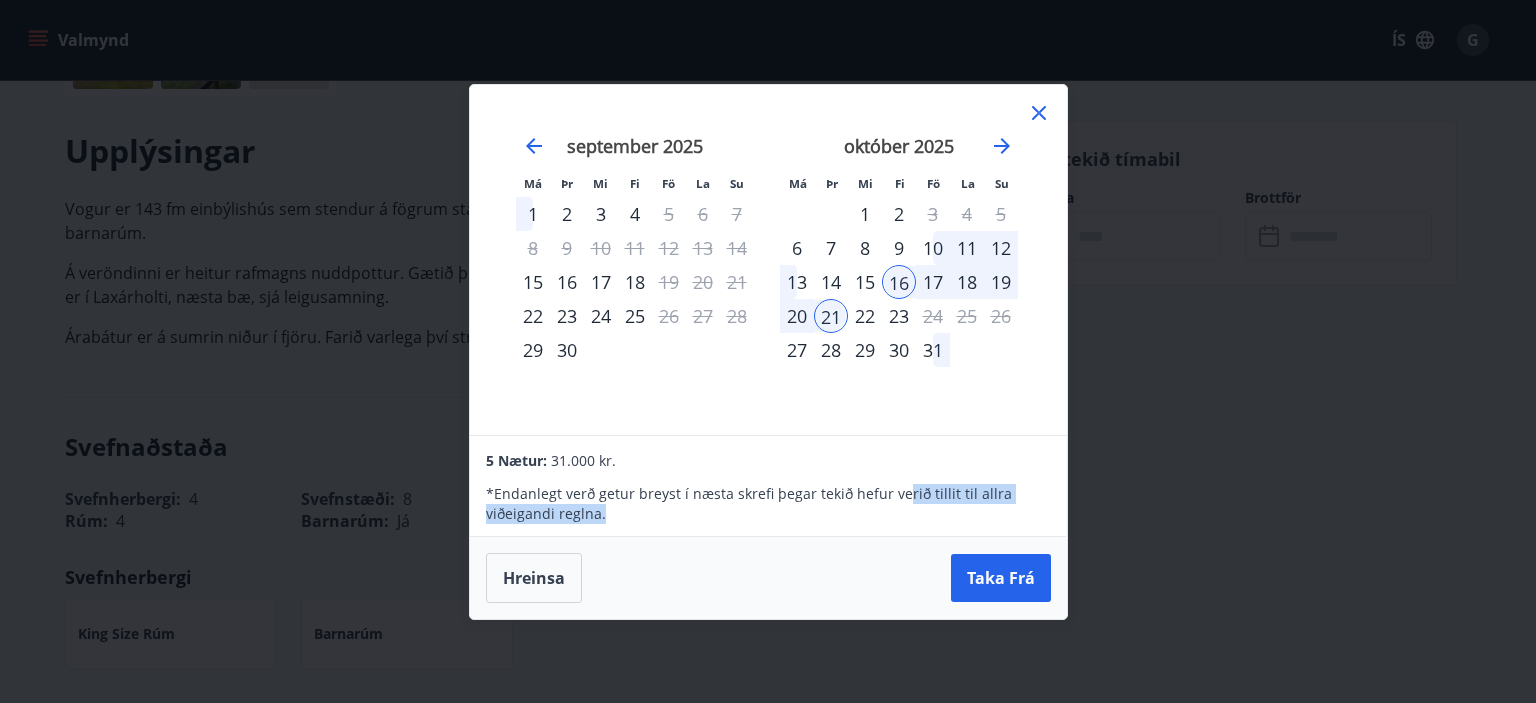 click on "Má Þr Mi Fi Fö La Su Má Þr Mi Fi Fö La Su [MONTH] [YEAR] 1 2 3 4 5 6 7 8 9 10 11 12 13 14 15 16 17 18 19 20 21 22 23 24 25 26 27 28 29 30 [MONTH] [YEAR] 1 2 3 4 5 6 7 8 9 10 11 12 13 14 15 16 17 18 19 20 21 22 23 24 25 26 27 28 29 30 [MONTH] [YEAR] 1 2 3 4 5 6 7 8 9 10 11 12 13 14 15 16 17 18 19 20 21 22 23 24 25 26 27 28 29 30 31 [MONTH] [YEAR] 1 2 3 4 5 6 7 8 9 10 11 12 13 14 15 16 17 18 19 20 21 22 23 24 25 26 27 28 29 30 5 Nætur: [PRICE] kr. * Endanlegt verð getur breyst í næsta skrefi þegar tekið hefur verið tillit til allra viðeigandi reglna. Hreinsa Taka Frá" at bounding box center (768, 351) 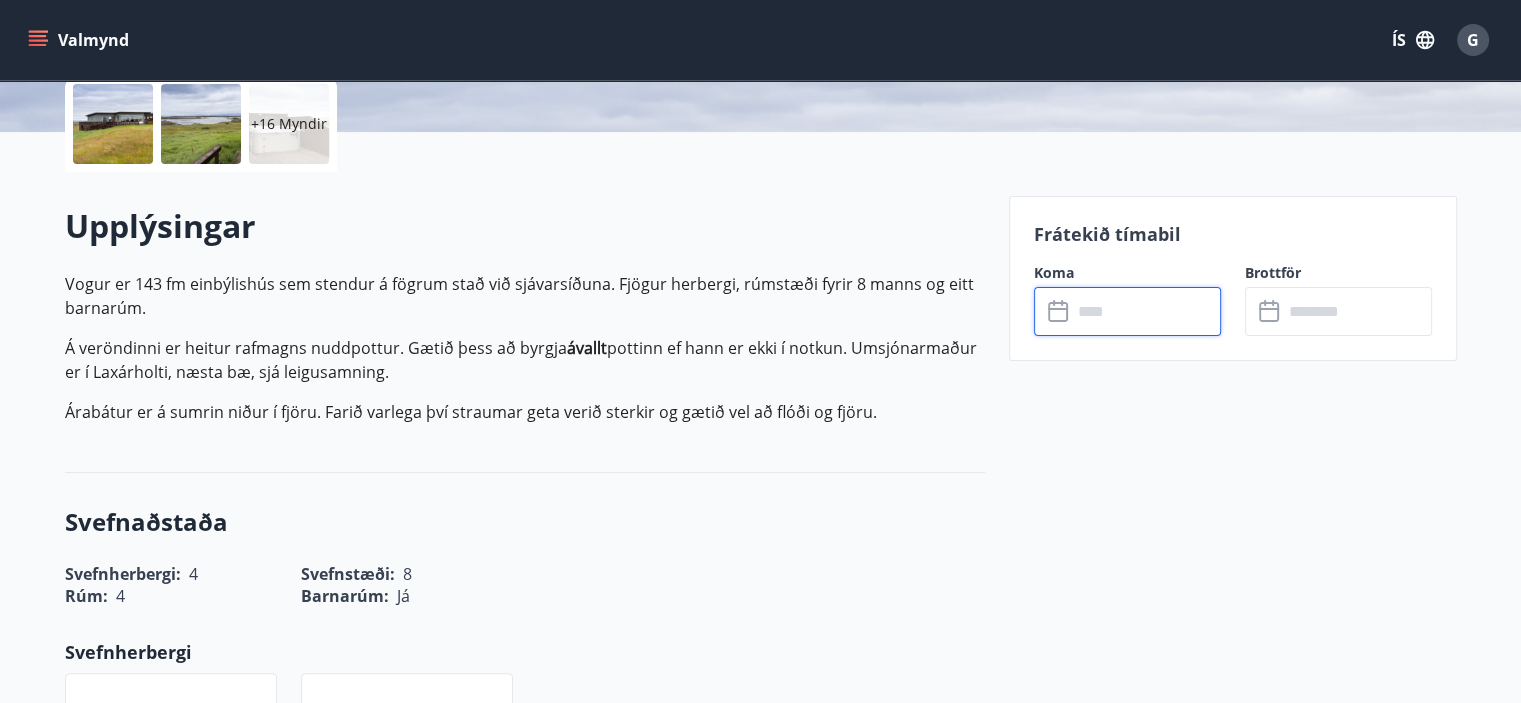 scroll, scrollTop: 471, scrollLeft: 0, axis: vertical 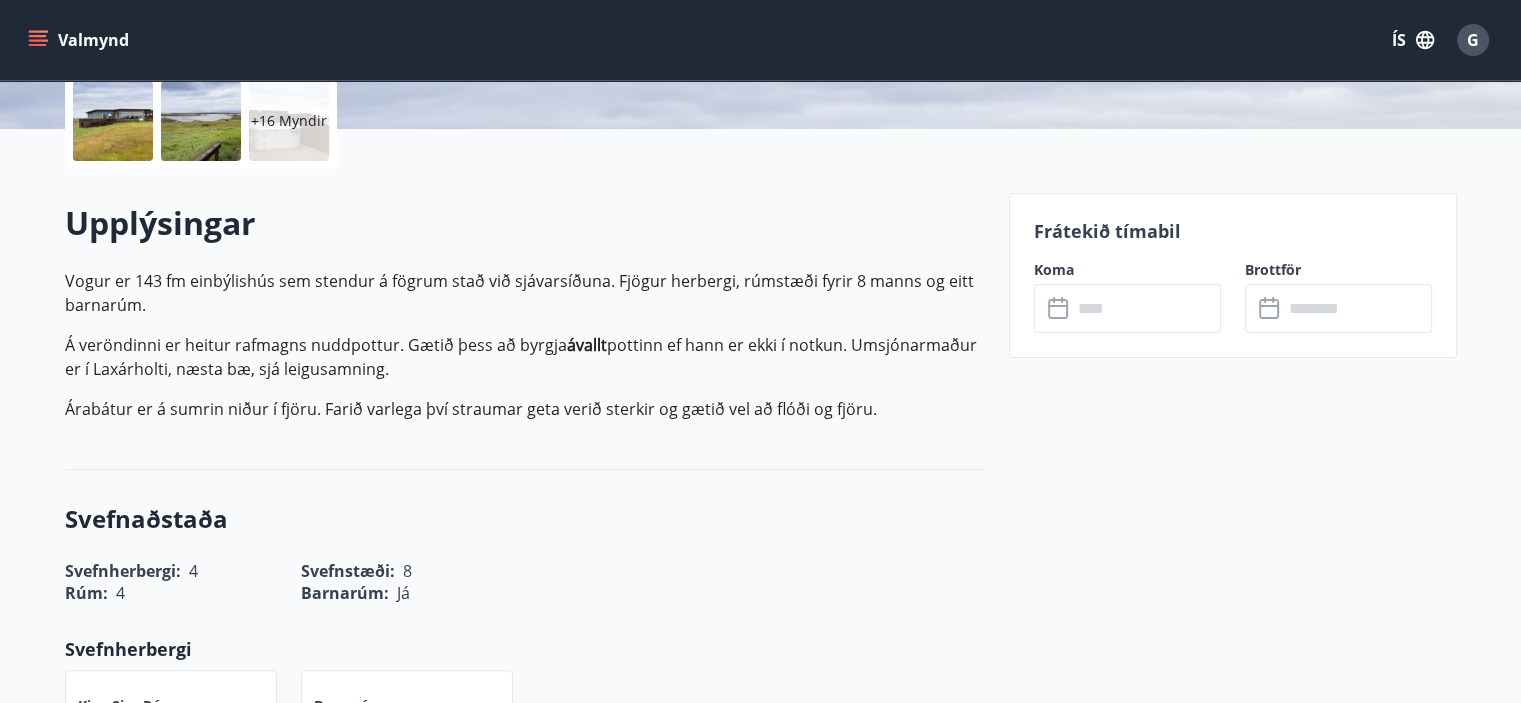 click 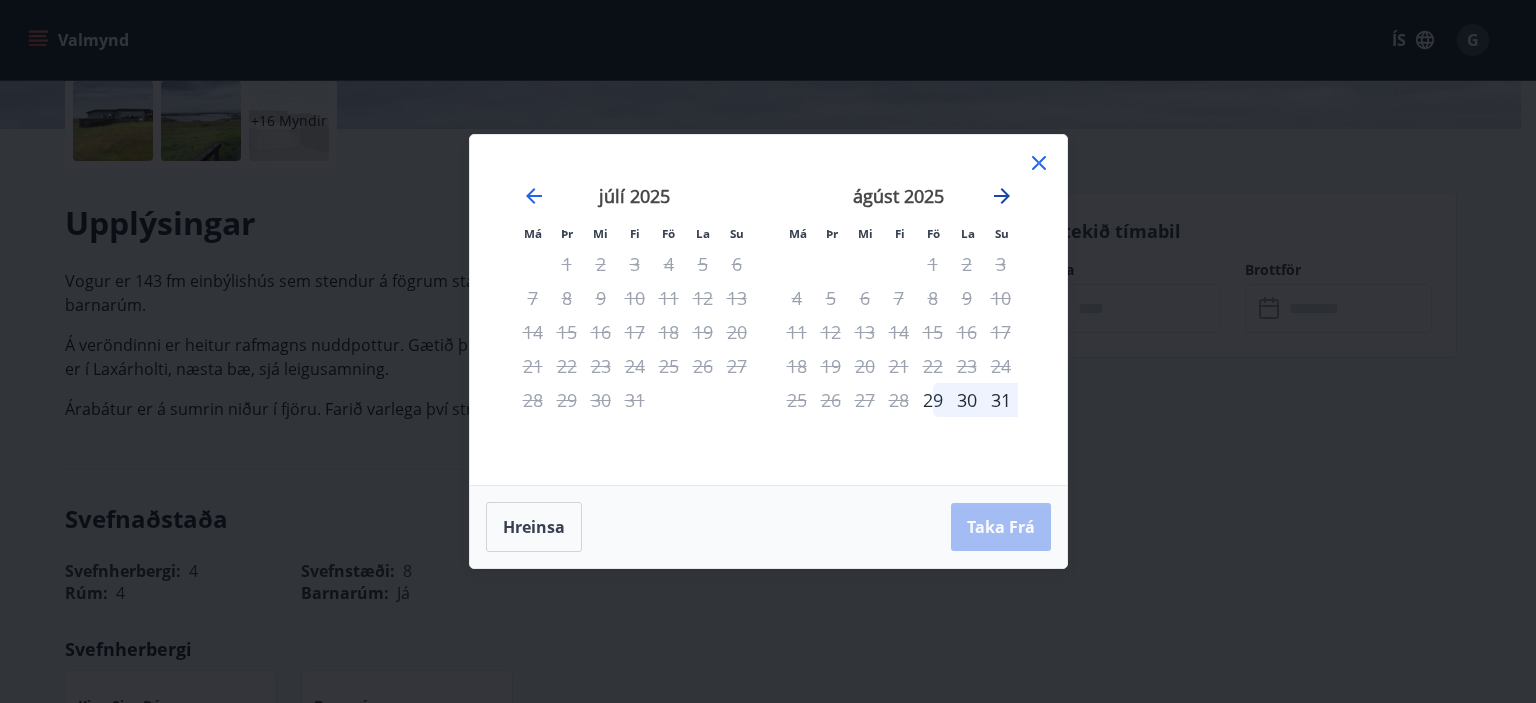 click 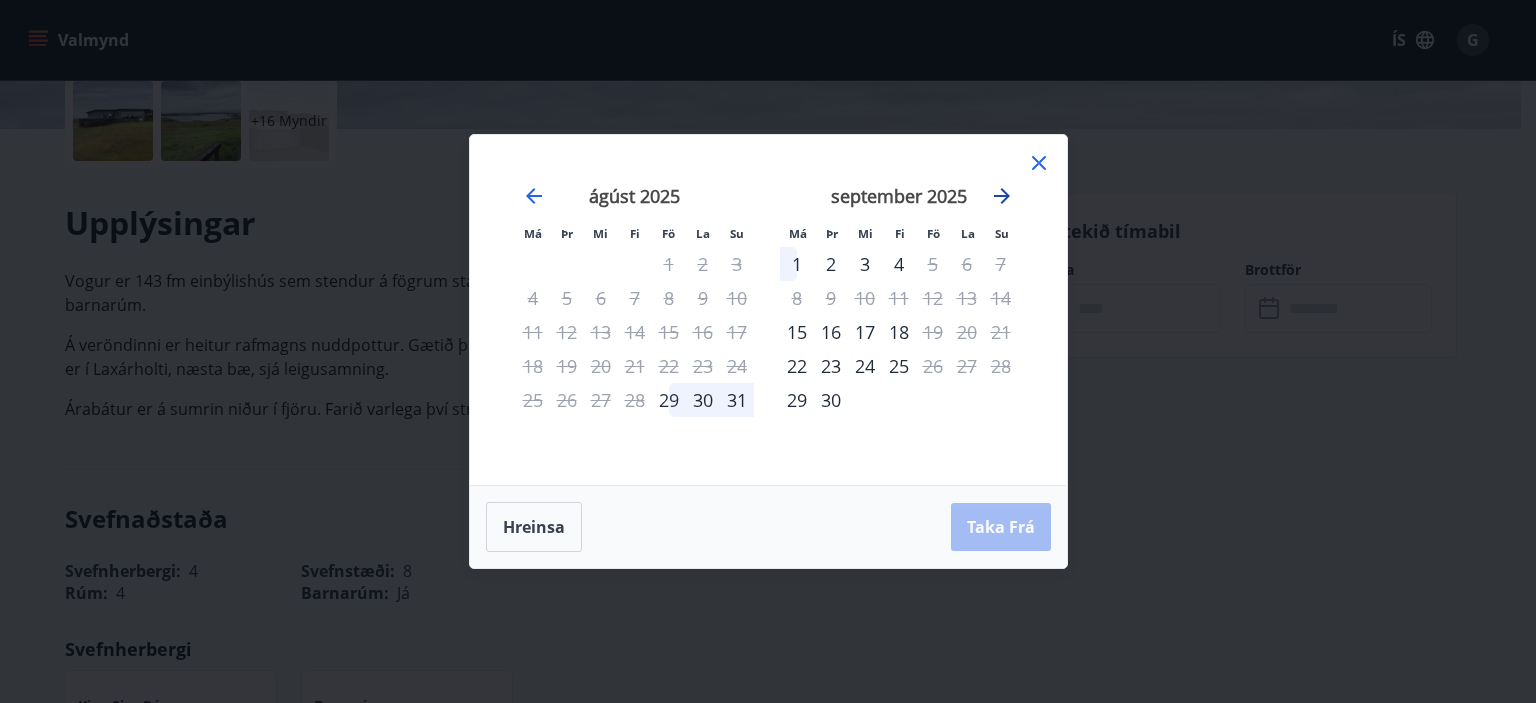 click 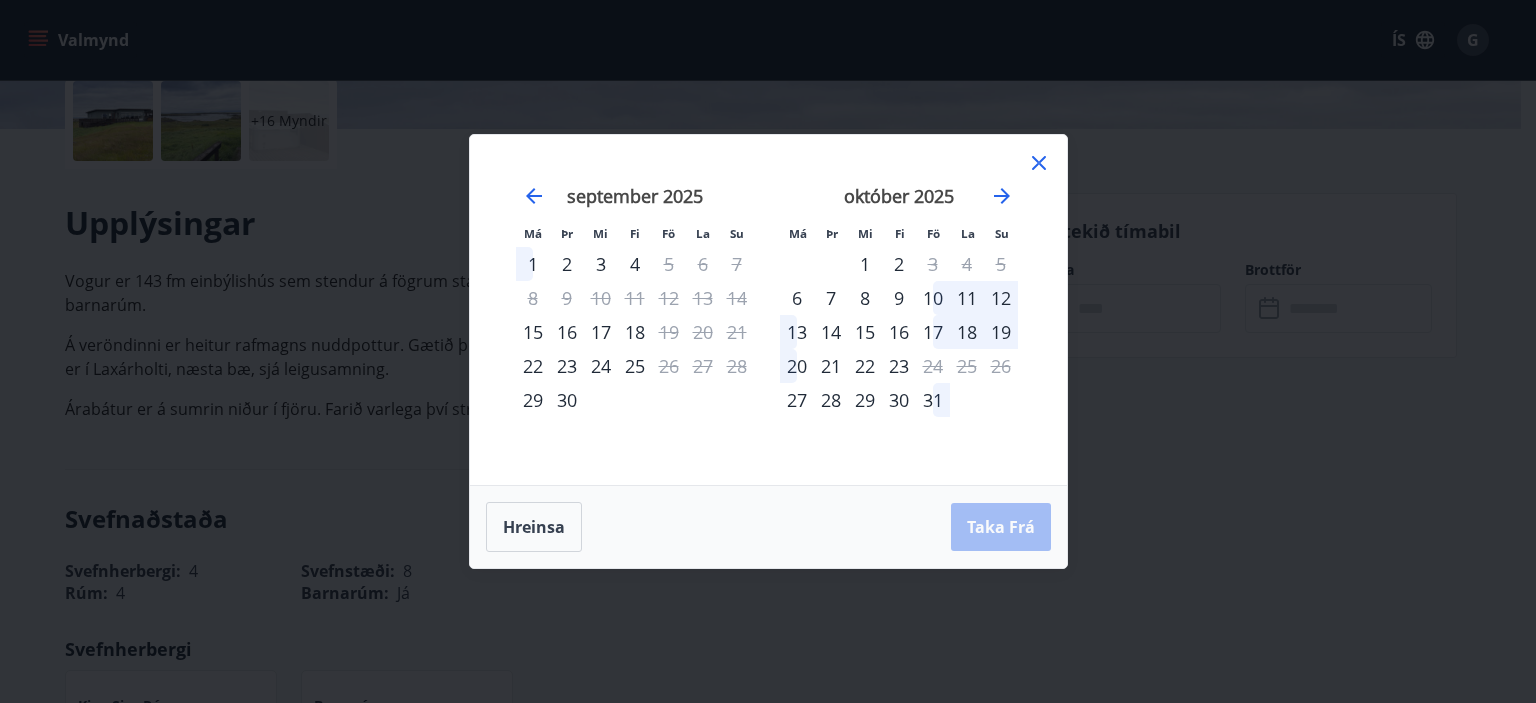 click on "16" at bounding box center [899, 332] 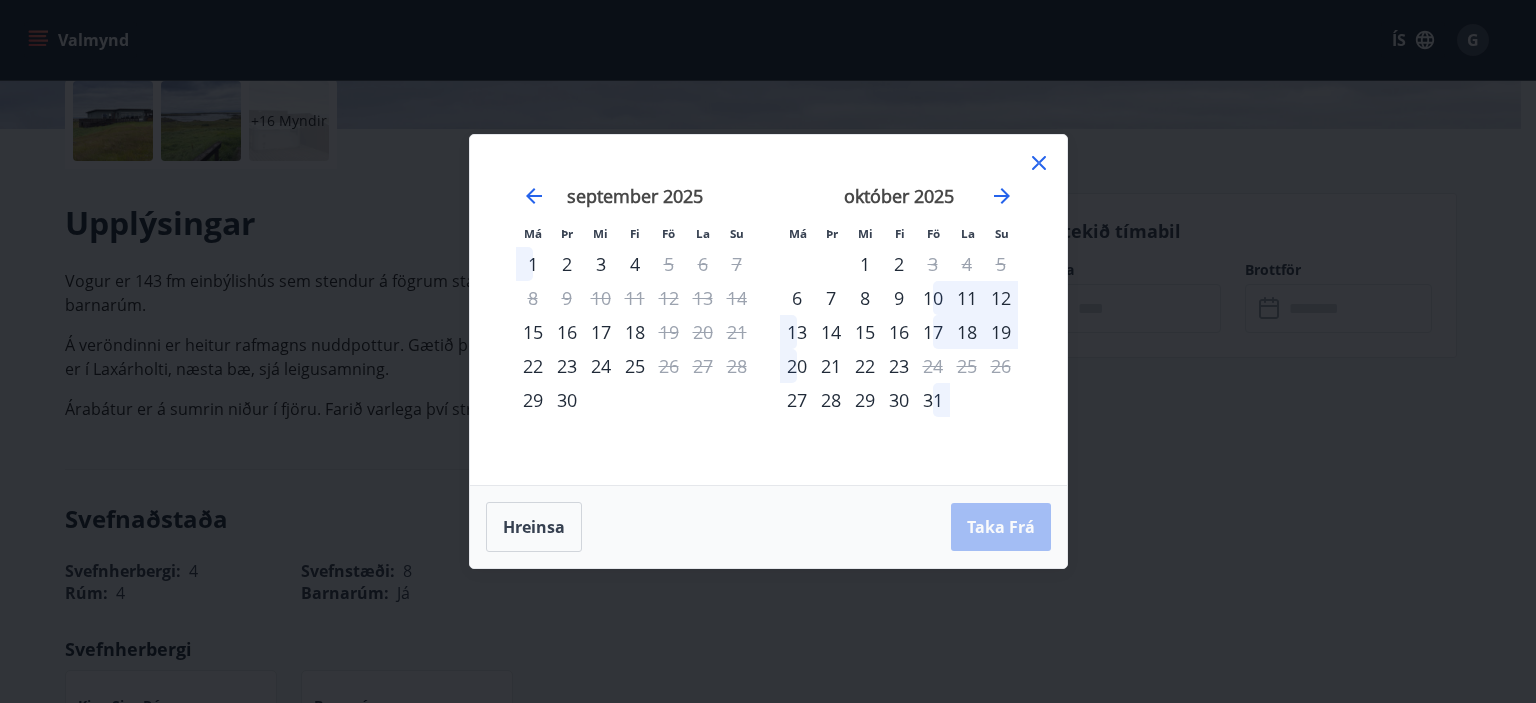click on "16" at bounding box center [899, 332] 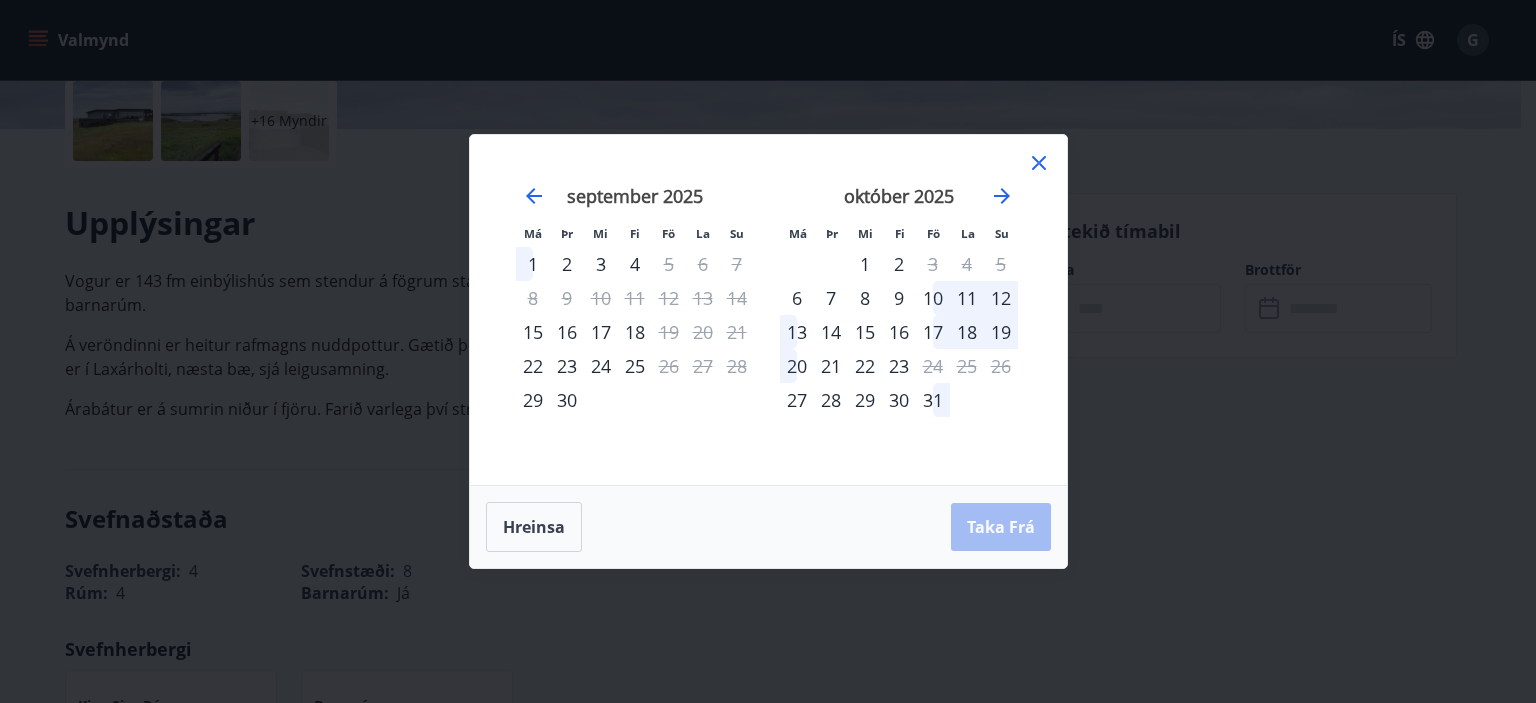 click on "16" at bounding box center [899, 332] 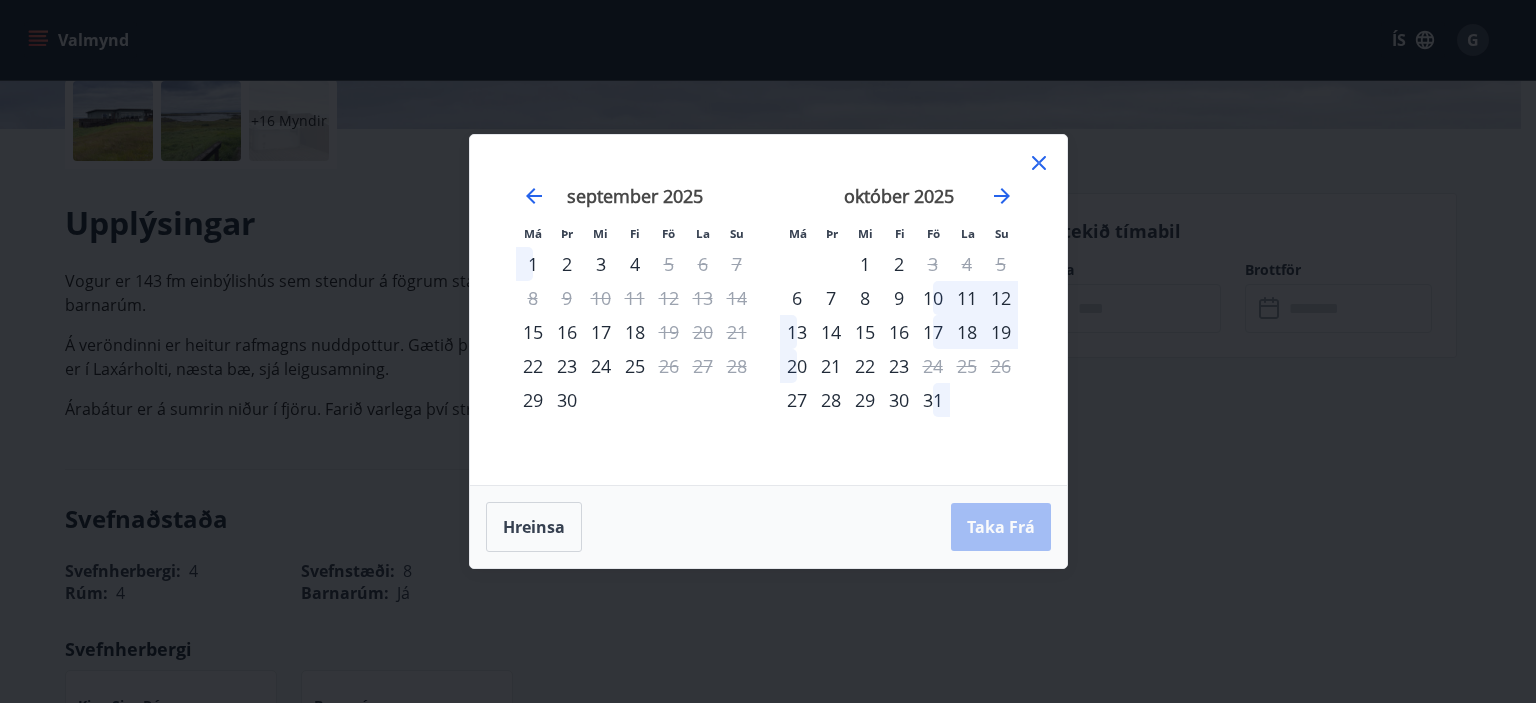 click on "16" at bounding box center [899, 332] 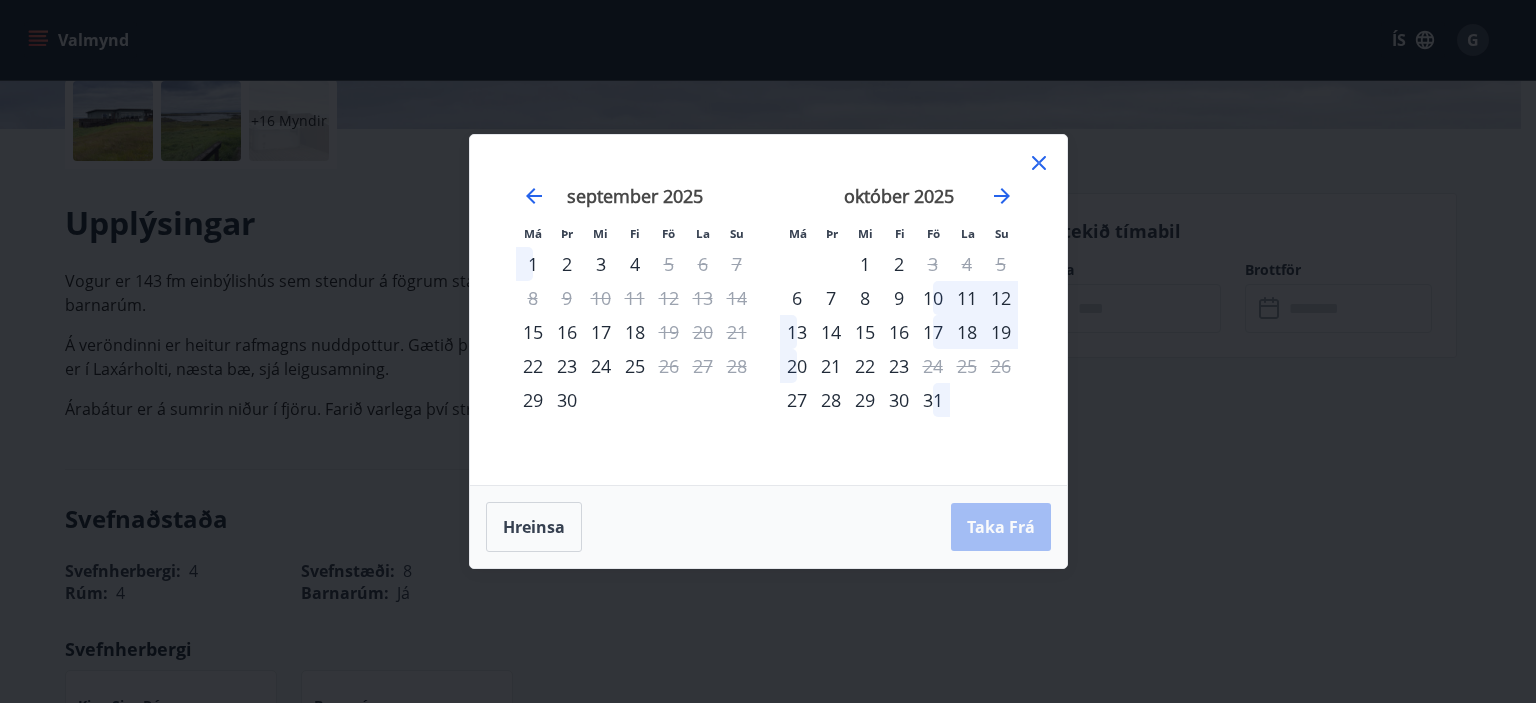 click on "16" at bounding box center (899, 332) 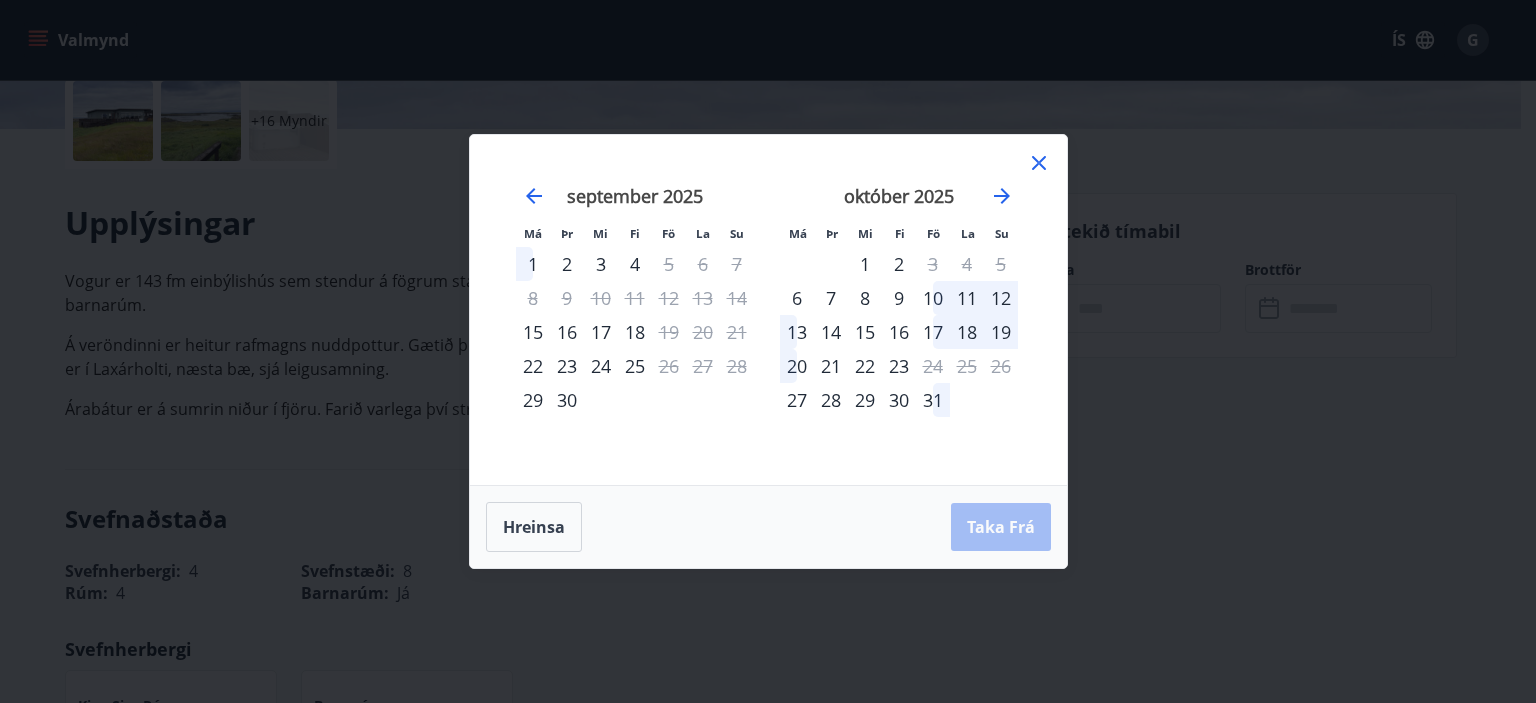click on "16" at bounding box center (899, 332) 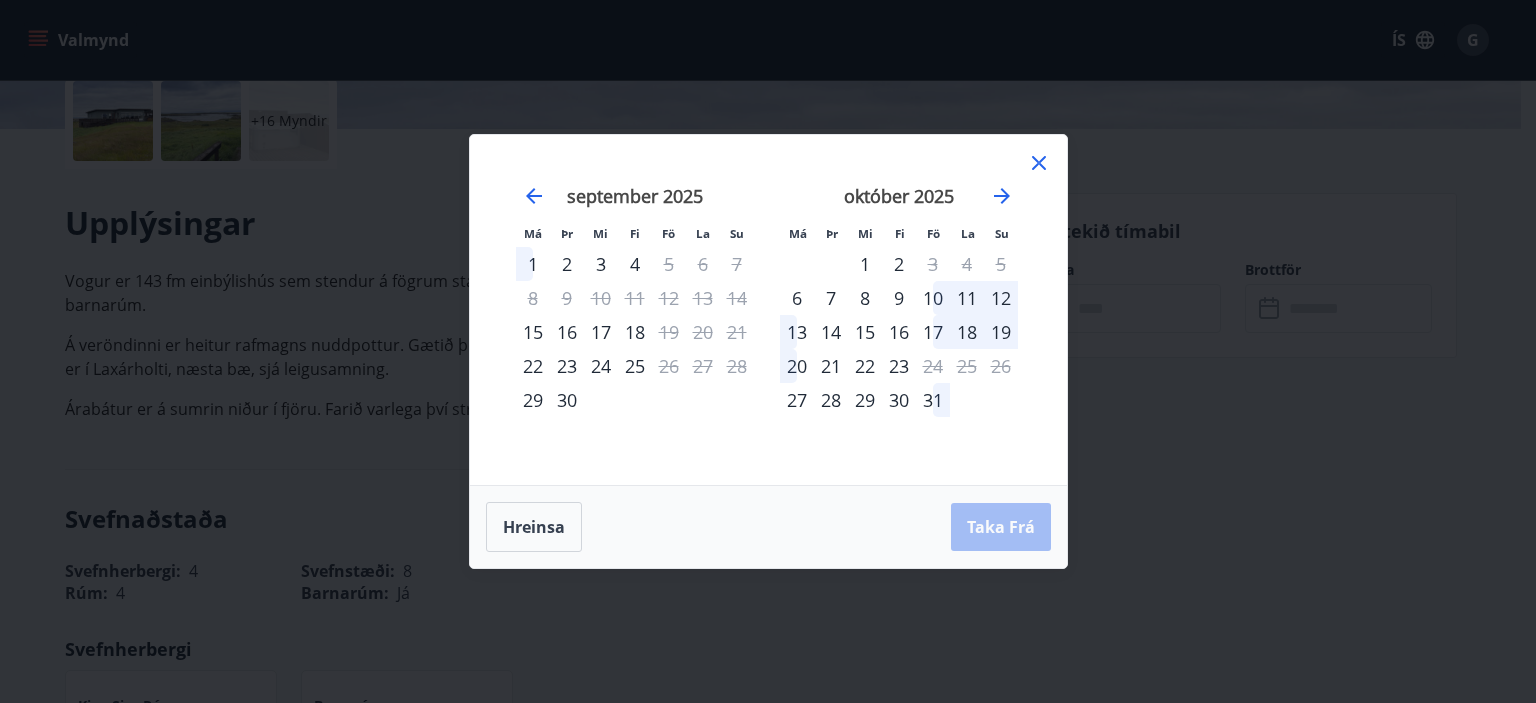 click on "16" at bounding box center (899, 332) 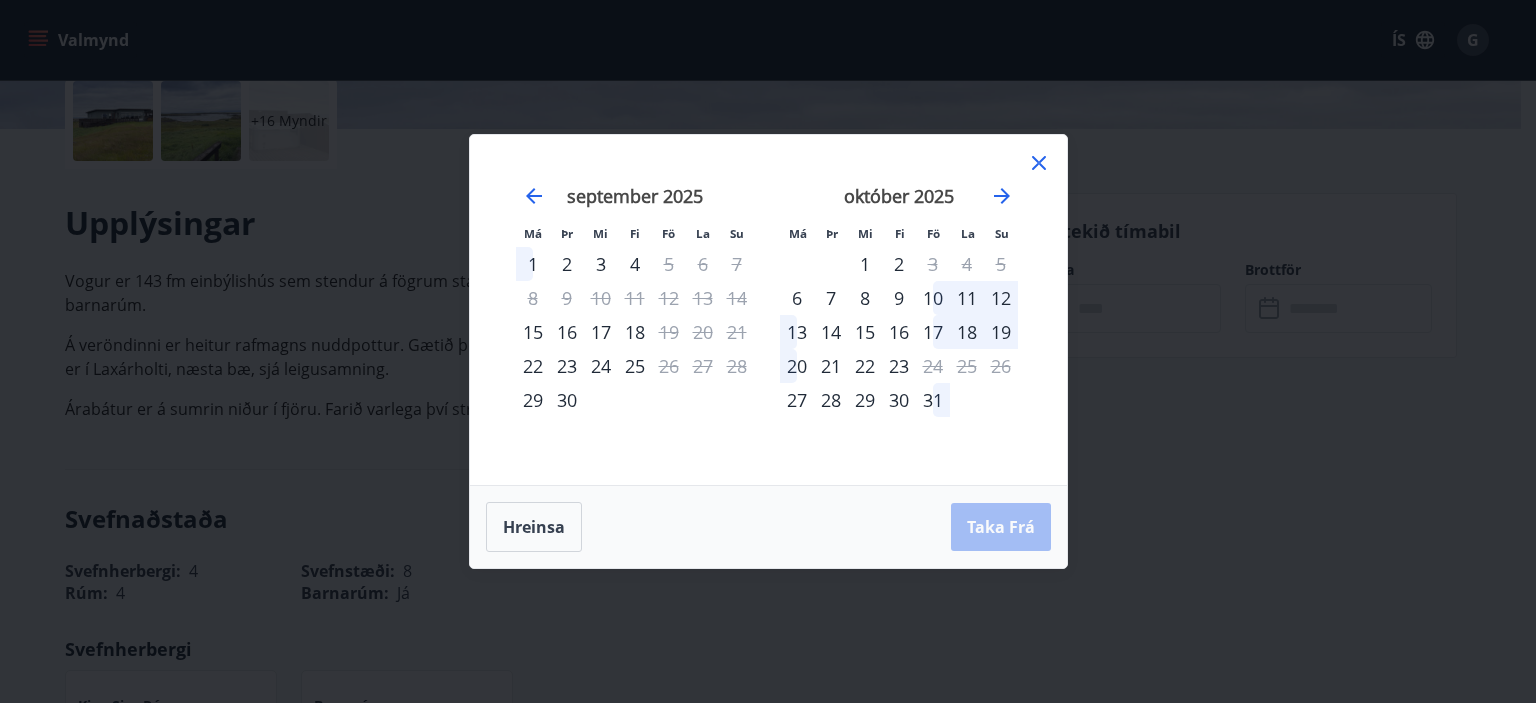 click on "16" at bounding box center [899, 332] 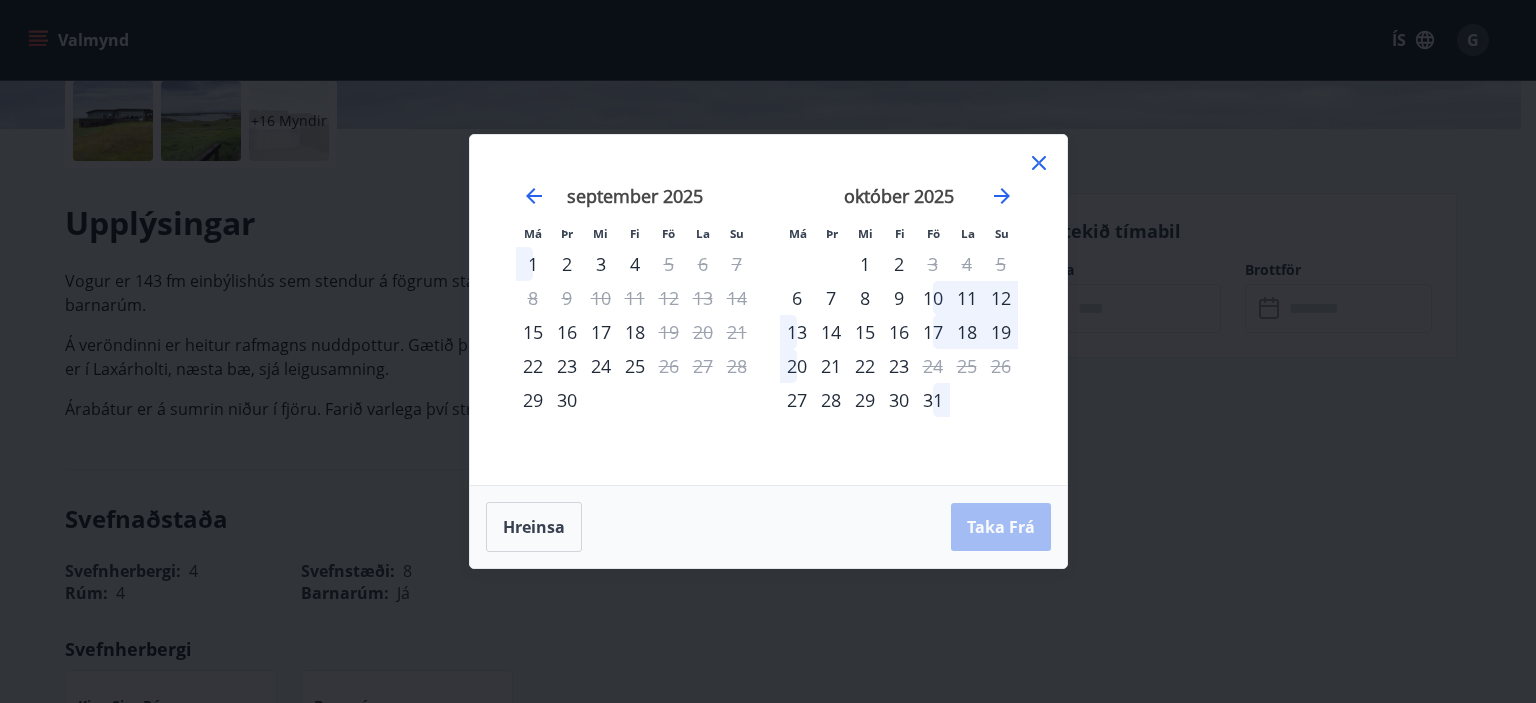 click on "16" at bounding box center (899, 332) 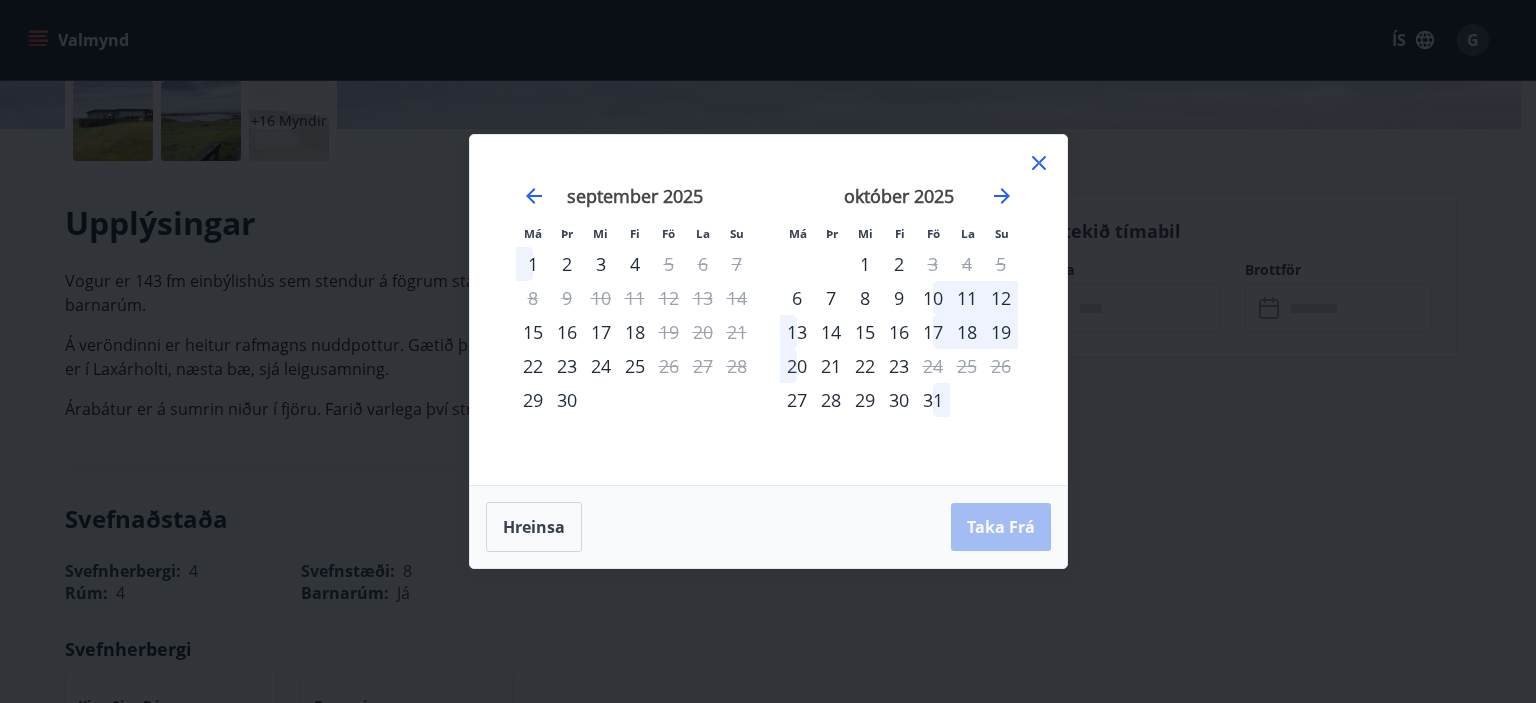 click on "ágúst 2025 1 2 3 4 5 6 7 8 9 10 11 12 13 14 15 16 17 18 19 20 21 22 23 24 25 26 27 28 29 30 31 september 2025 1 2 3 4 5 6 7 8 9 10 11 12 13 14 15 16 17 18 19 20 21 22 23 24 25 26 27 28 29 30 október 2025 1 2 3 4 5 6 7 8 9 10 11 12 13 14 15 16 17 18 19 20 21 22 23 24 25 26 27 28 29 30 31 nóvember 2025 1 2 3 4 5 6 7 8 9 10 11 12 13 14 15 16 17 18 19 20 21 22 23 24 25 26 27 28 29 30" at bounding box center [1033, 323] 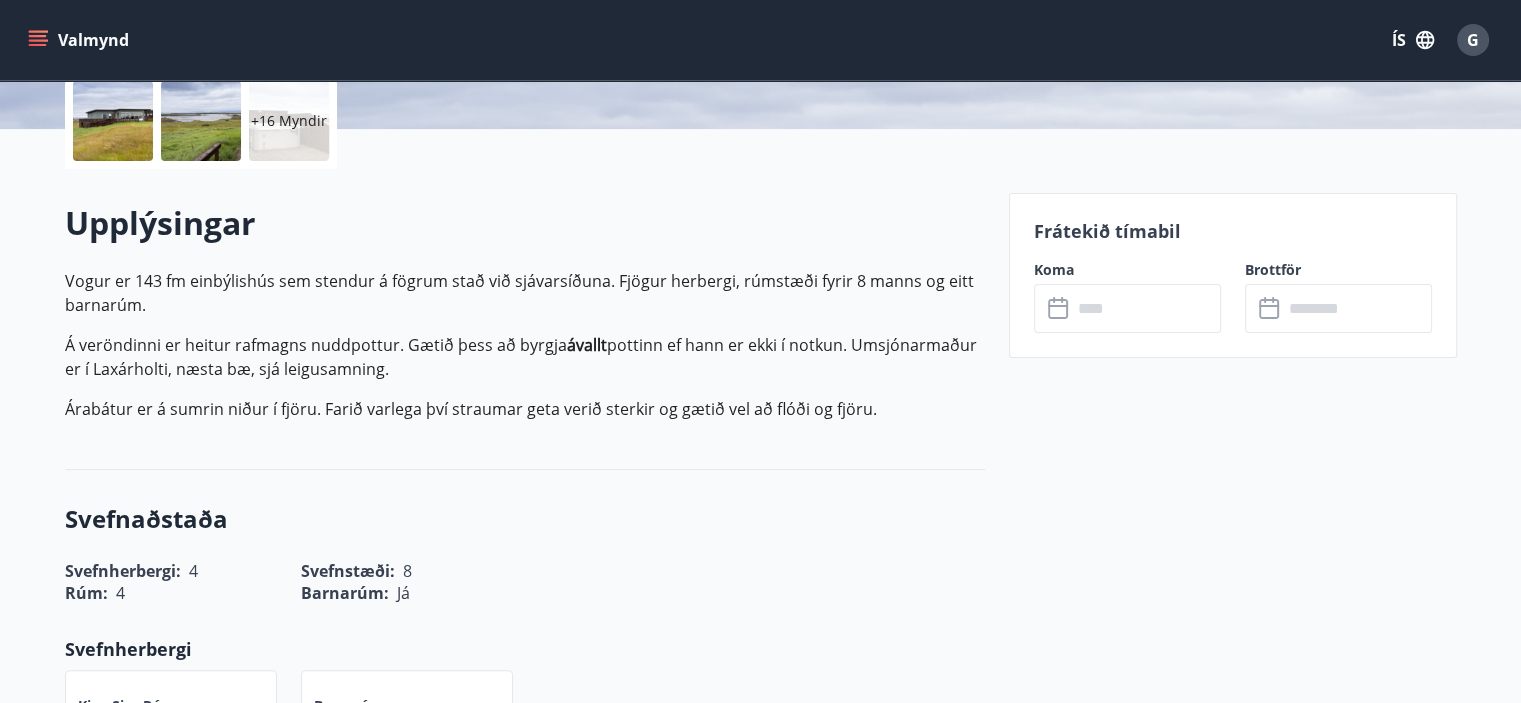 click 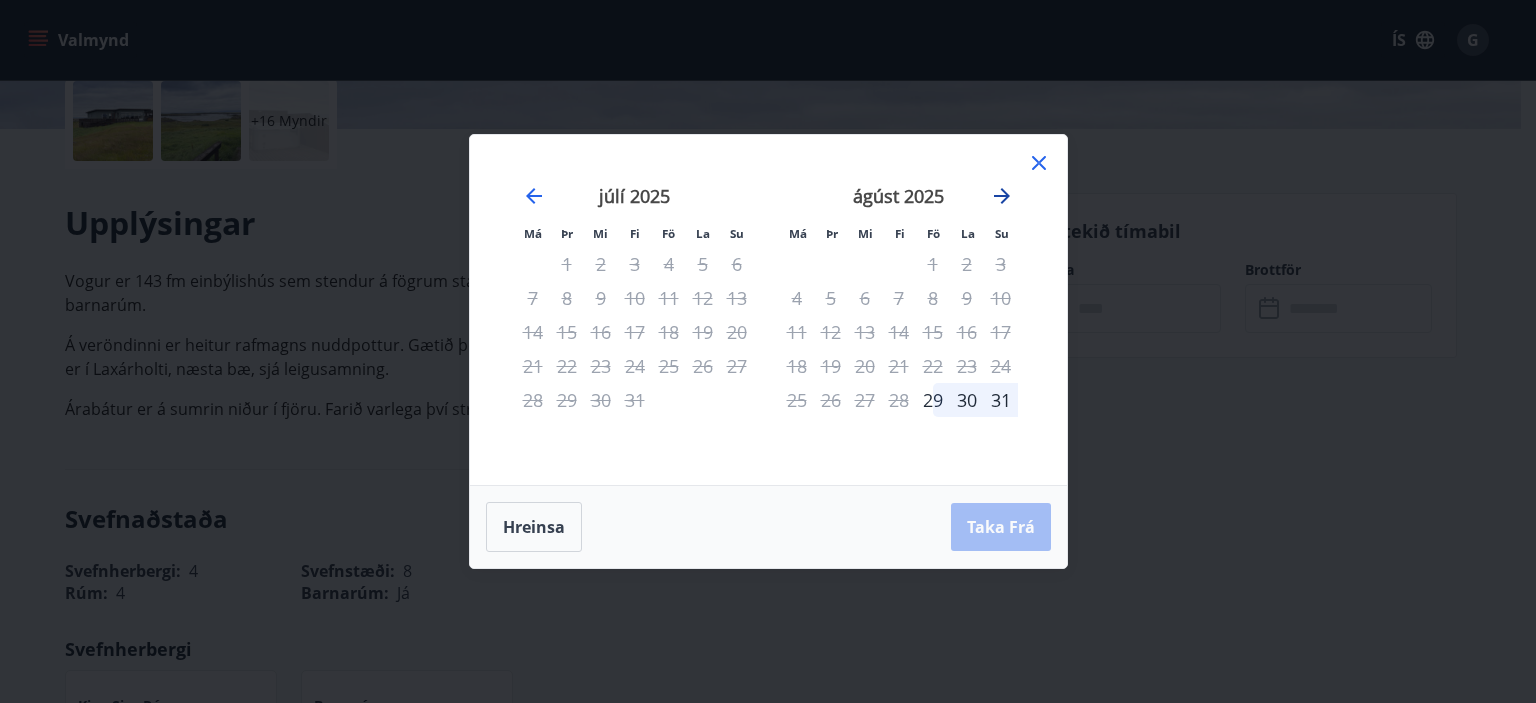 click 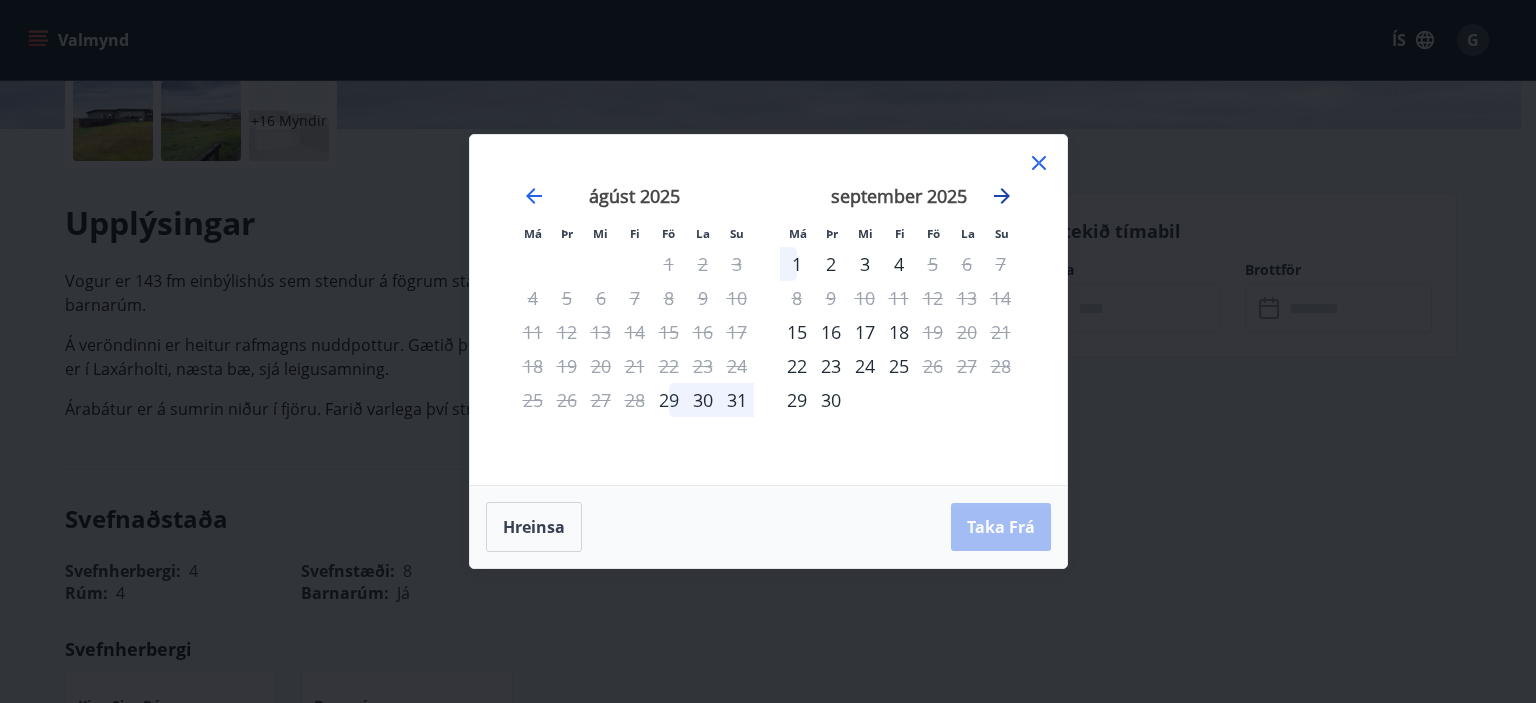 click 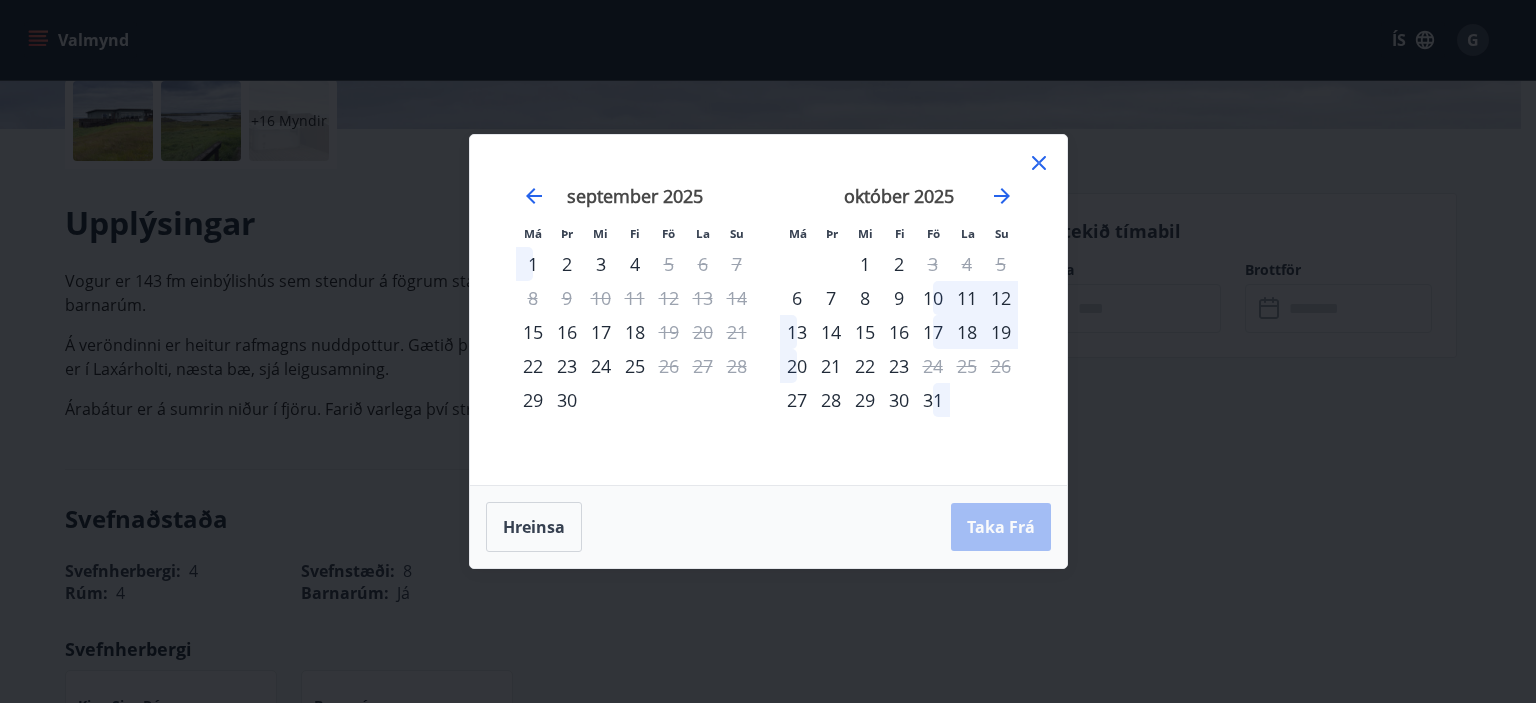 click on "16" at bounding box center (899, 332) 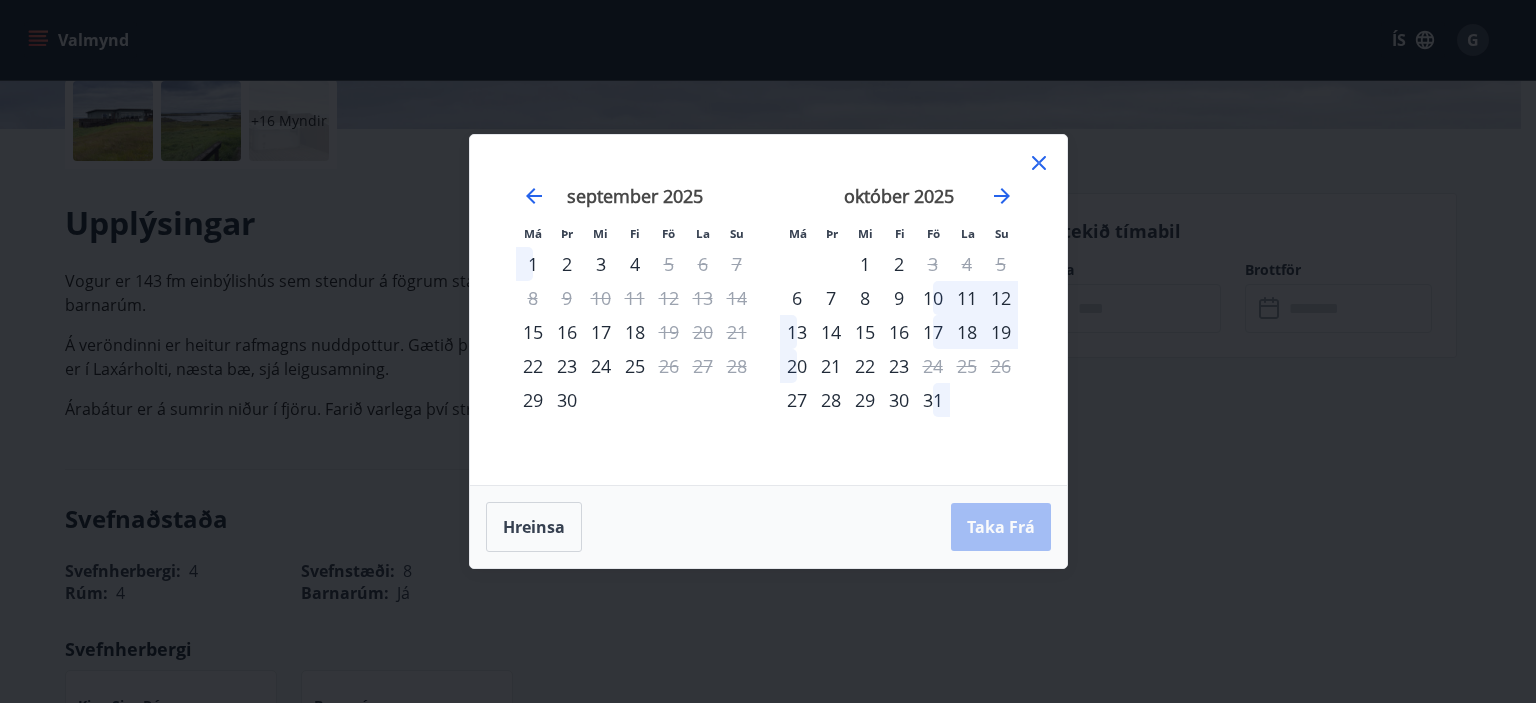 click on "16" at bounding box center (899, 332) 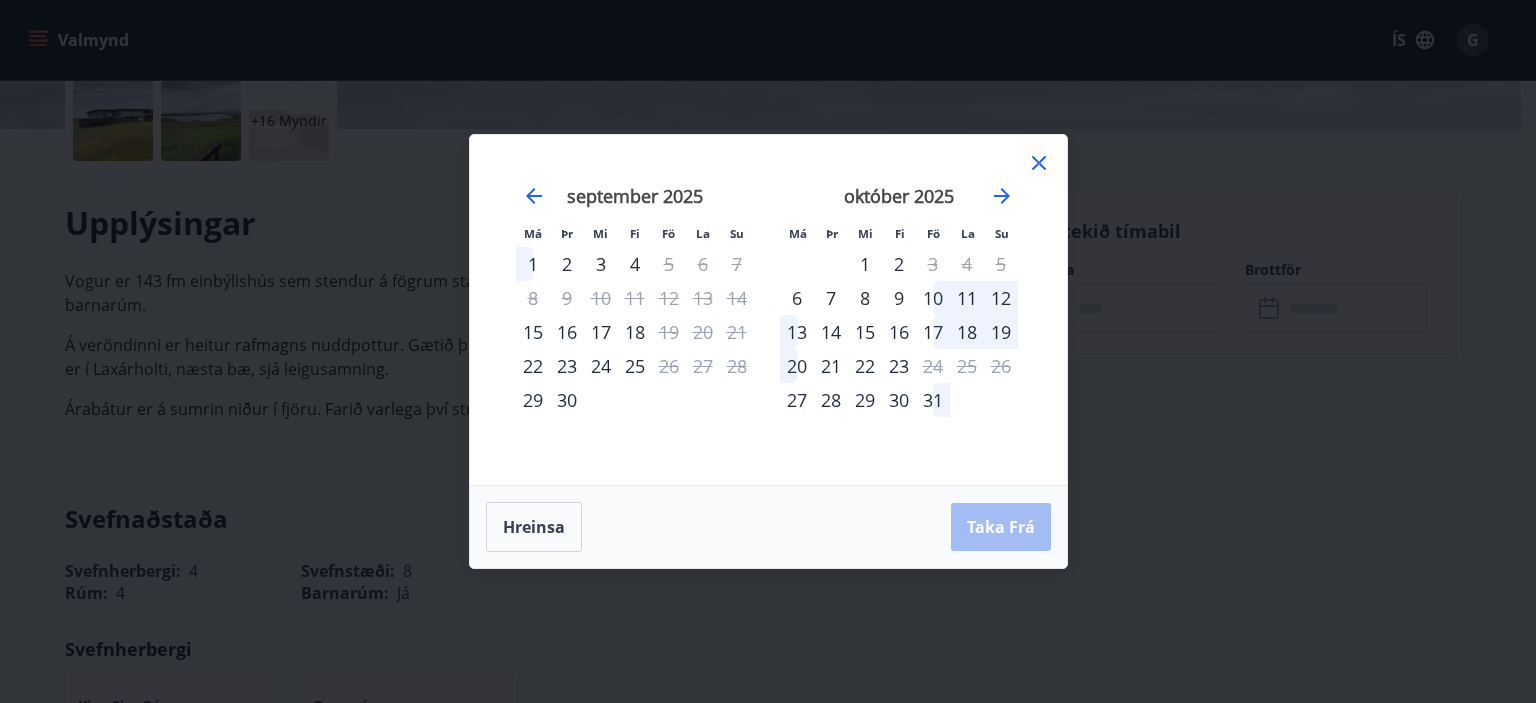click on "16" at bounding box center (899, 332) 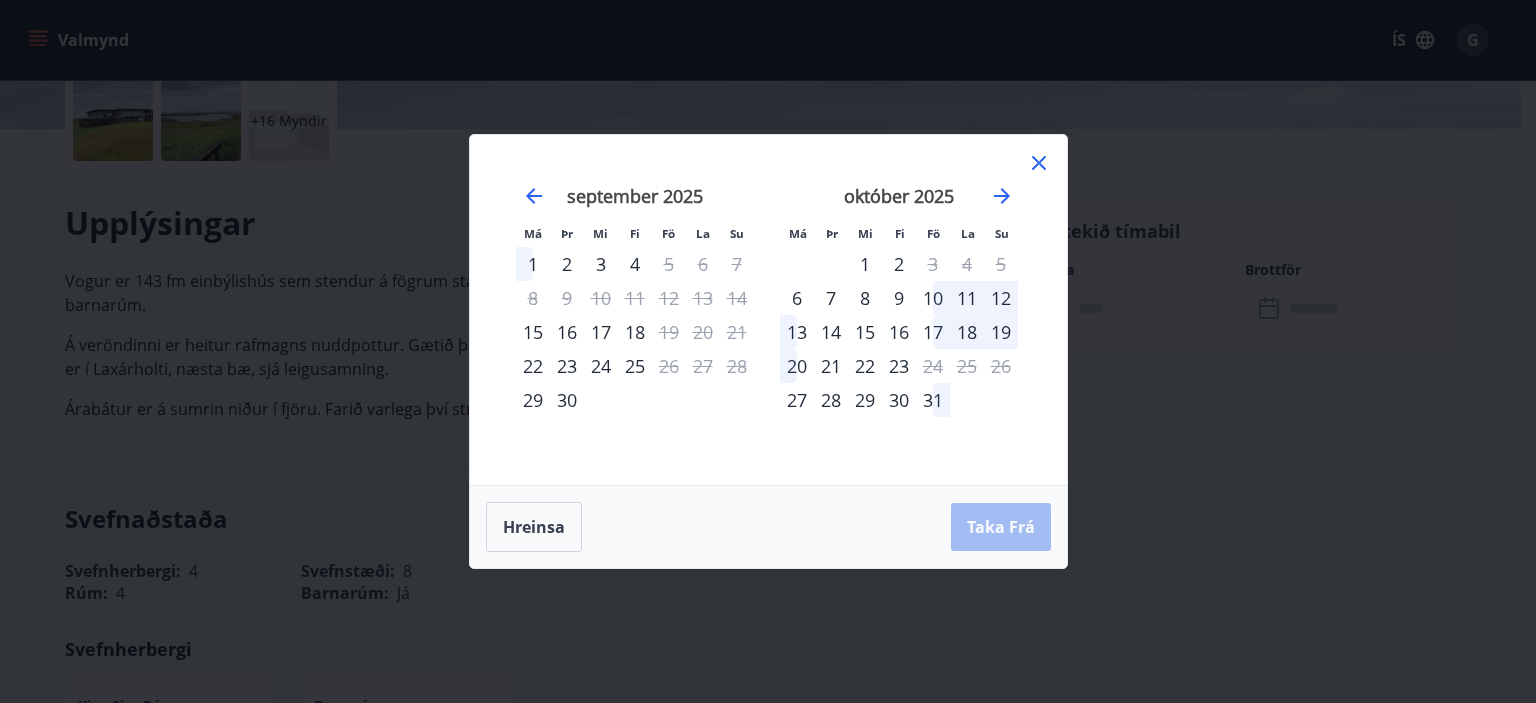 click on "1" at bounding box center (865, 264) 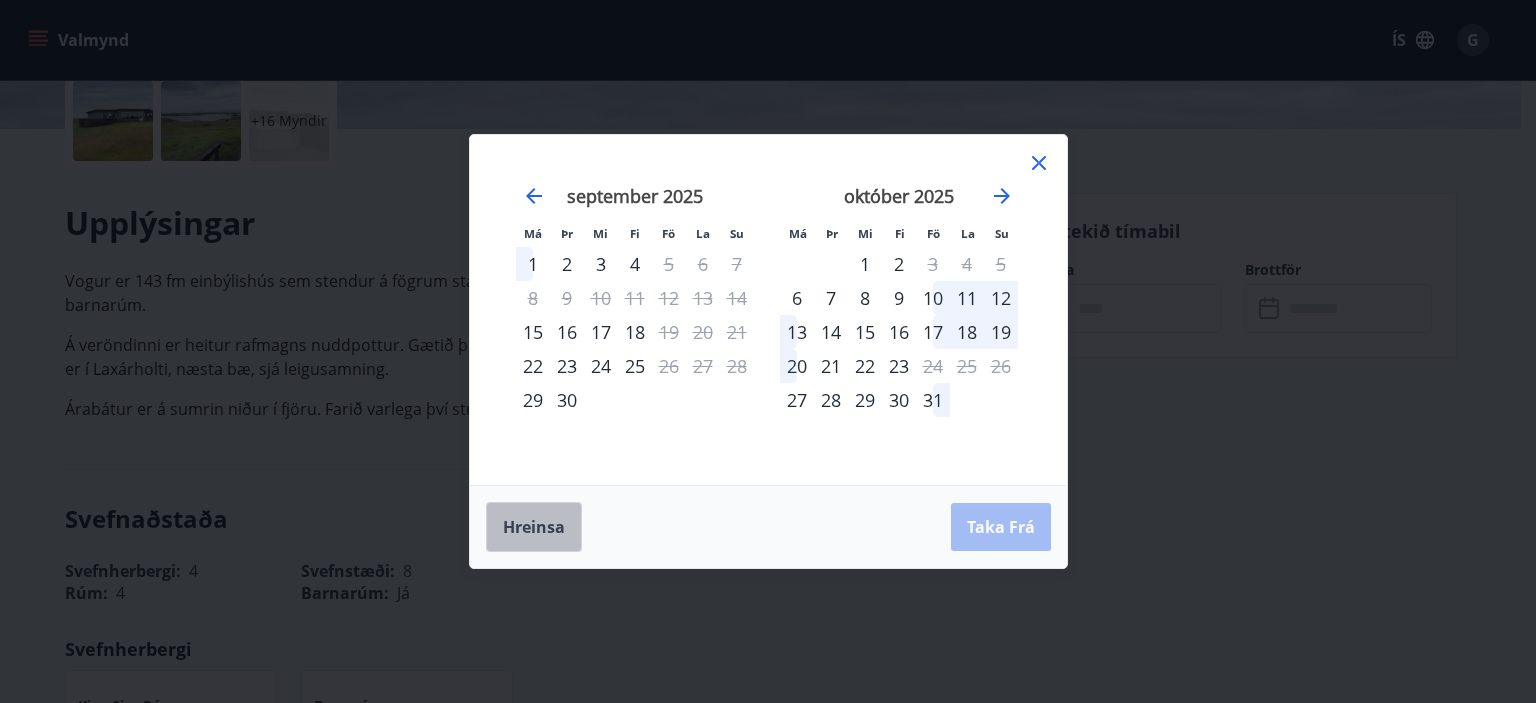 click on "Hreinsa" at bounding box center (534, 527) 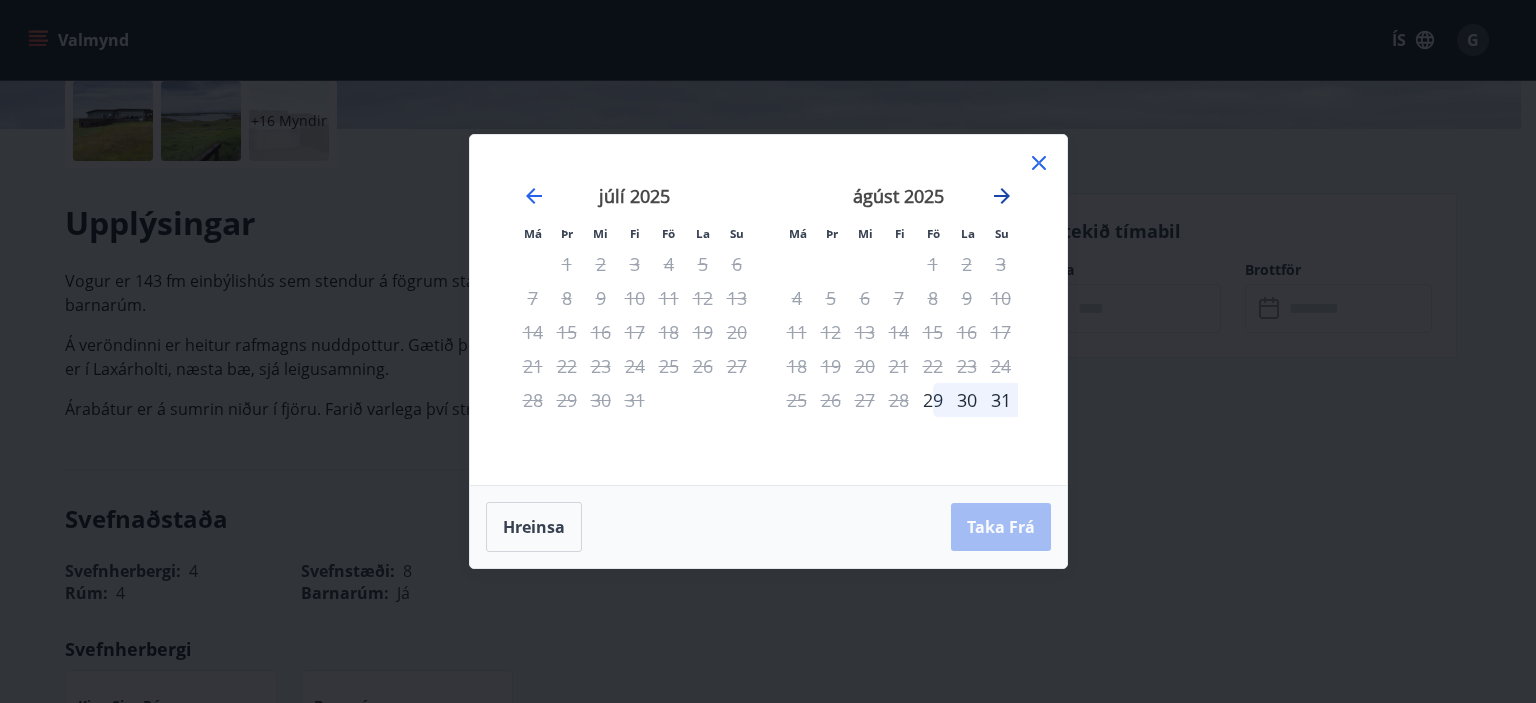 click 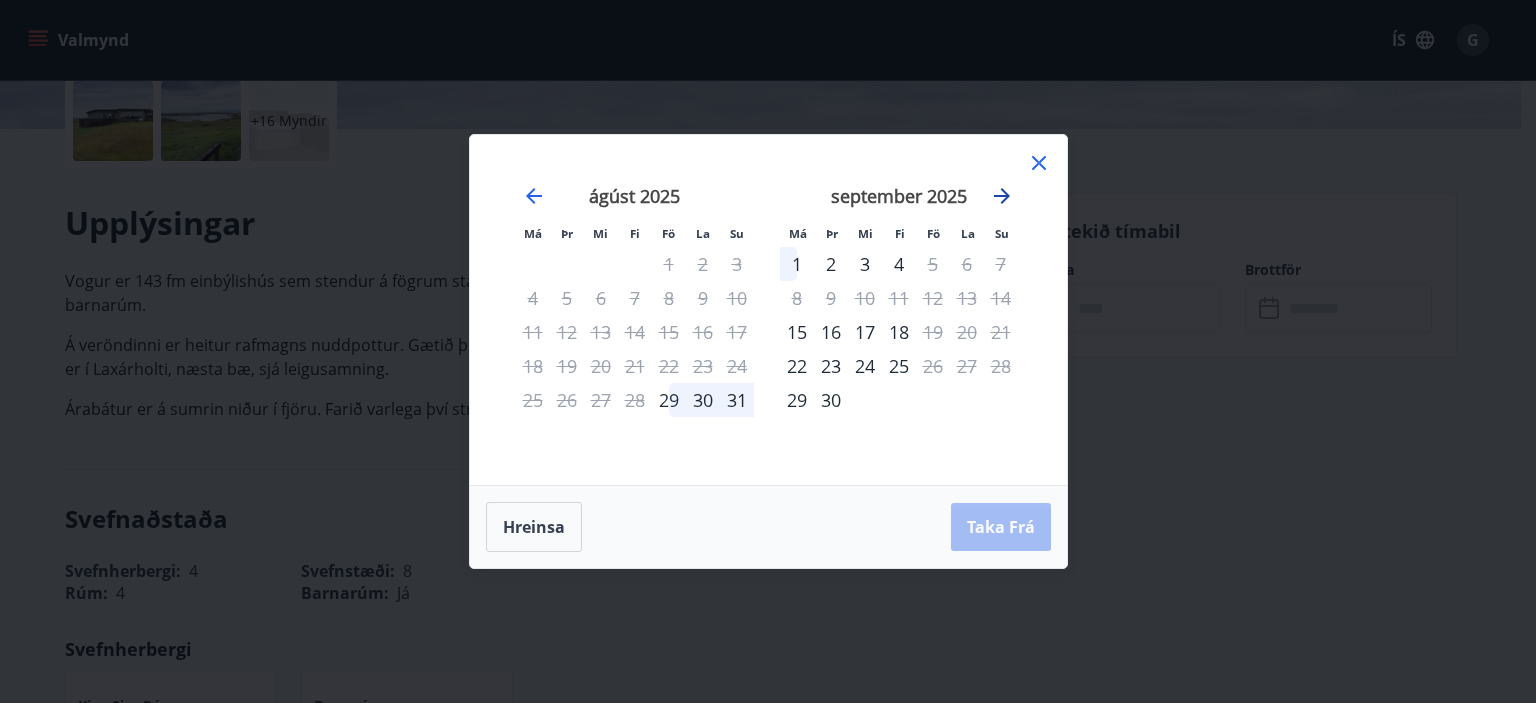 click 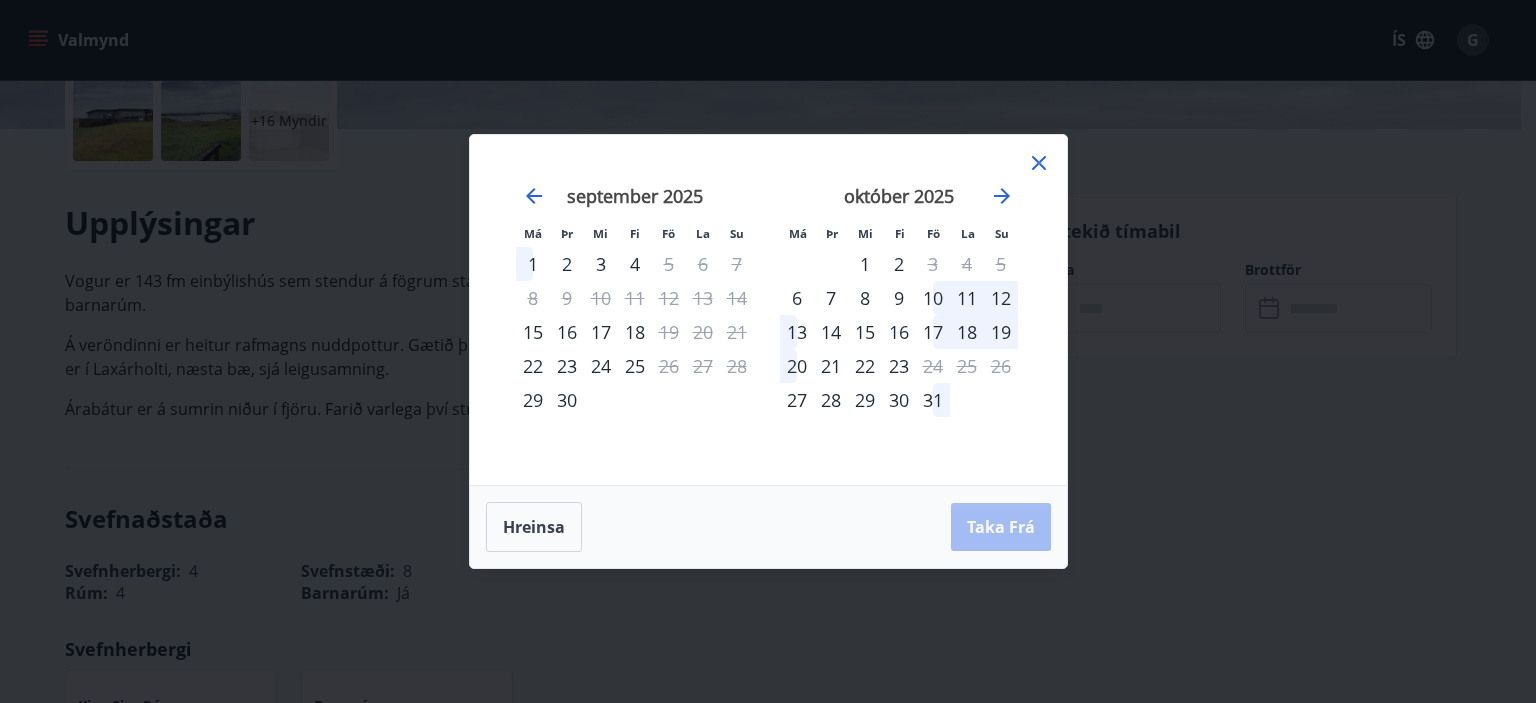 click on "16" at bounding box center (899, 332) 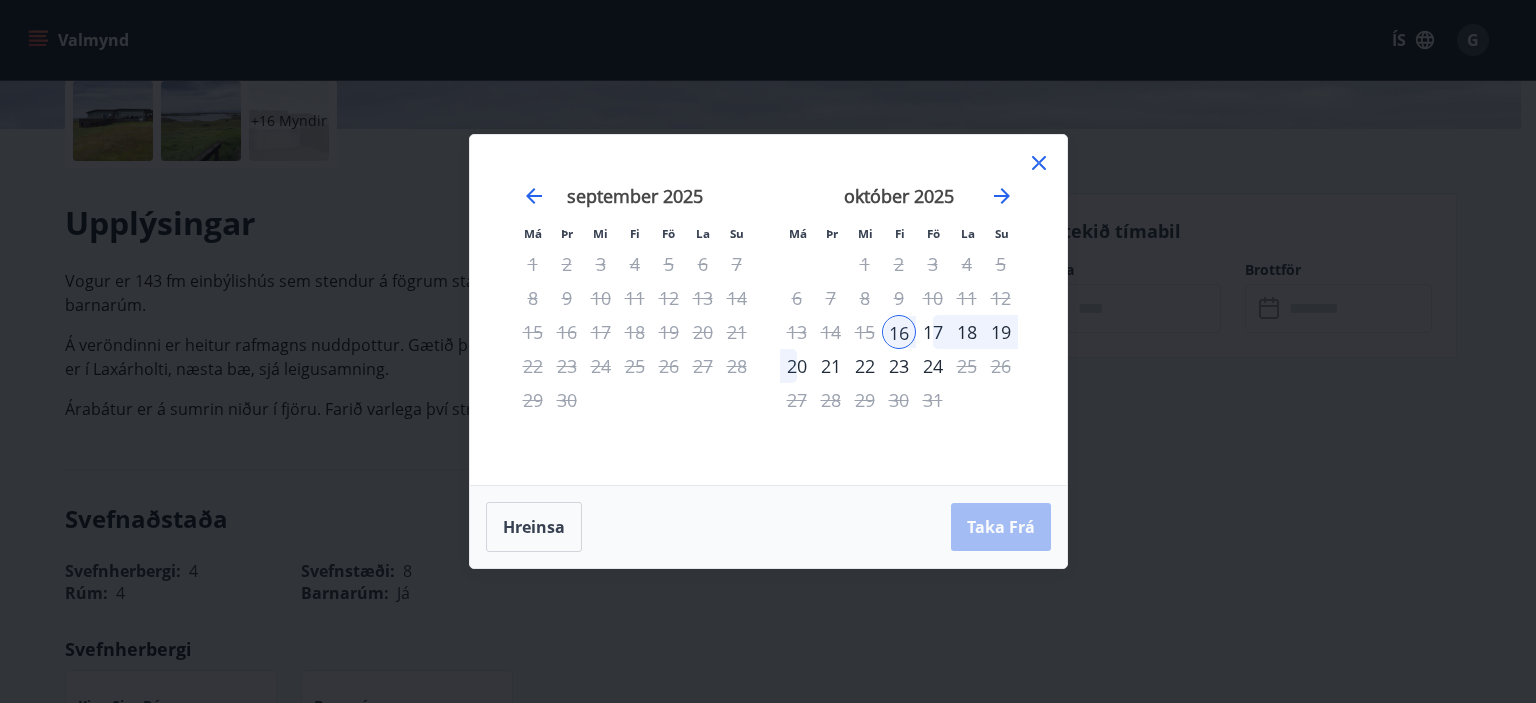 click on "20" at bounding box center [797, 366] 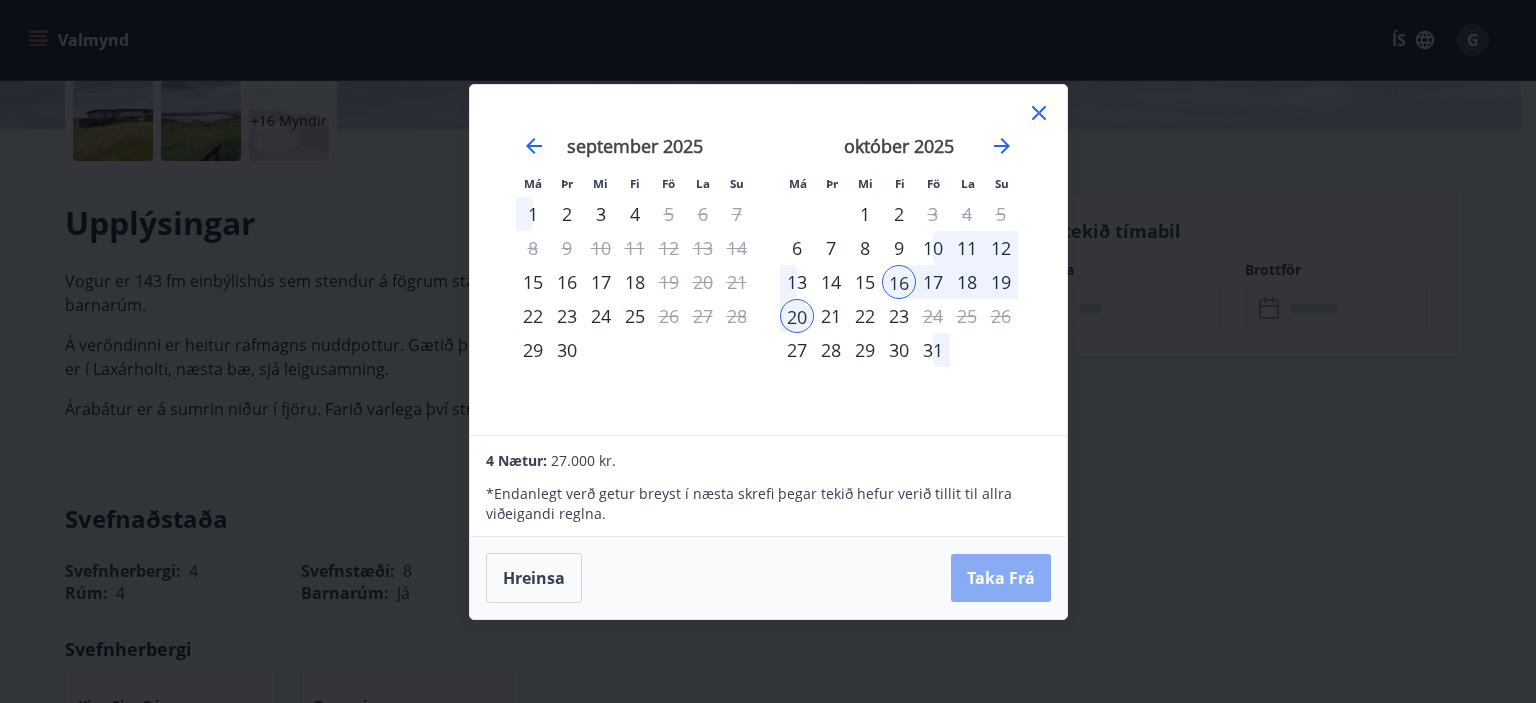 click on "Taka Frá" at bounding box center (1001, 578) 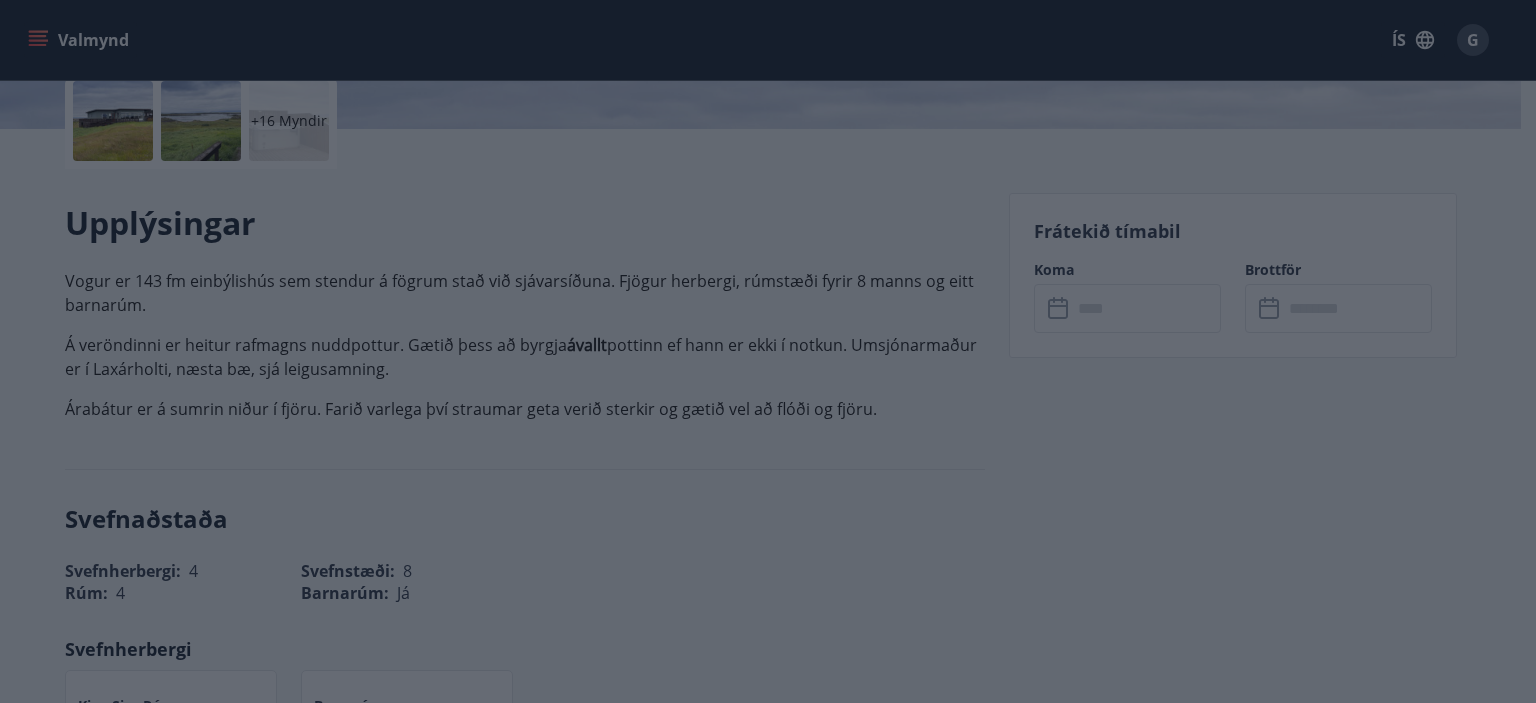 type on "******" 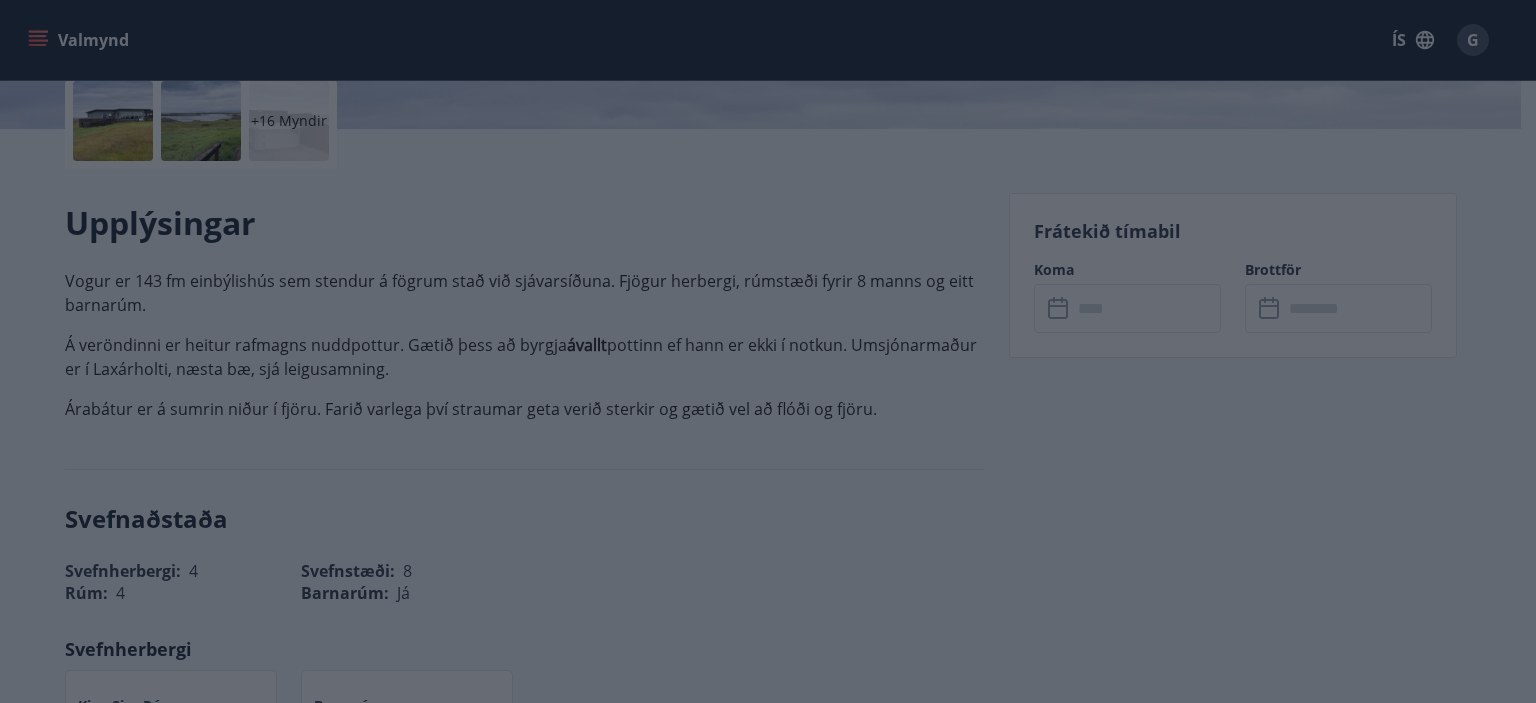 type on "******" 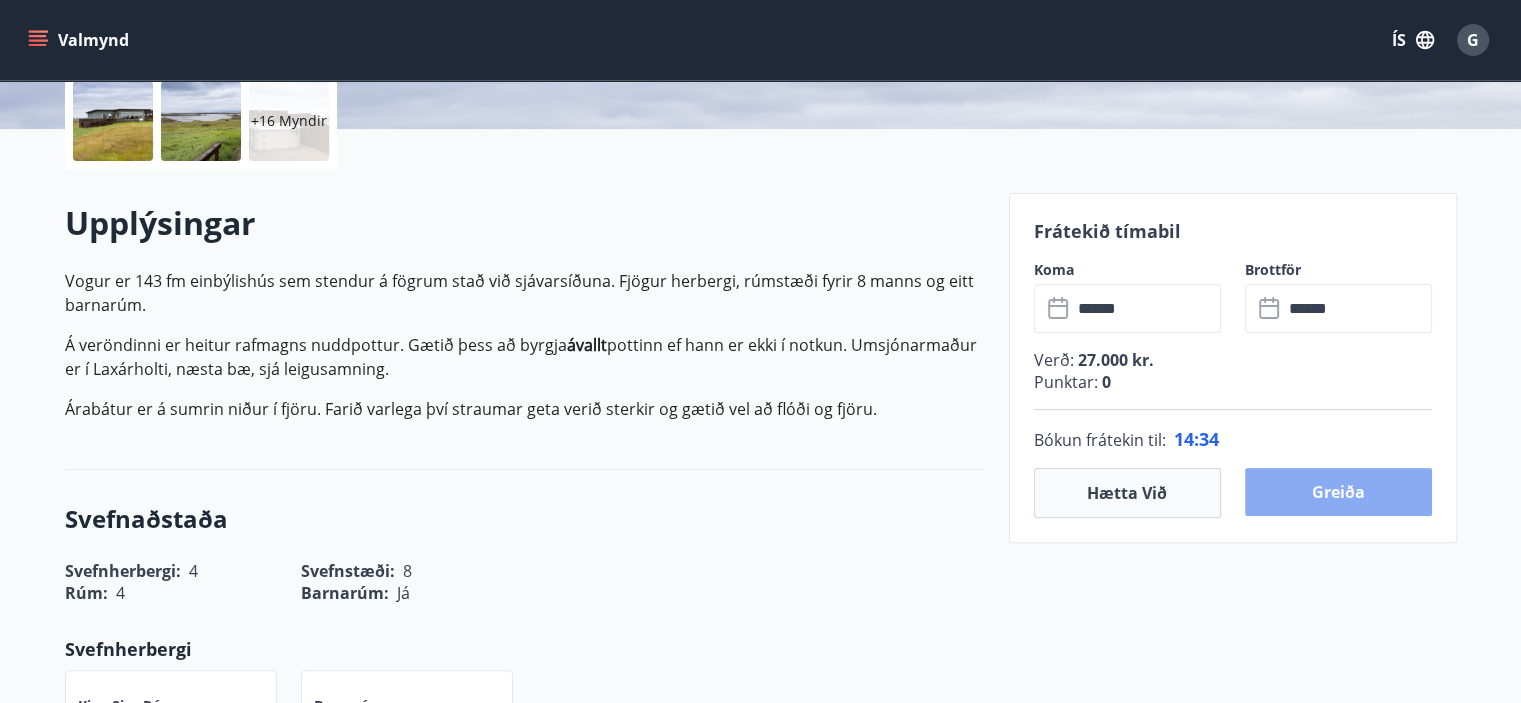 click on "Greiða" at bounding box center (1338, 492) 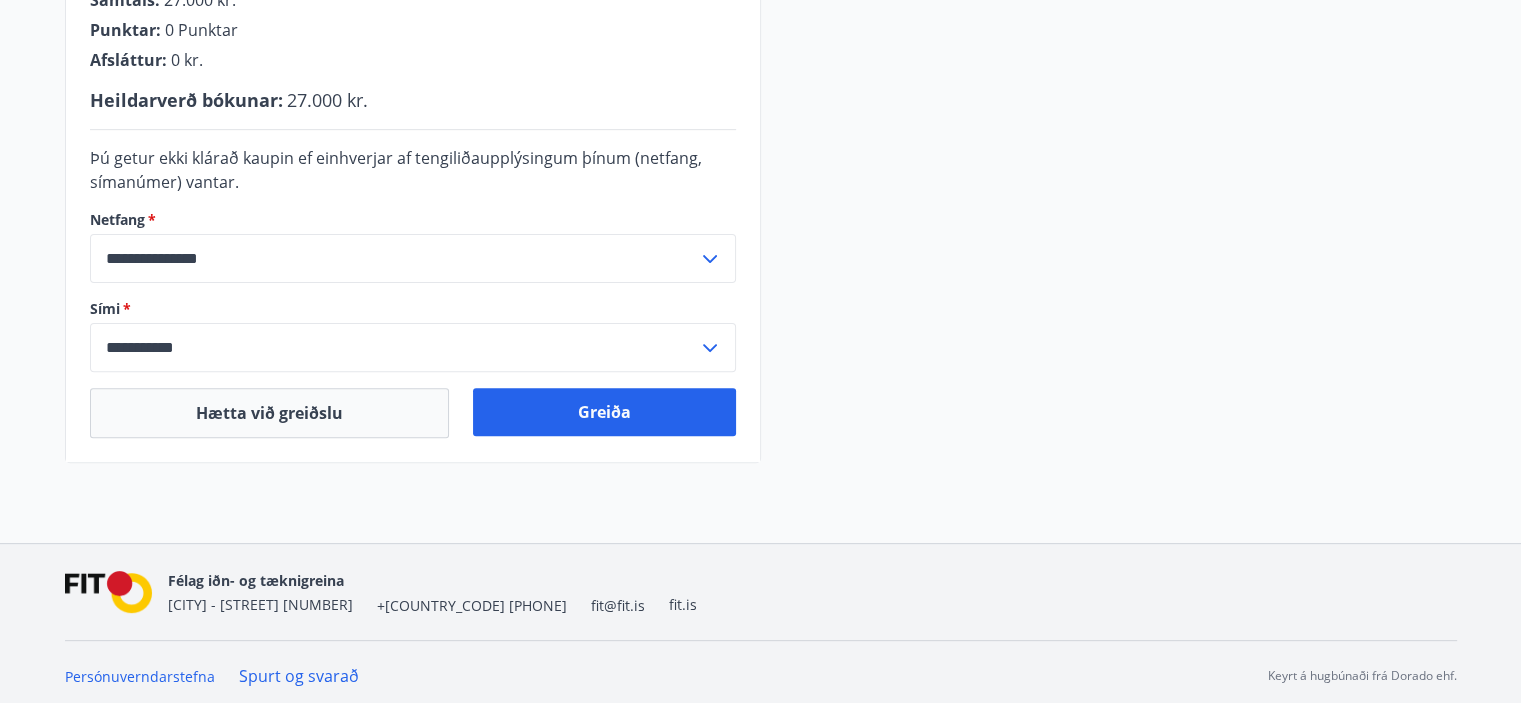 scroll, scrollTop: 617, scrollLeft: 0, axis: vertical 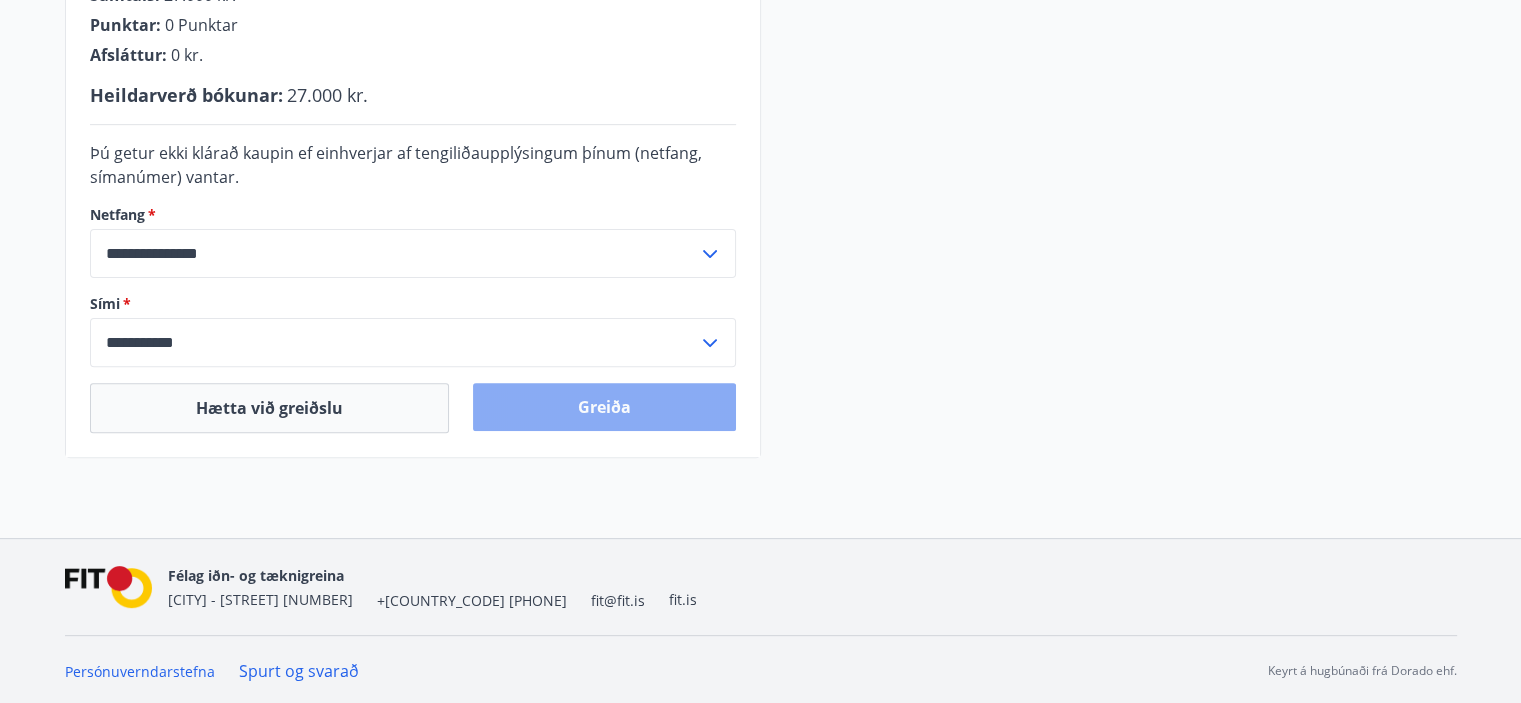 click on "Greiða" at bounding box center [604, 407] 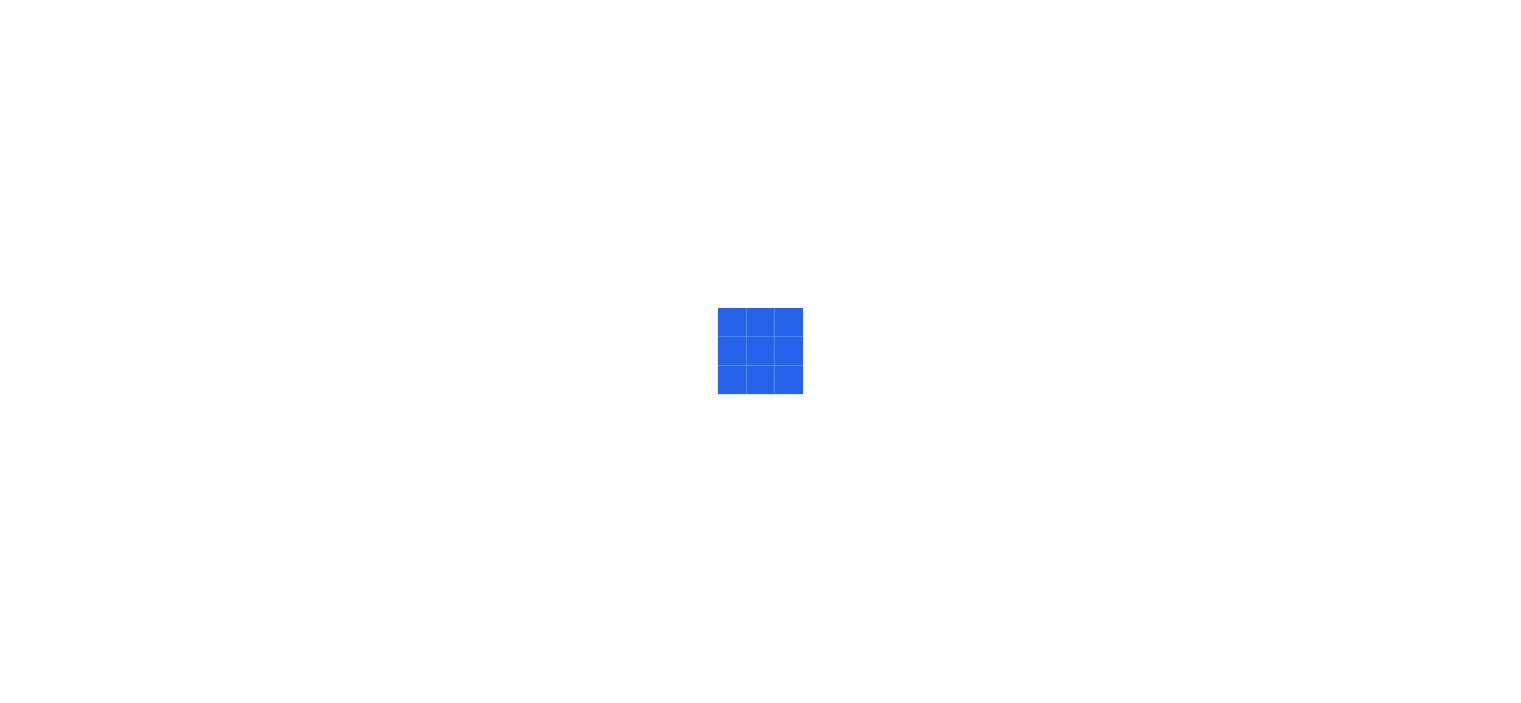 scroll, scrollTop: 0, scrollLeft: 0, axis: both 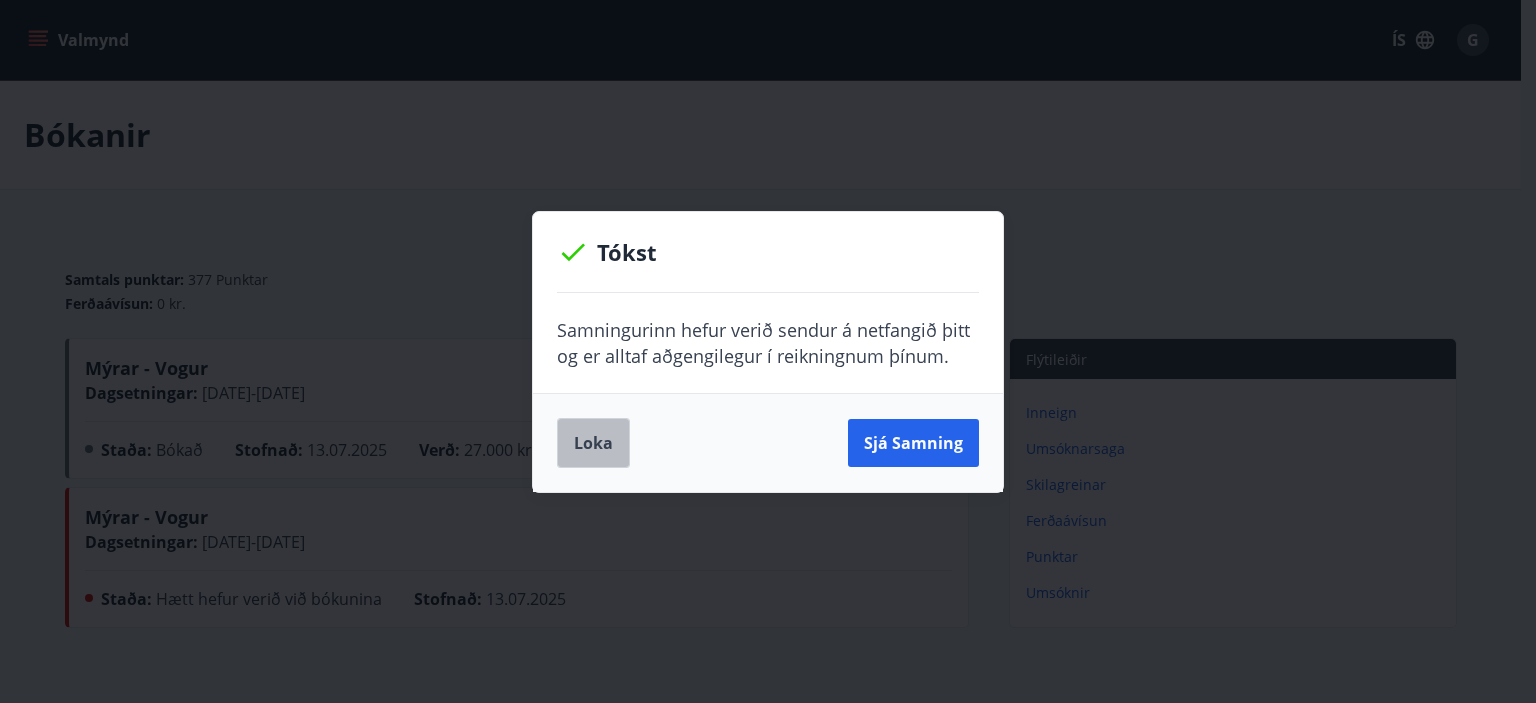 click on "Loka" at bounding box center (593, 443) 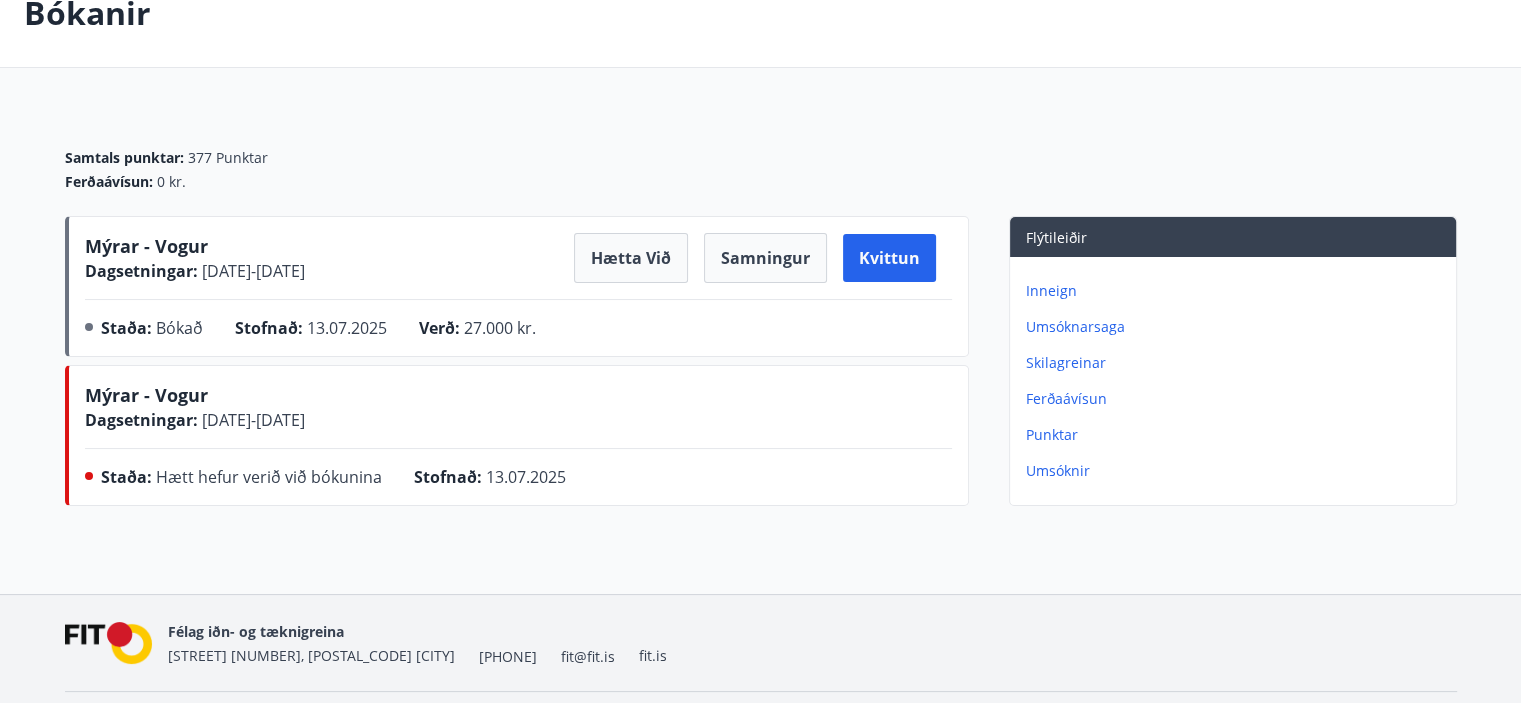 scroll, scrollTop: 135, scrollLeft: 0, axis: vertical 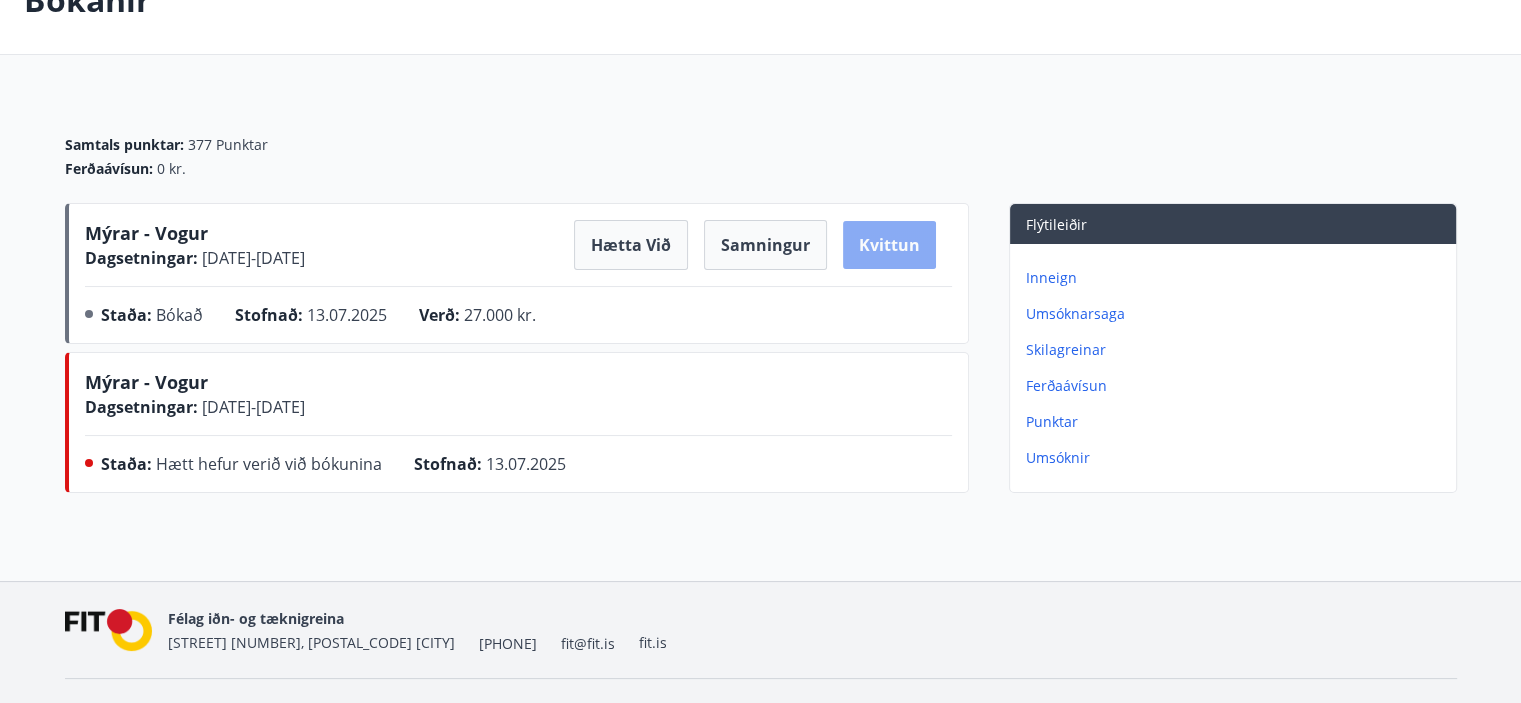 click on "Kvittun" at bounding box center (889, 245) 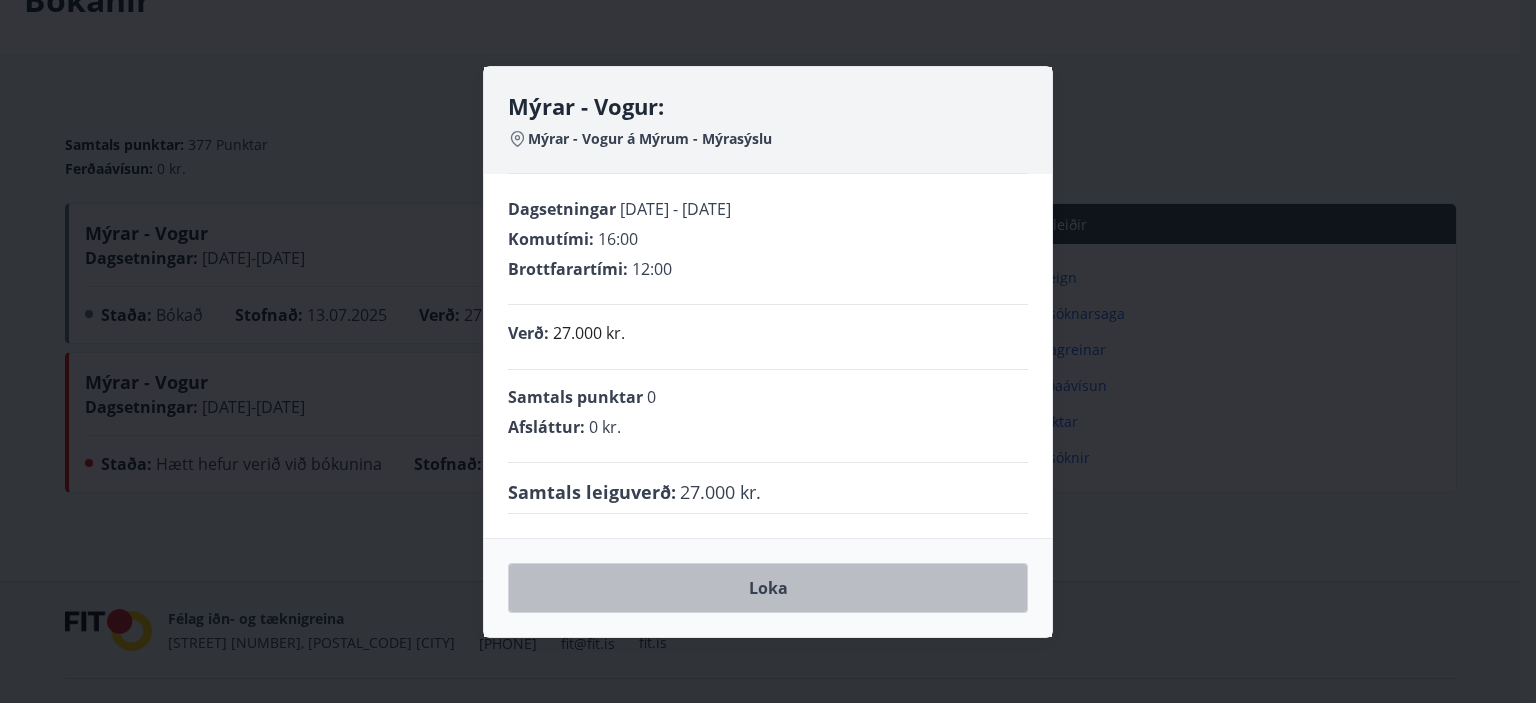 click on "Loka" at bounding box center [768, 588] 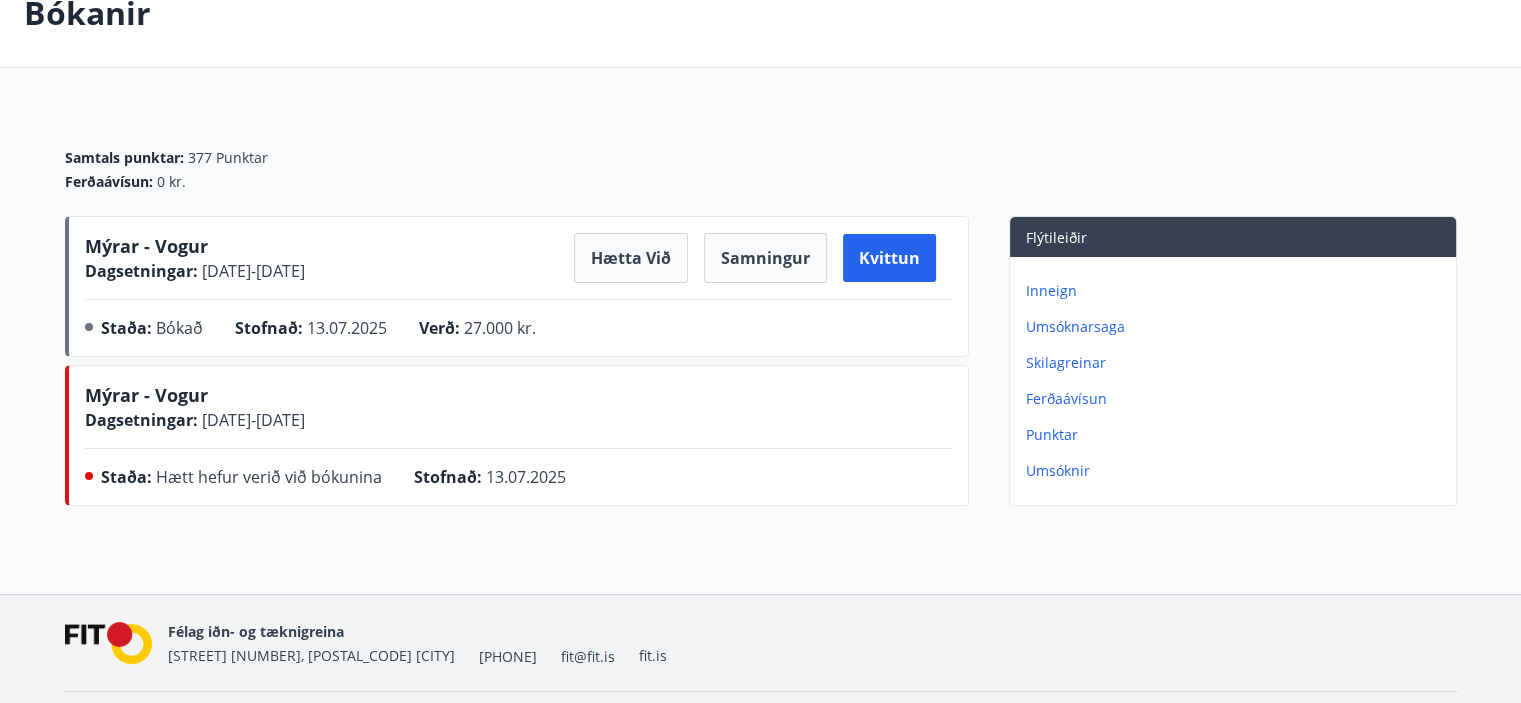 scroll, scrollTop: 120, scrollLeft: 0, axis: vertical 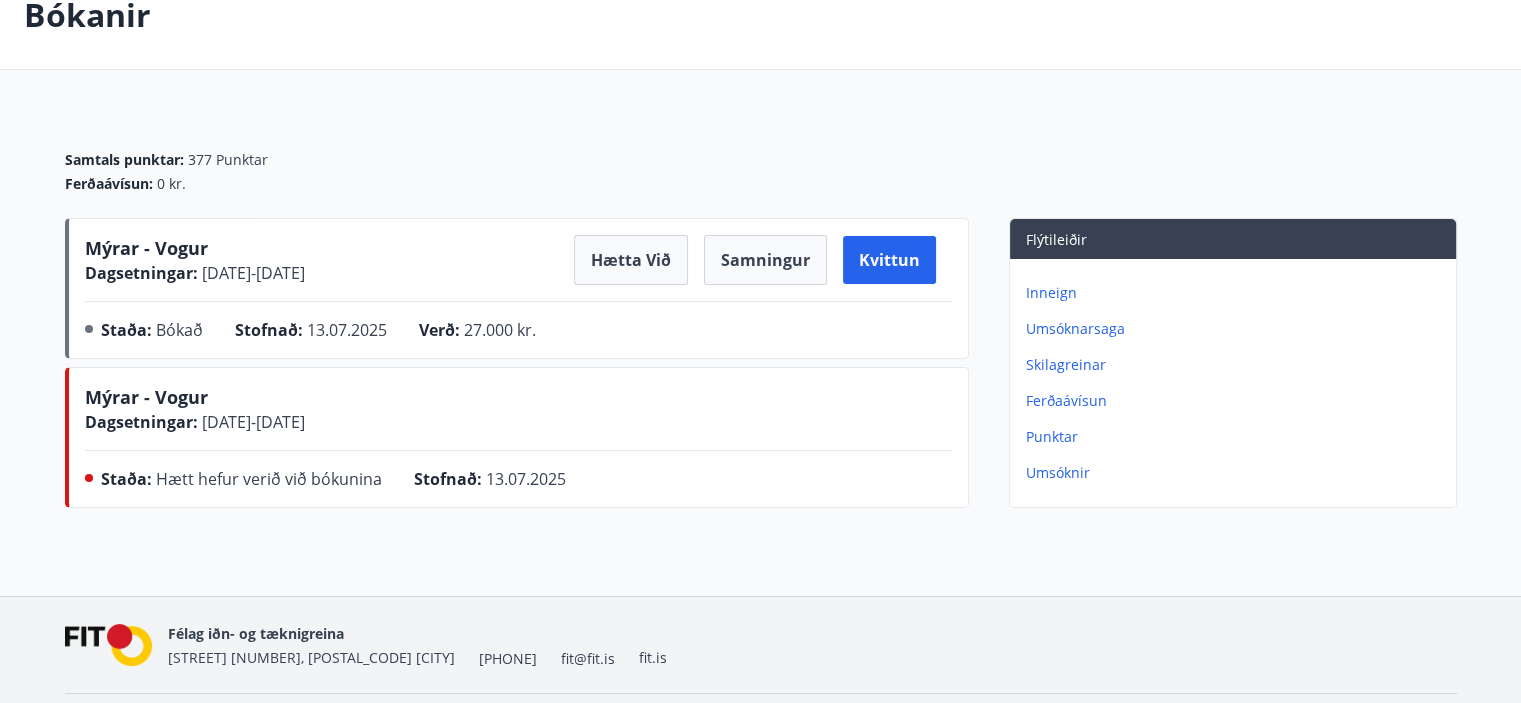 click on "Bókanir Samtals punktar : 377   Punktar Ferðaávísun : 0 kr. Mýrar - Vogur Dagsetningar : [DATE]  -  [DATE] Hætta við Samningur Kvittun Staða : Bókað Stofnað : [DATE] Verð : 27.000 kr. Mýrar - Vogur Dagsetningar : [DATE]  -  [DATE] Staða : Hætt hefur verið við bókunina Stofnað : [DATE] Flýtileiðir Inneign Umsóknarsaga Skilagreinar Ferðaávísun Punktar Umsóknir" at bounding box center [760, 278] 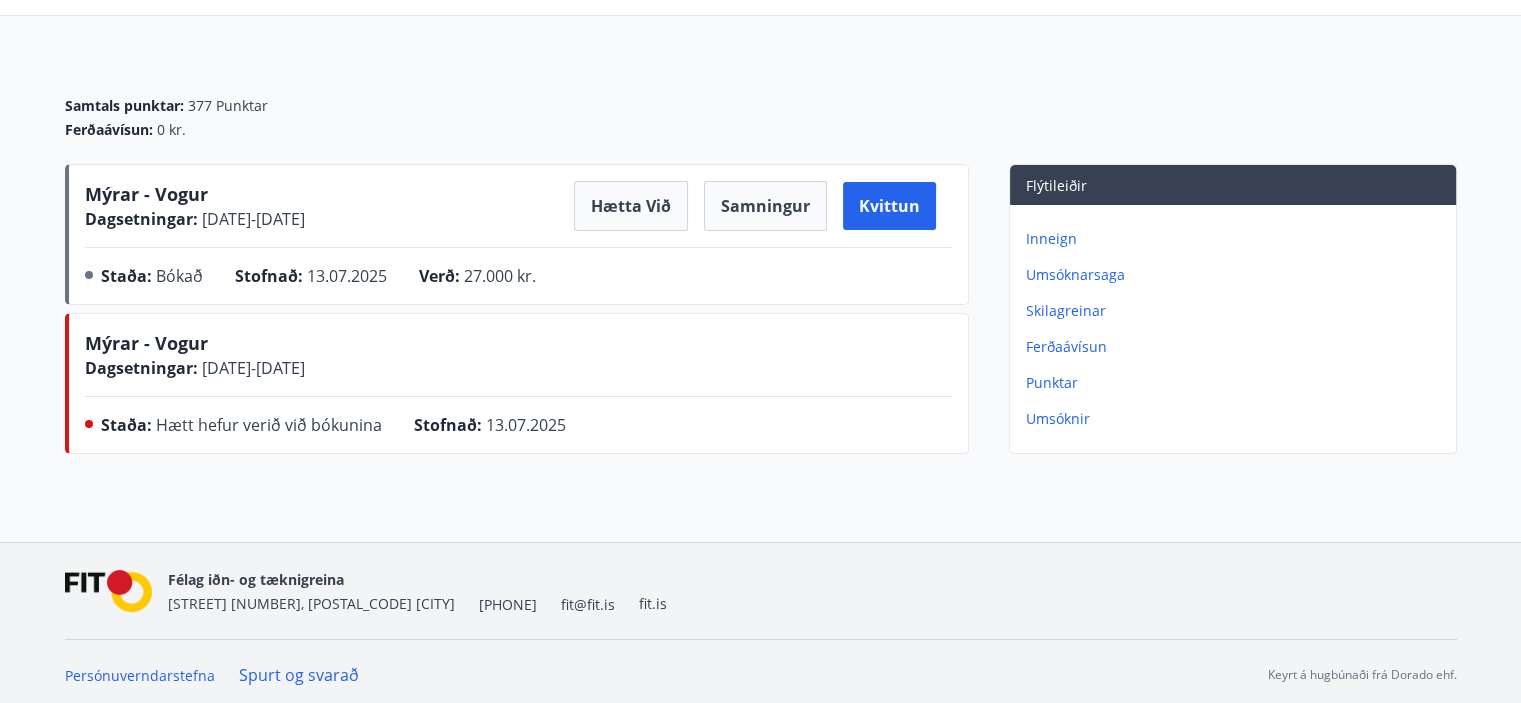 scroll, scrollTop: 0, scrollLeft: 0, axis: both 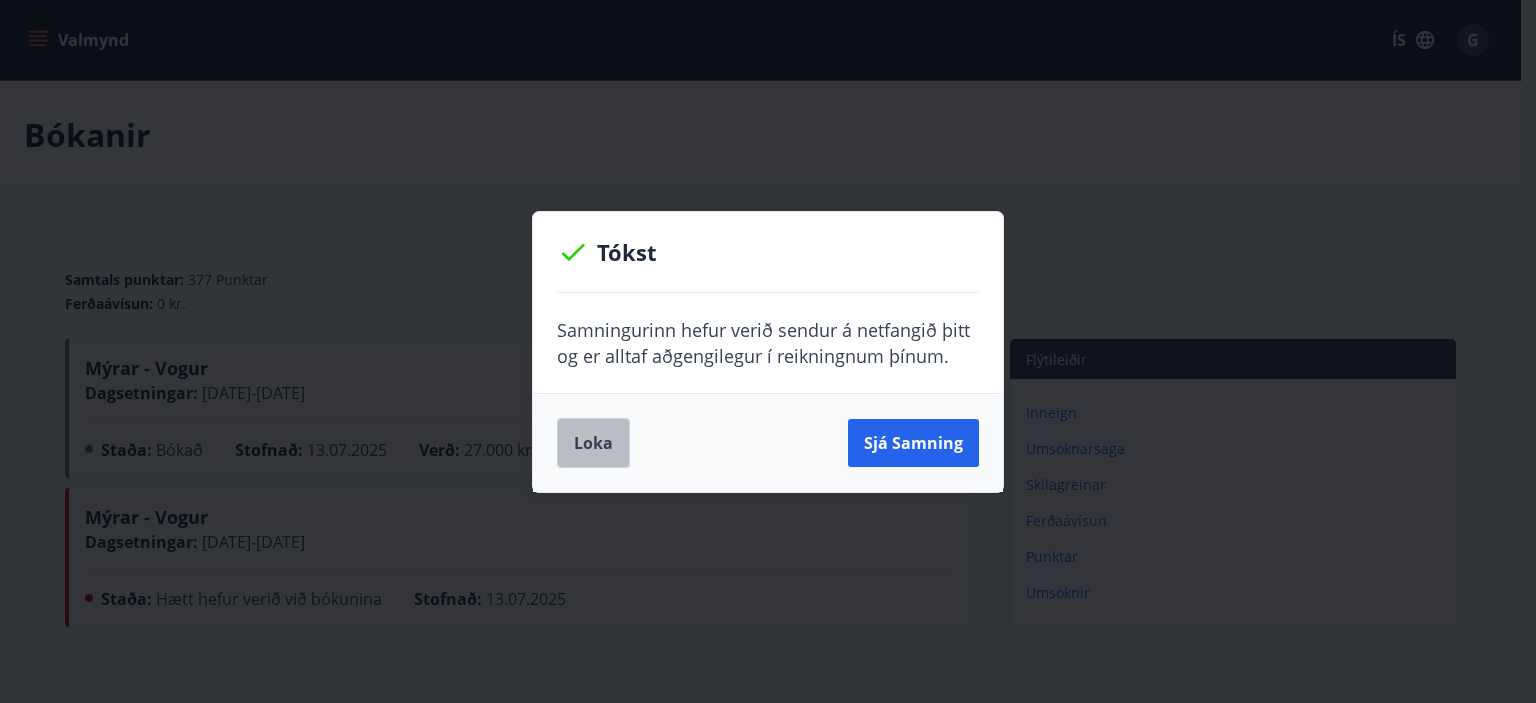 click on "Loka" at bounding box center [593, 443] 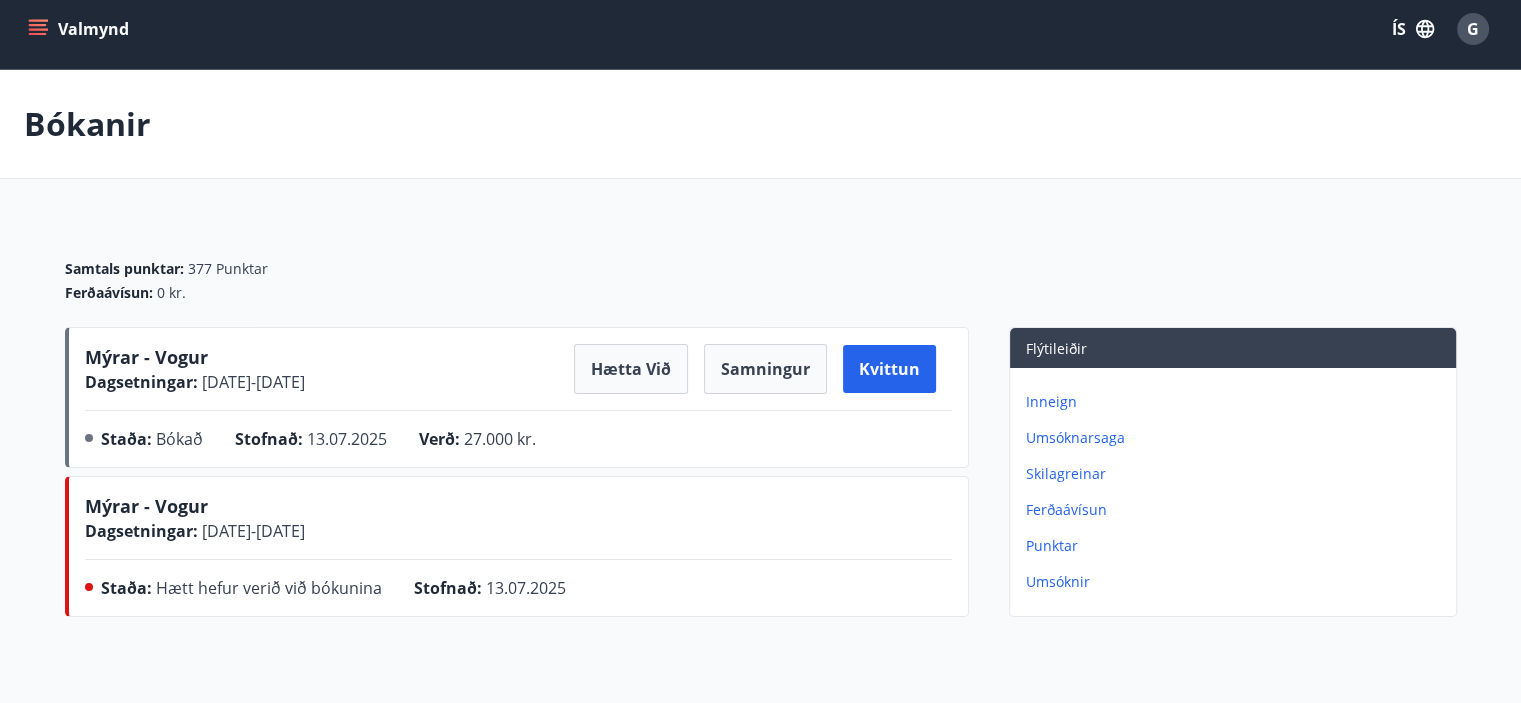 scroll, scrollTop: 0, scrollLeft: 0, axis: both 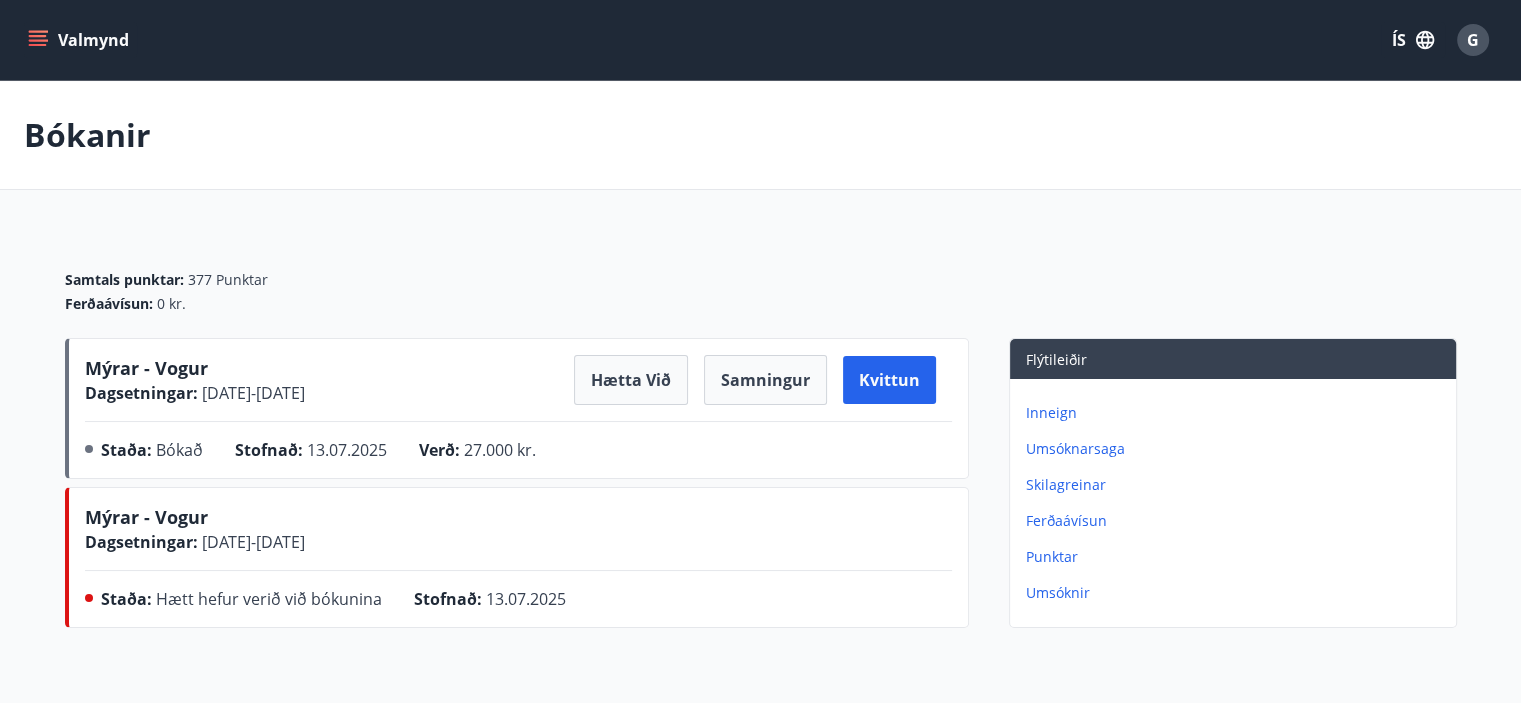 click 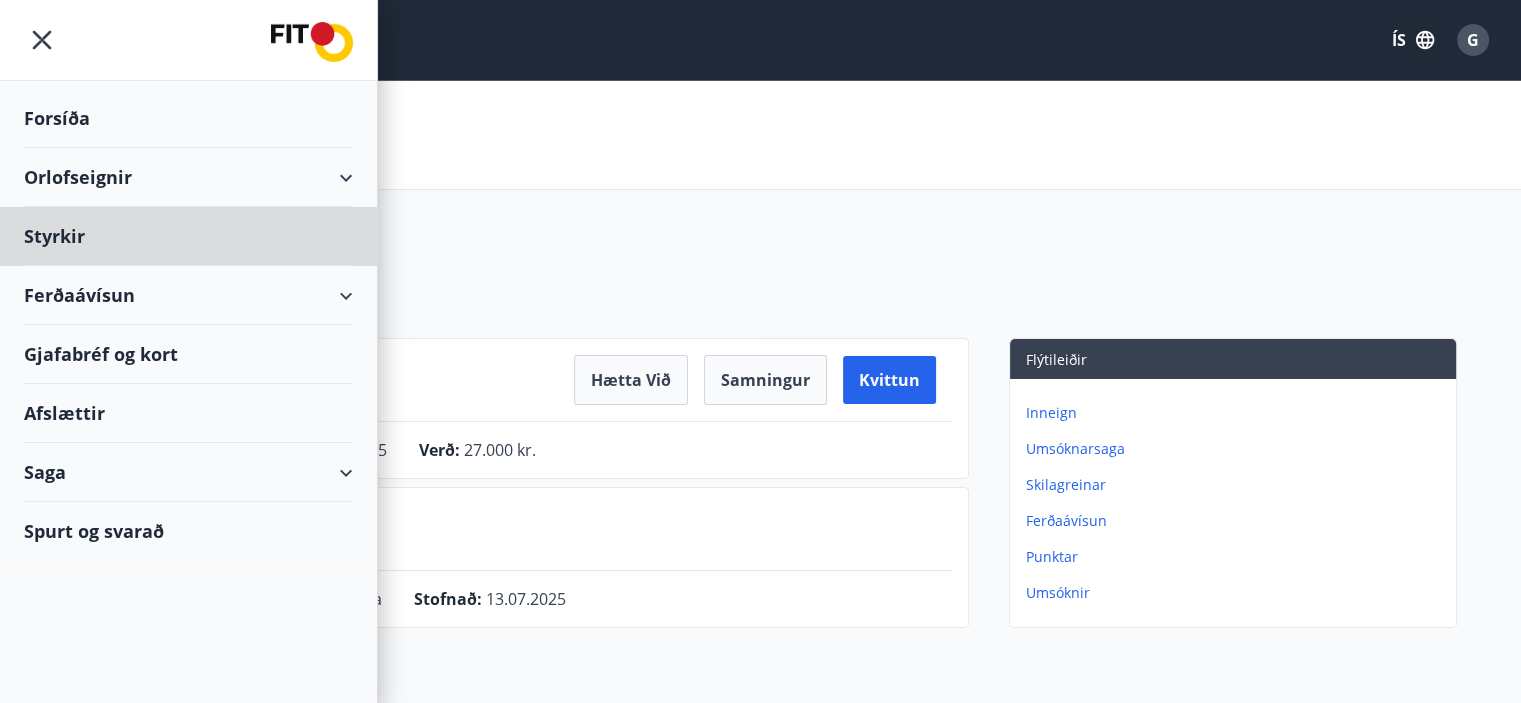 click on "Forsíða" at bounding box center [188, 118] 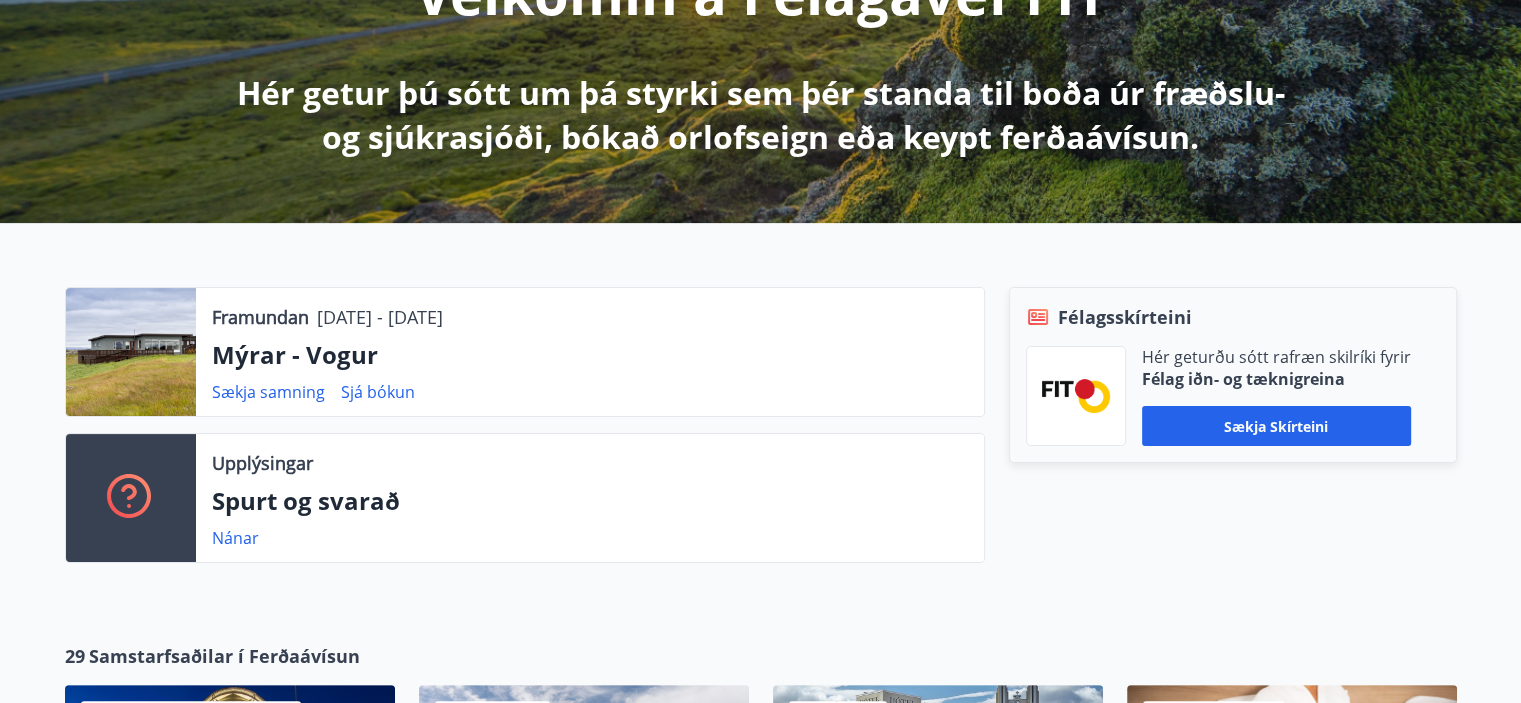 scroll, scrollTop: 320, scrollLeft: 0, axis: vertical 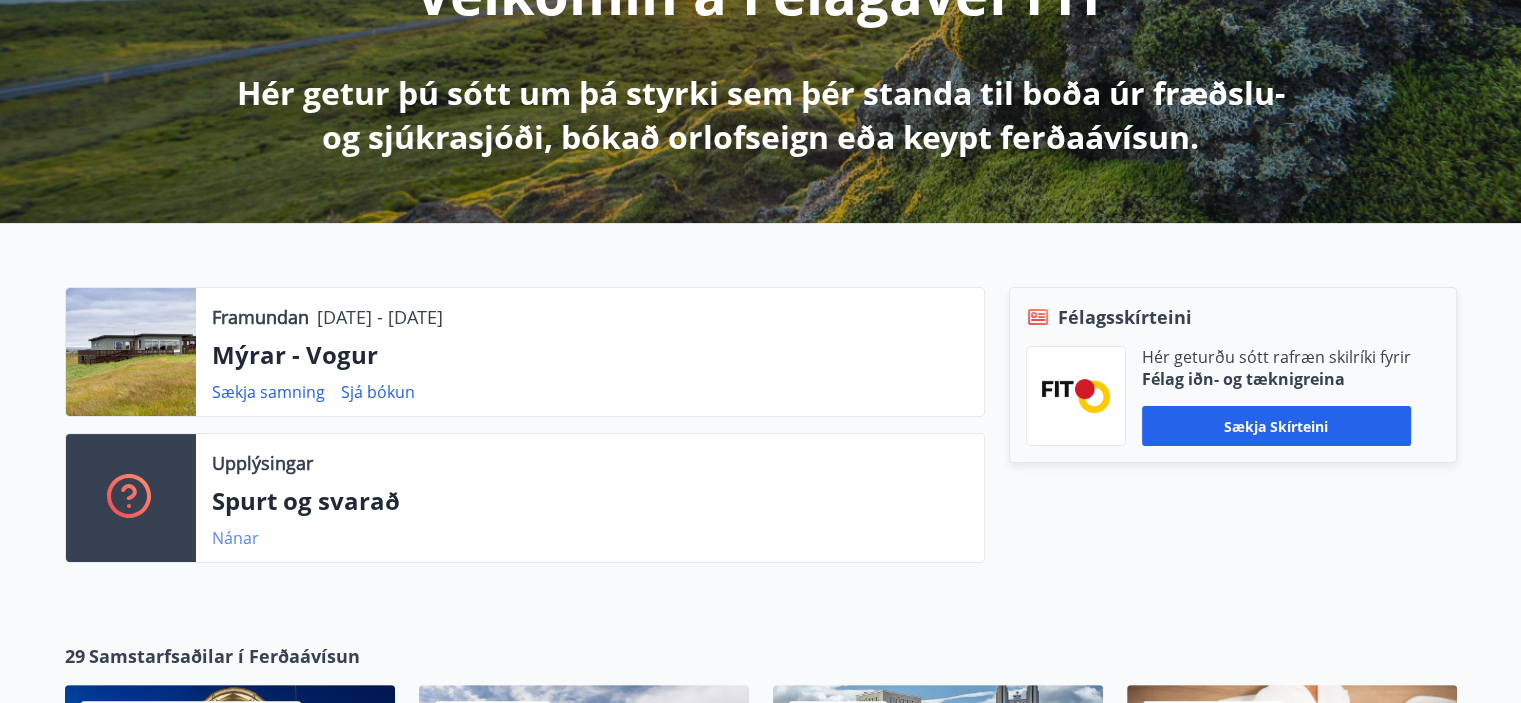 click on "Nánar" at bounding box center (235, 538) 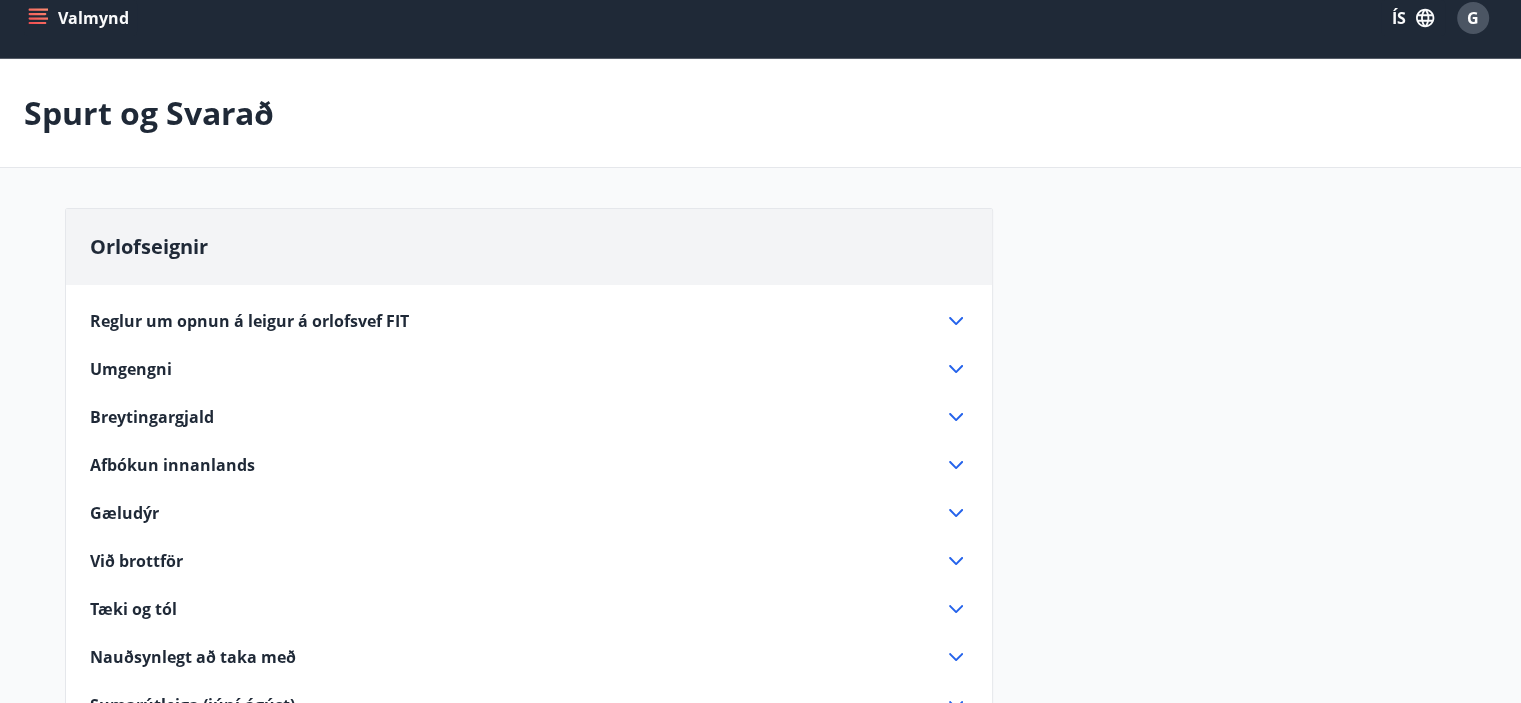 scroll, scrollTop: 0, scrollLeft: 0, axis: both 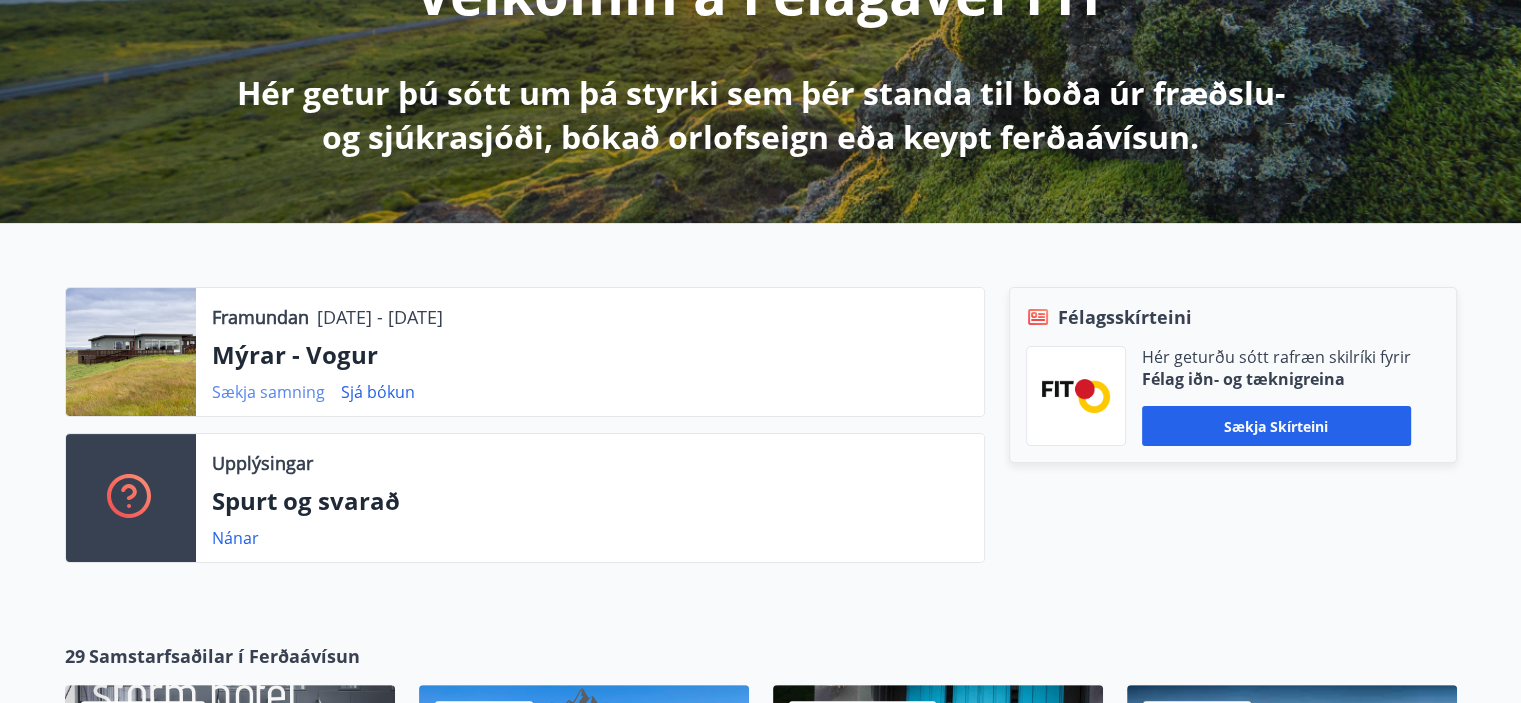 click on "Sækja samning" at bounding box center [268, 392] 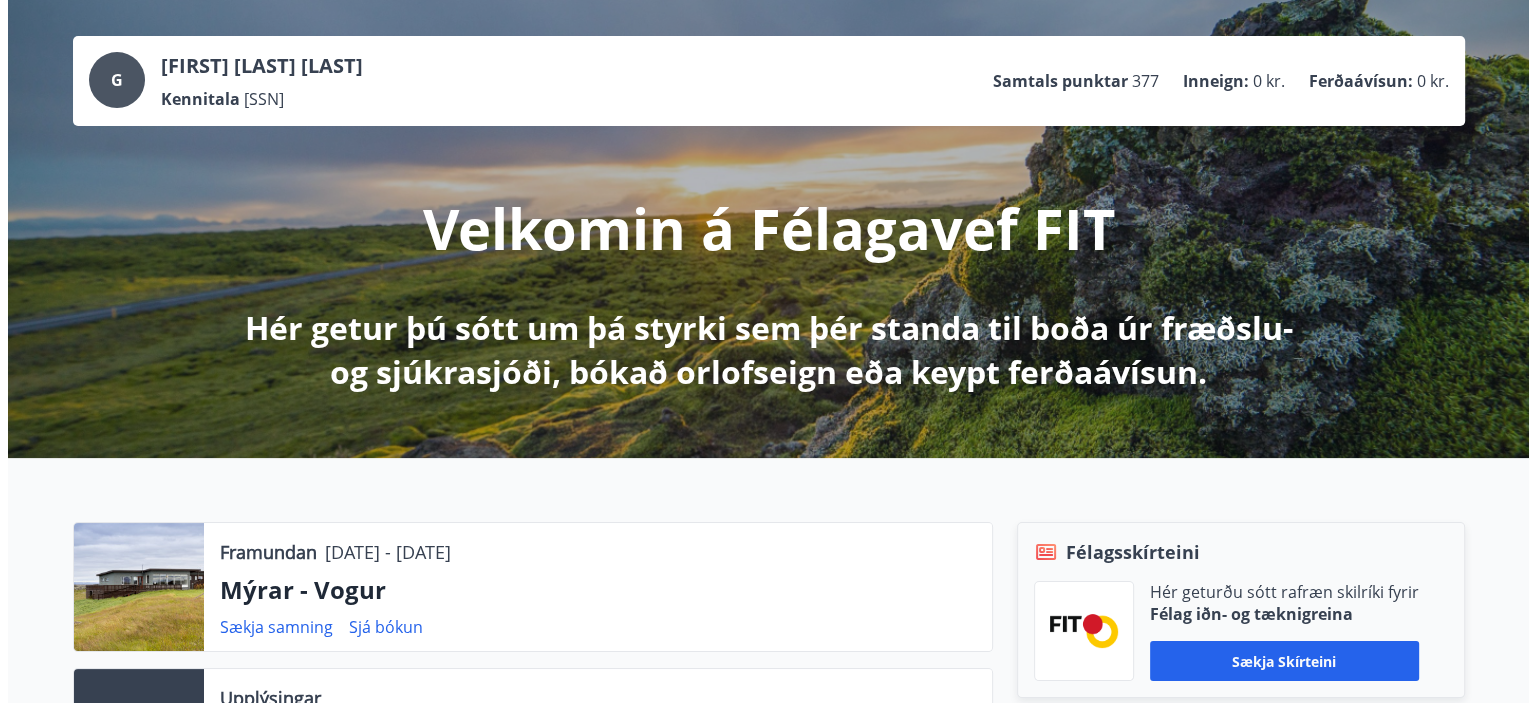 scroll, scrollTop: 0, scrollLeft: 0, axis: both 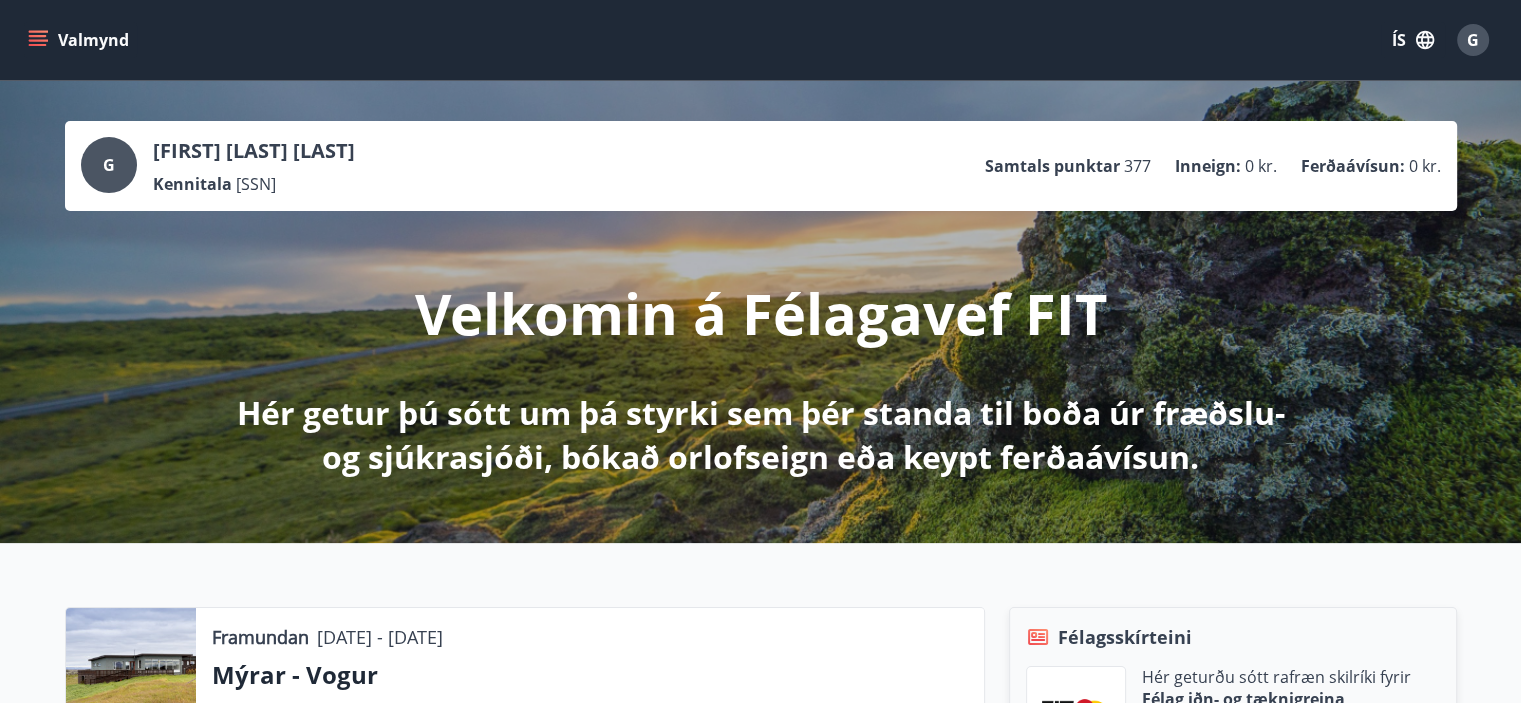 click 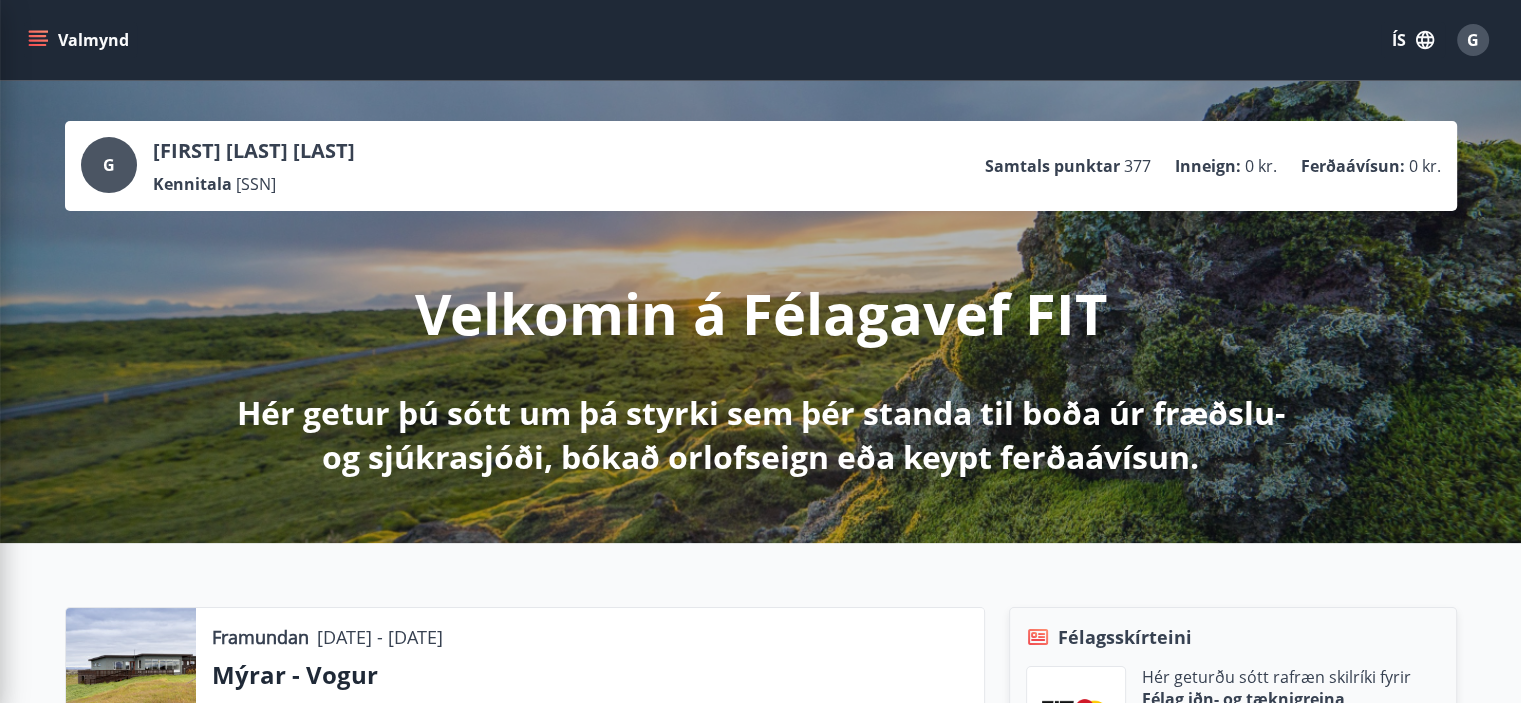 click 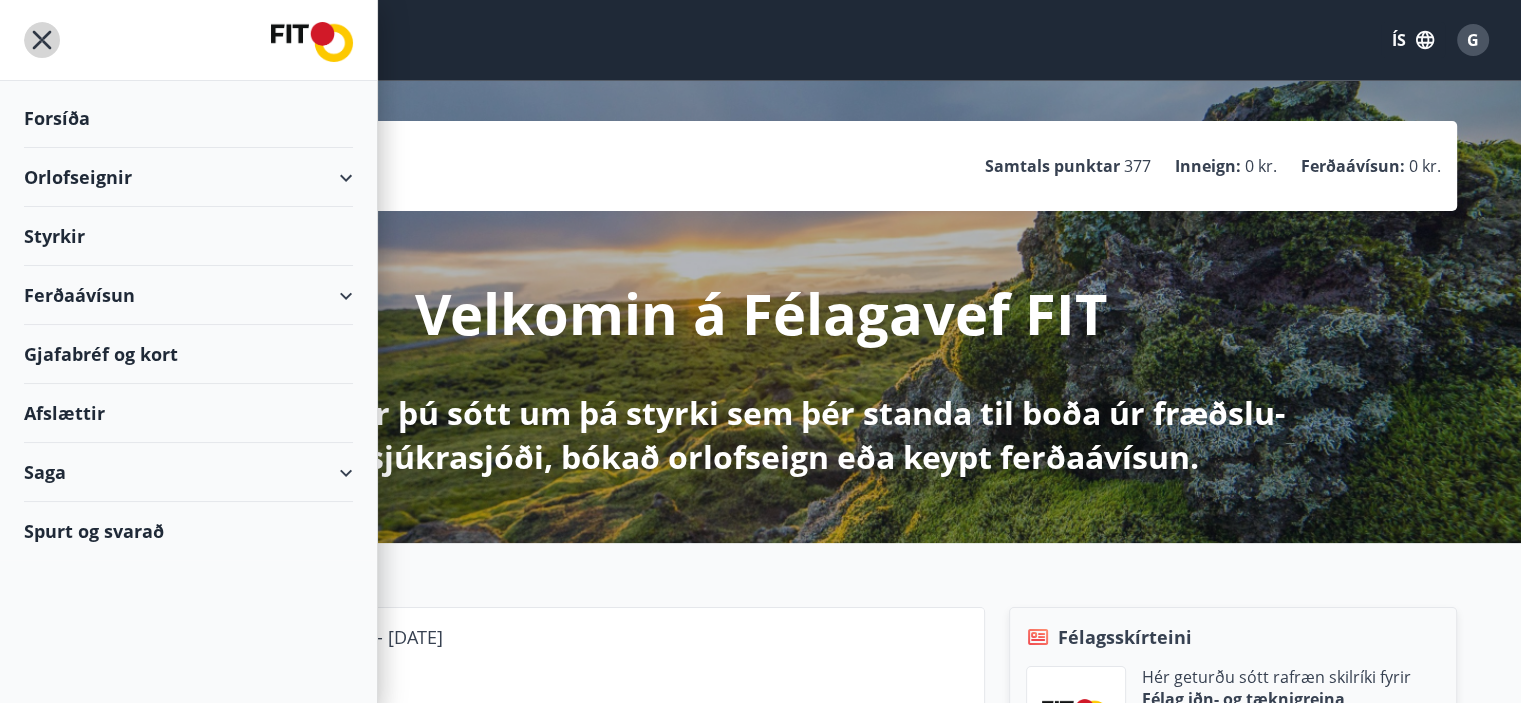 click 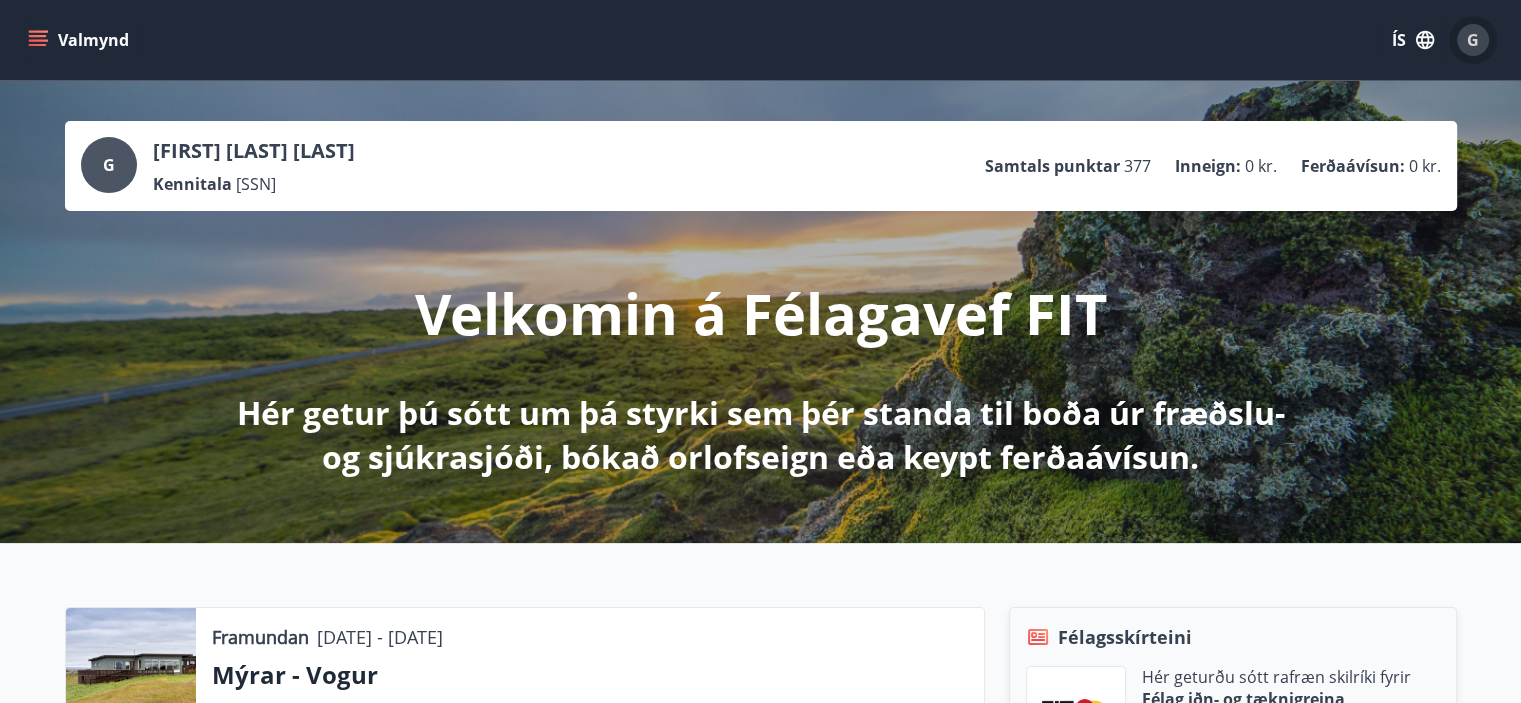 click on "G" at bounding box center [1473, 40] 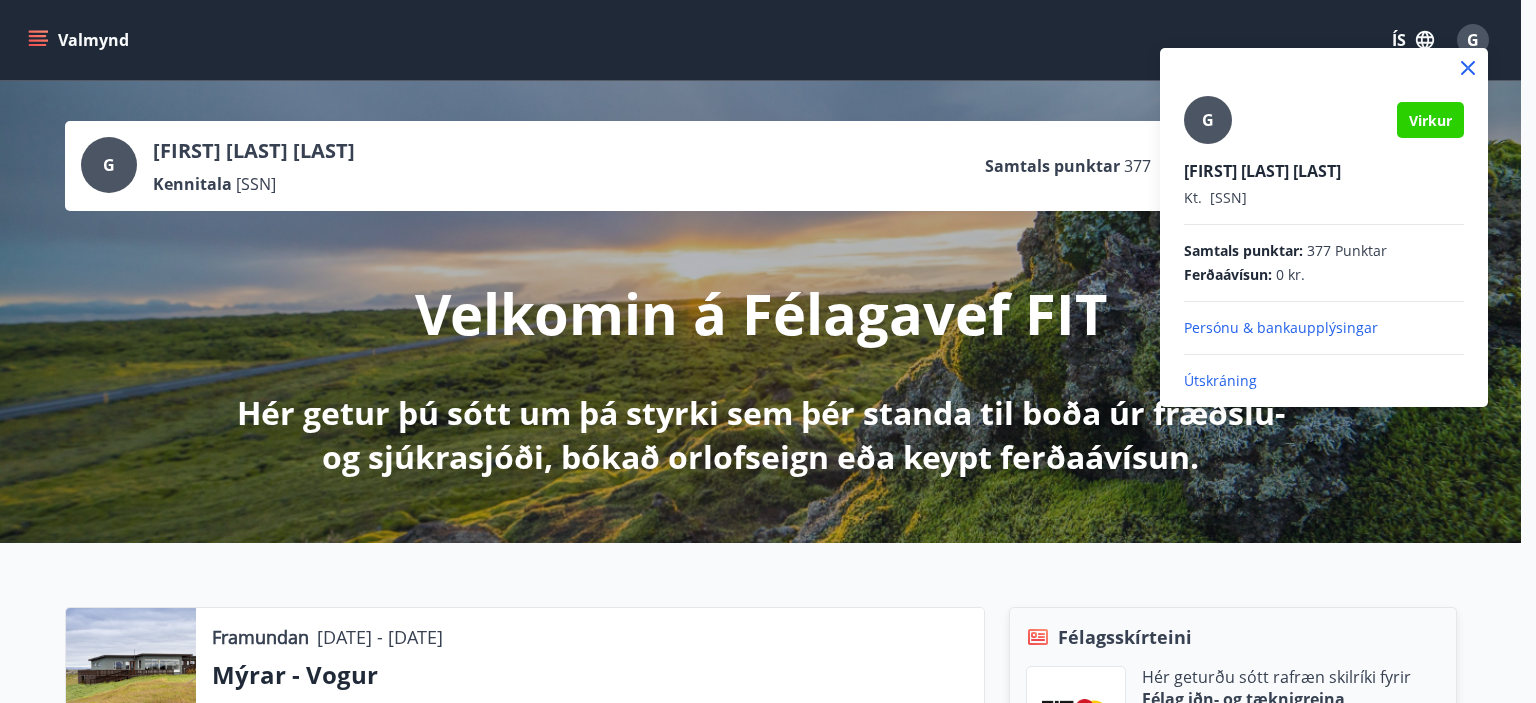 click on "Útskráning" at bounding box center [1324, 381] 